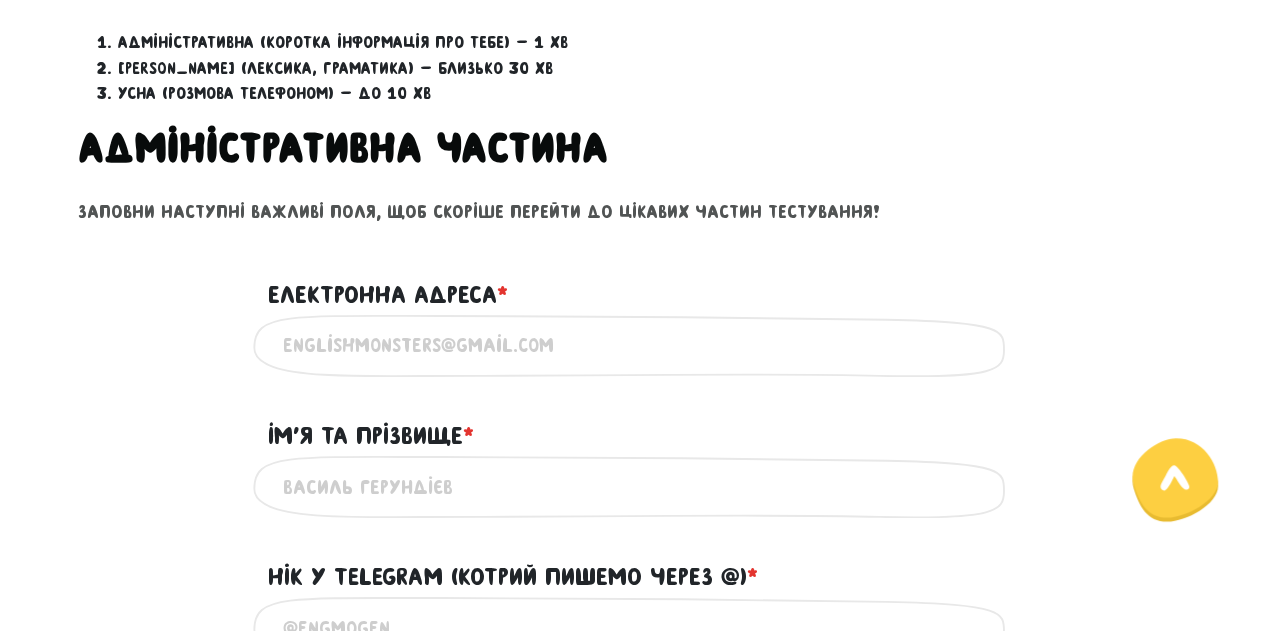 scroll, scrollTop: 777, scrollLeft: 0, axis: vertical 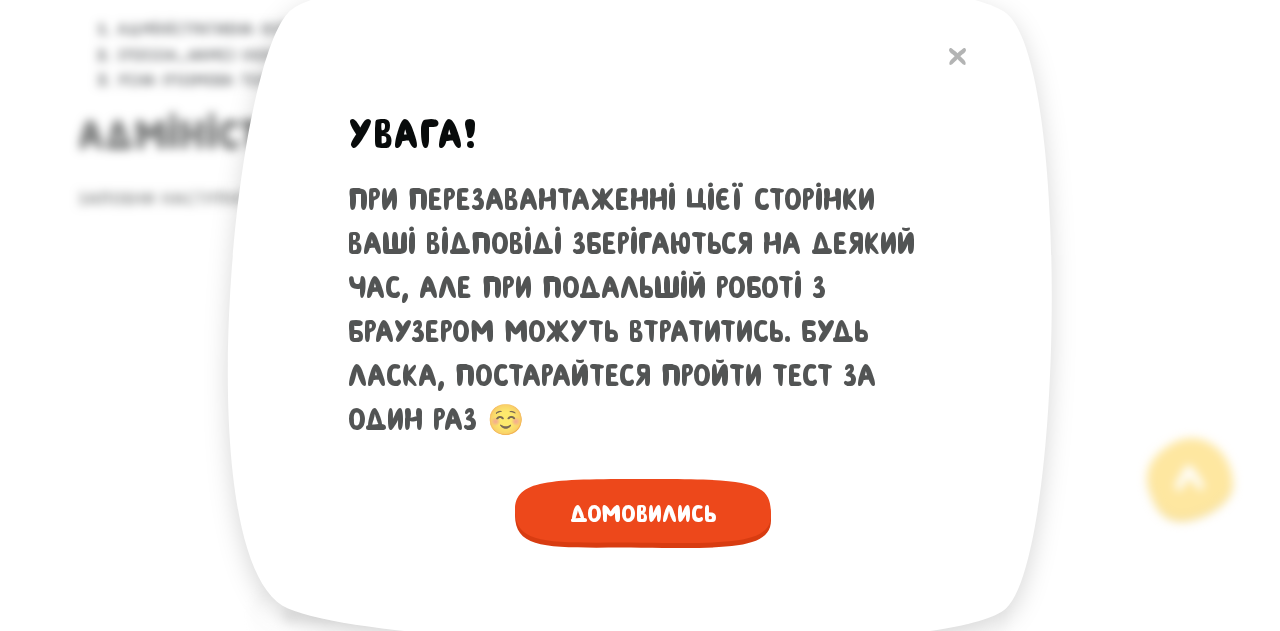 click on "Домовились" at bounding box center (643, 513) 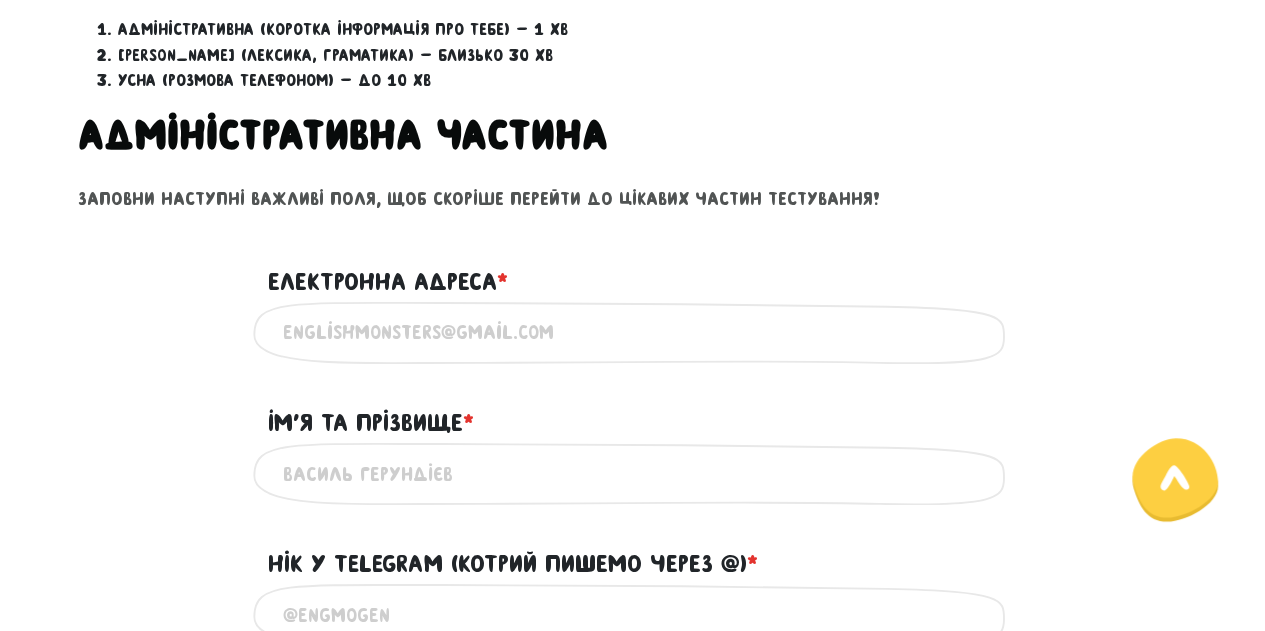click on "Електронна адреса *
?" at bounding box center (633, 332) 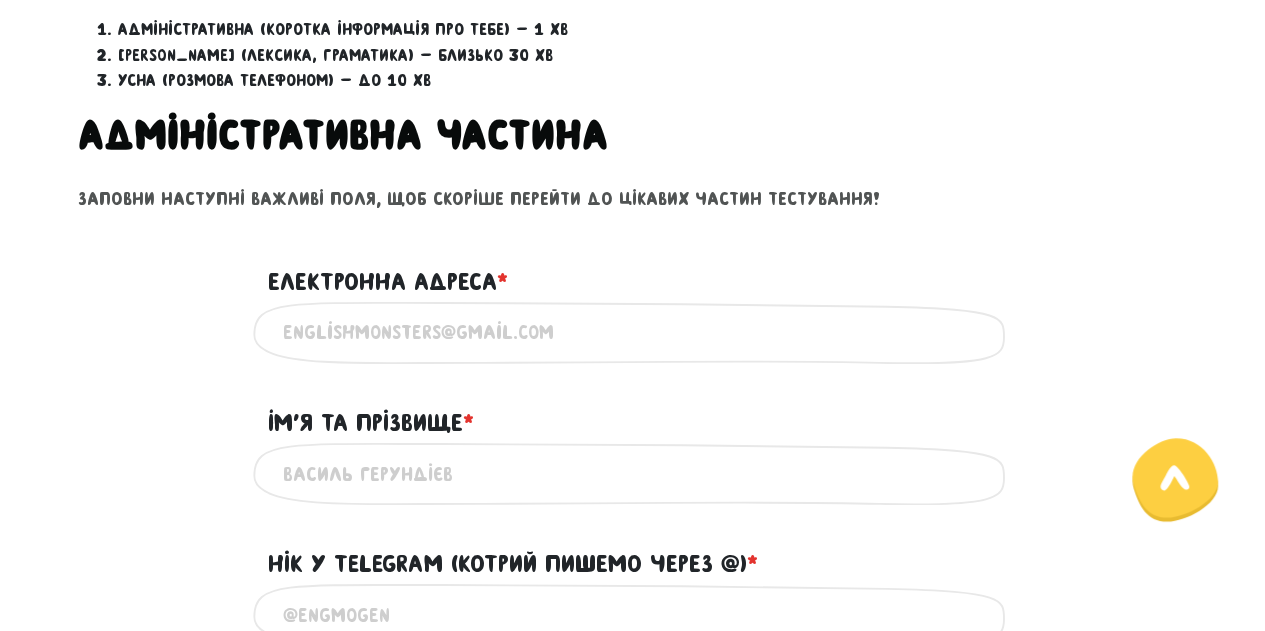 type on "[EMAIL_ADDRESS][DOMAIN_NAME]" 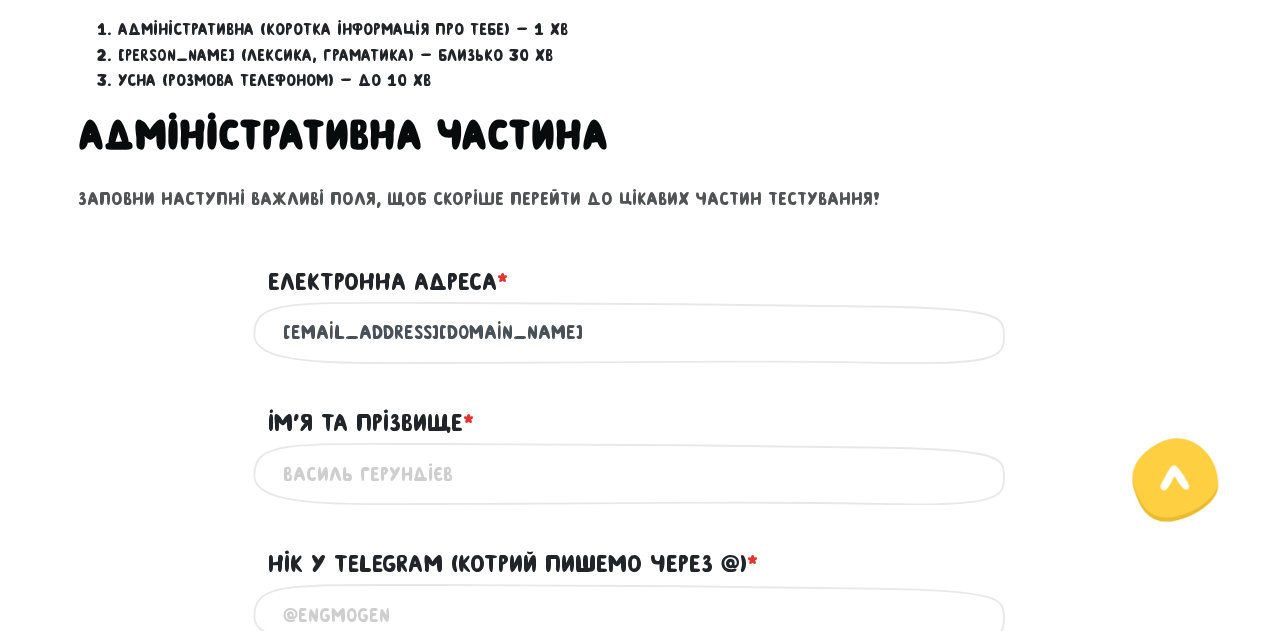 type on "[PERSON_NAME]" 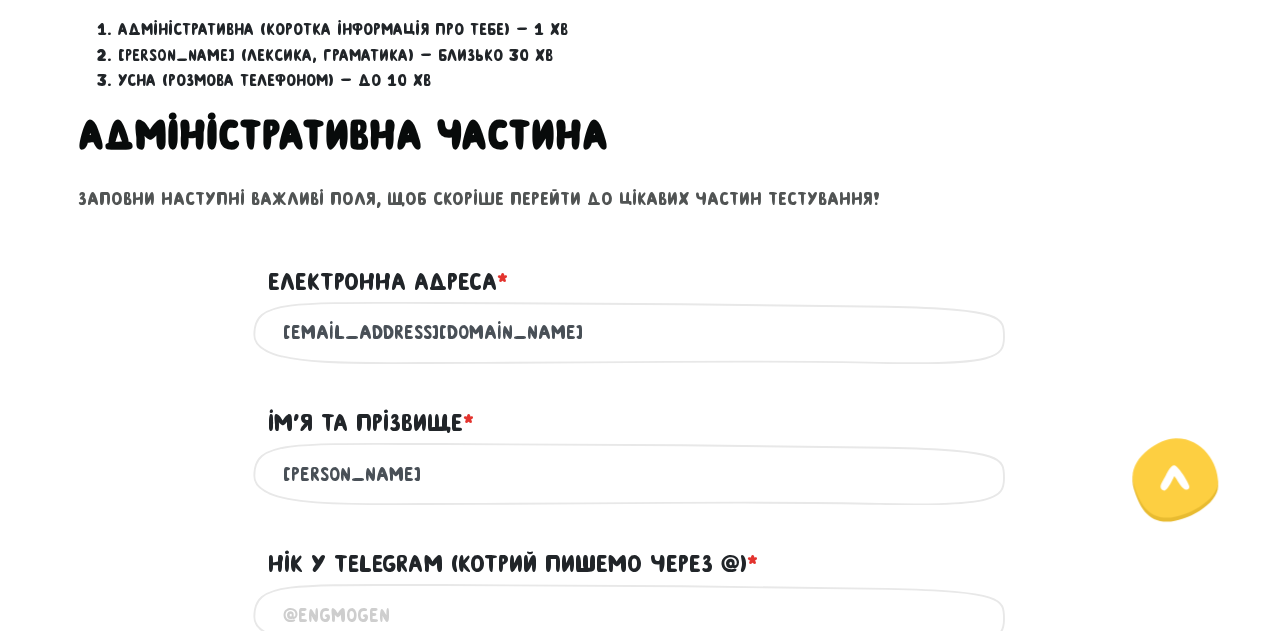 type on "[PHONE_NUMBER]" 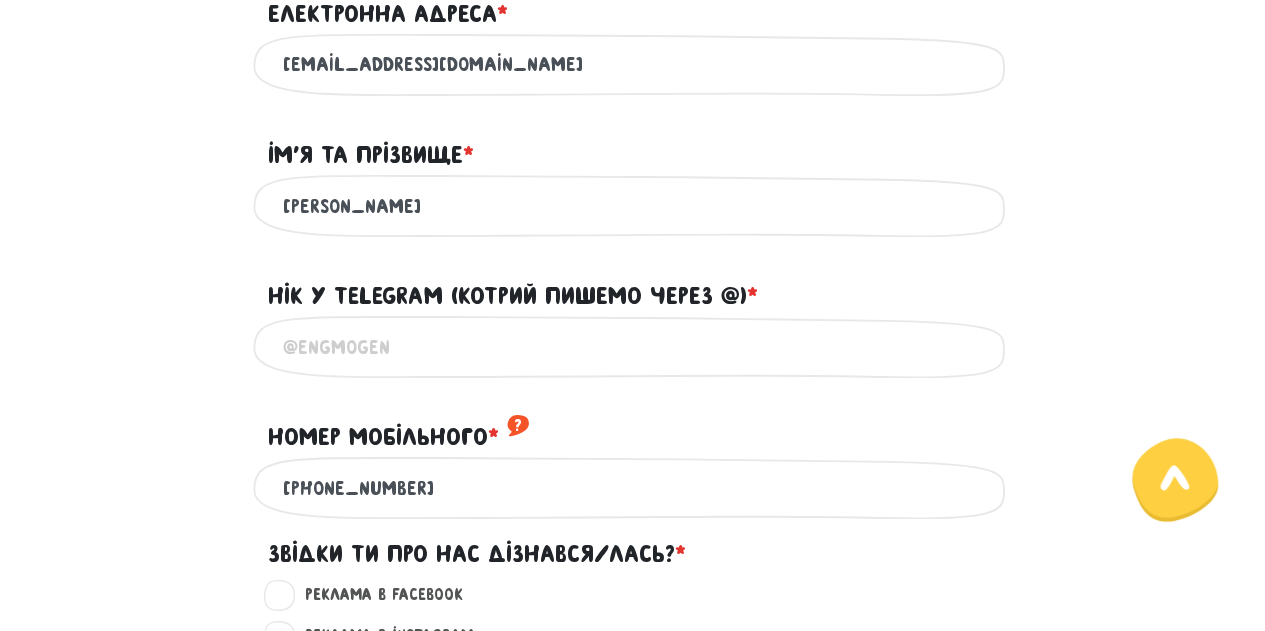 scroll, scrollTop: 1142, scrollLeft: 0, axis: vertical 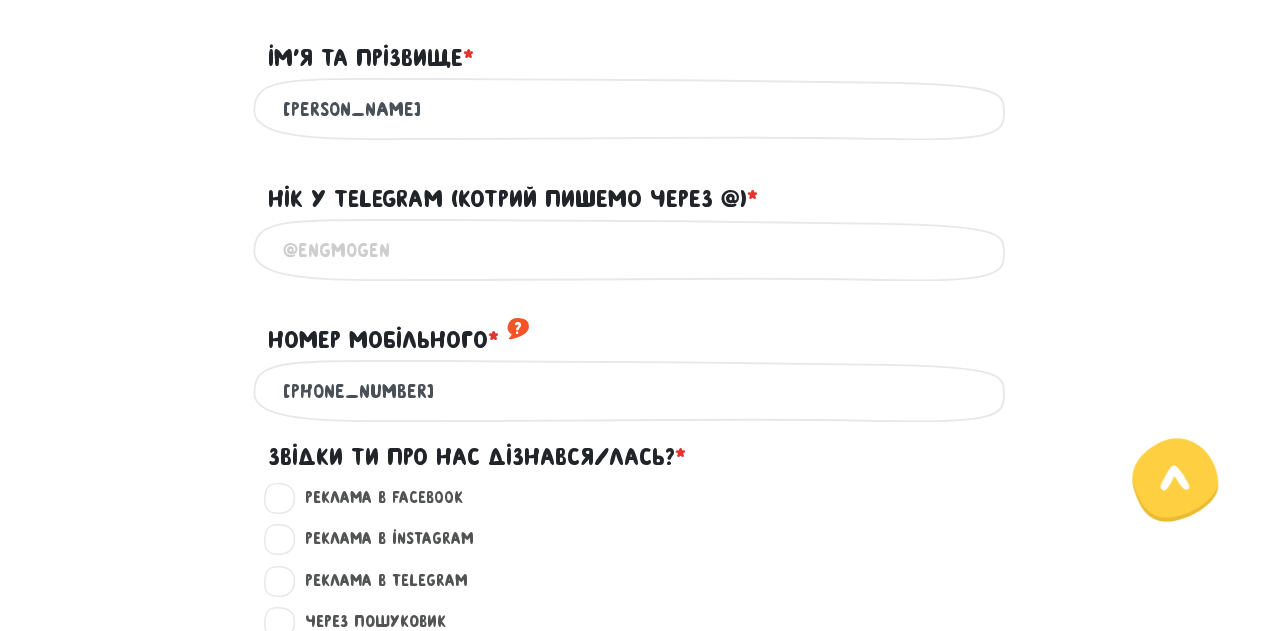 click on "Нік у Telegram (котрий пишемо через @) *
?" at bounding box center (633, 249) 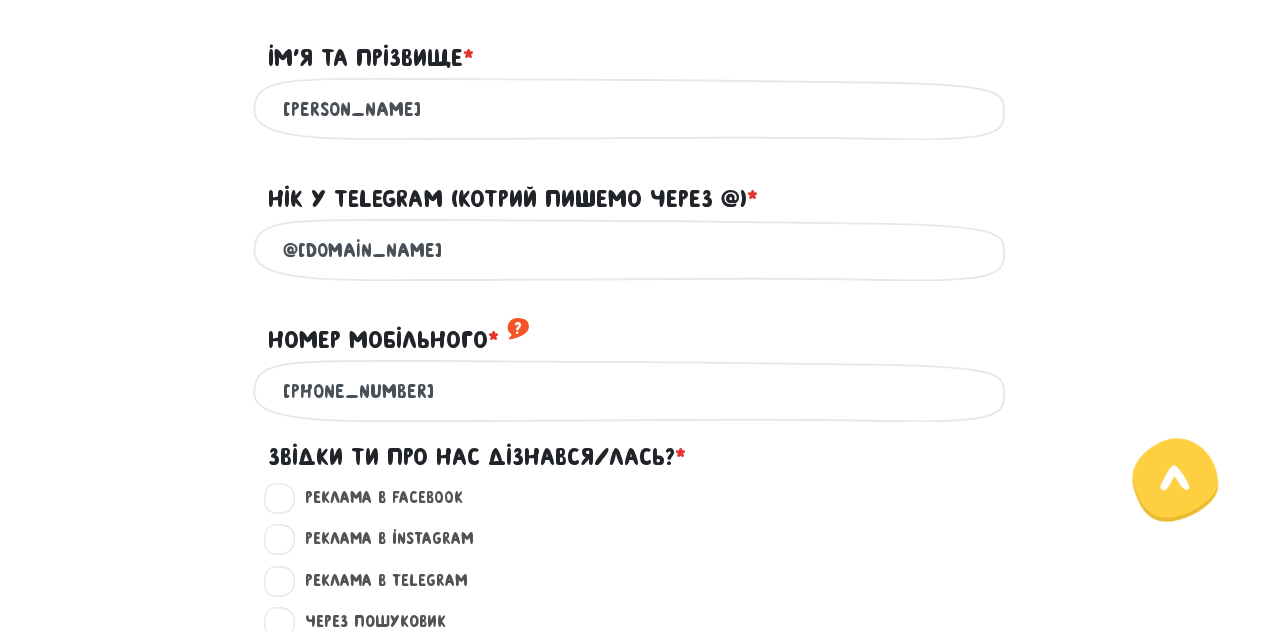 type on "@[DOMAIN_NAME]" 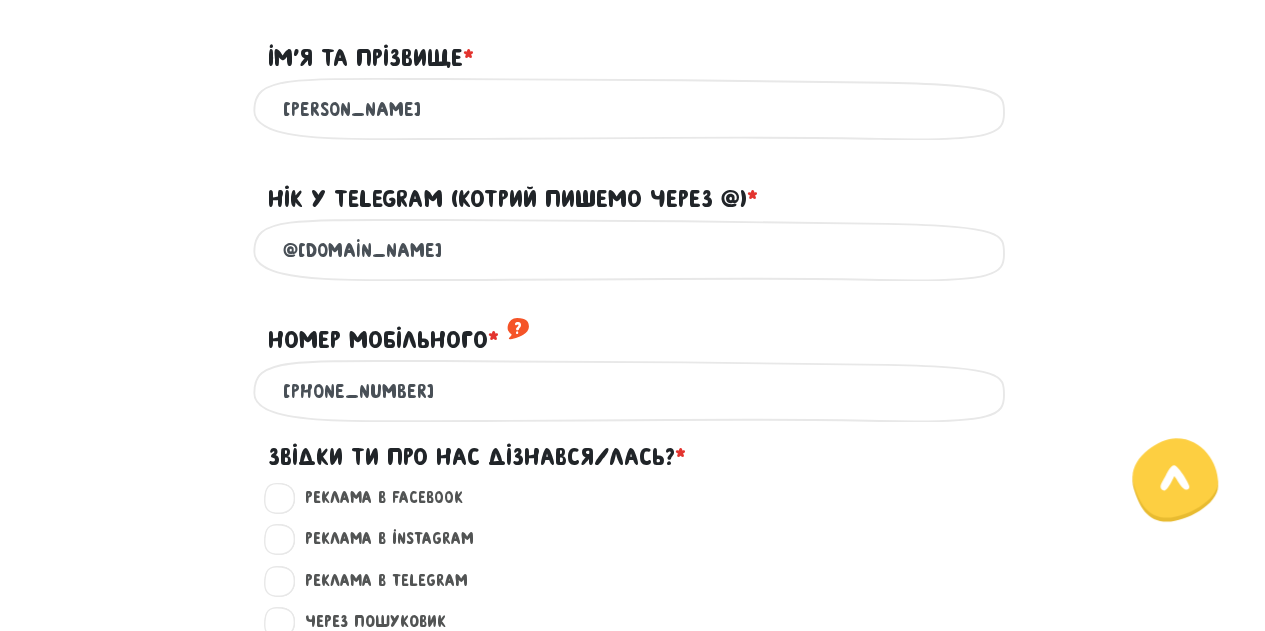 drag, startPoint x: 304, startPoint y: 259, endPoint x: 498, endPoint y: 272, distance: 194.43507 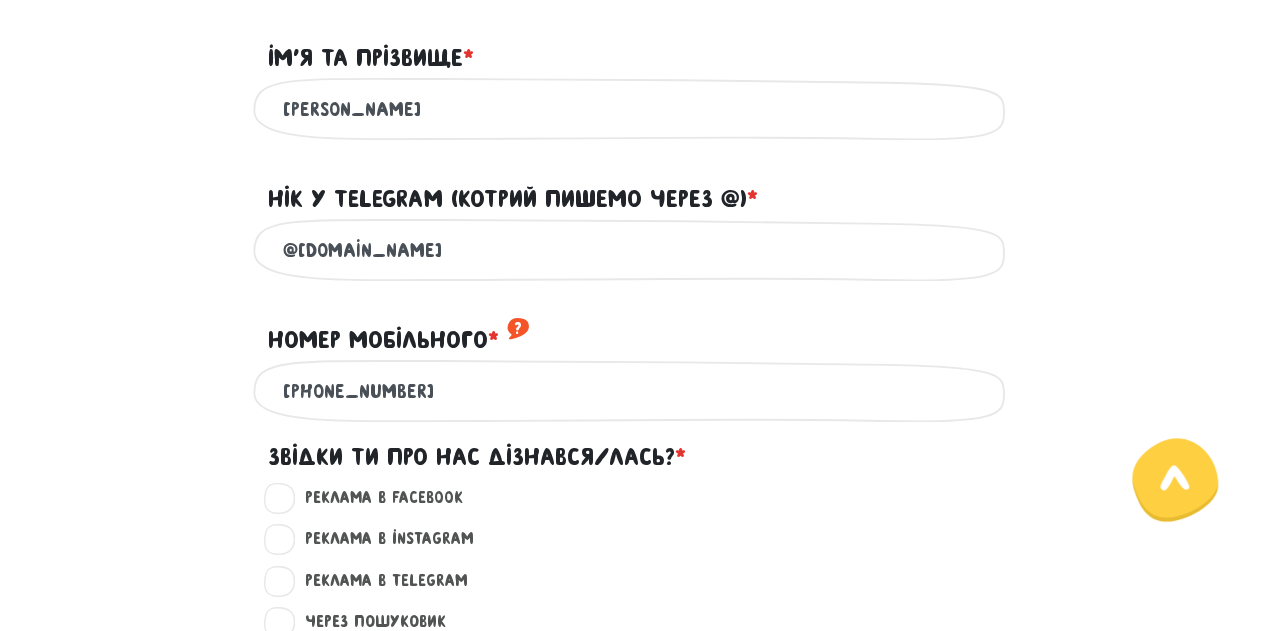drag, startPoint x: 498, startPoint y: 272, endPoint x: 270, endPoint y: 253, distance: 228.7903 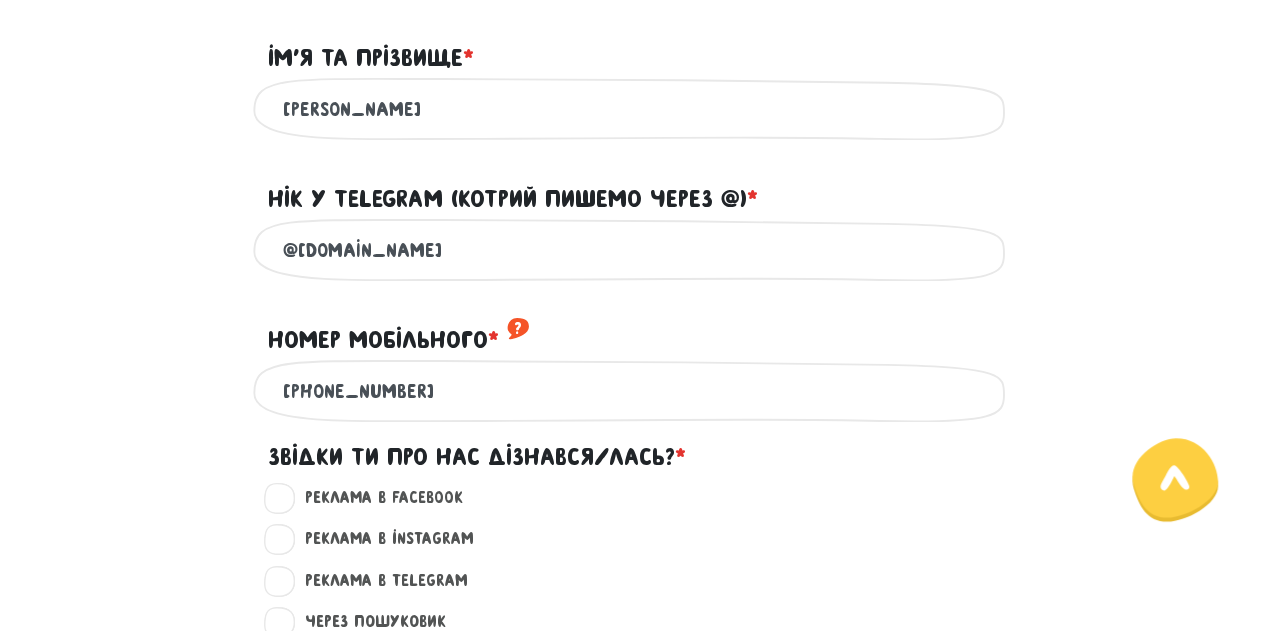 click on "@[DOMAIN_NAME]
Напиши свій нік або телефон, за яким тебе можна знайти в телеграмі" at bounding box center [633, 249] 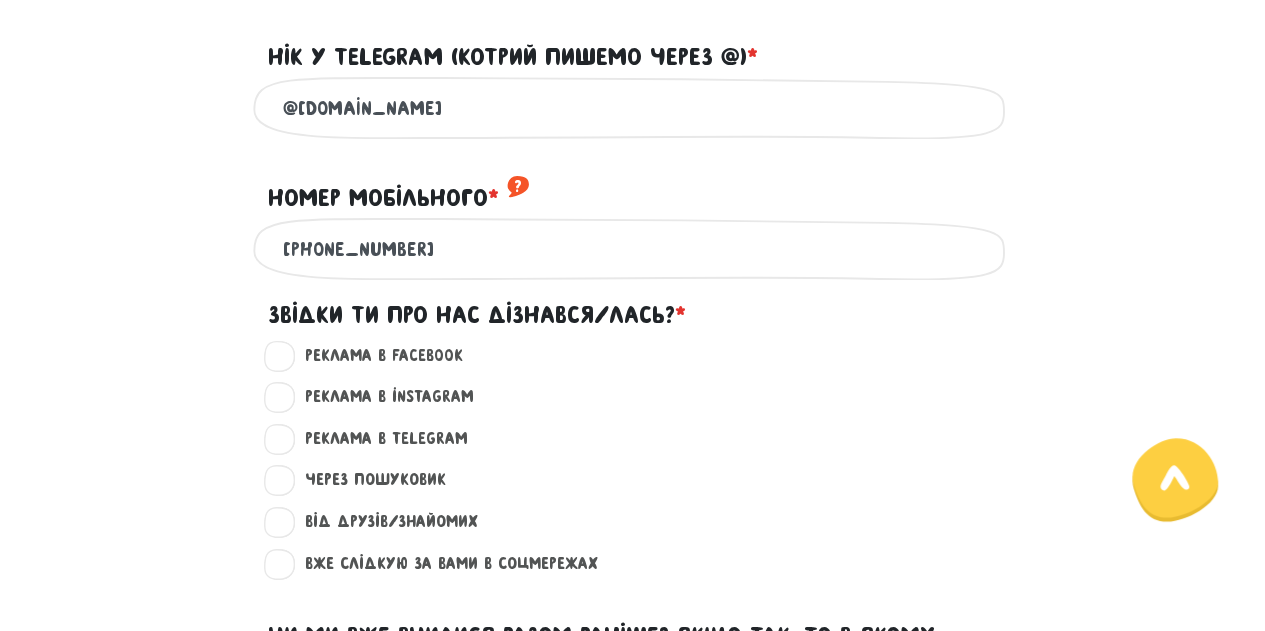 scroll, scrollTop: 1287, scrollLeft: 0, axis: vertical 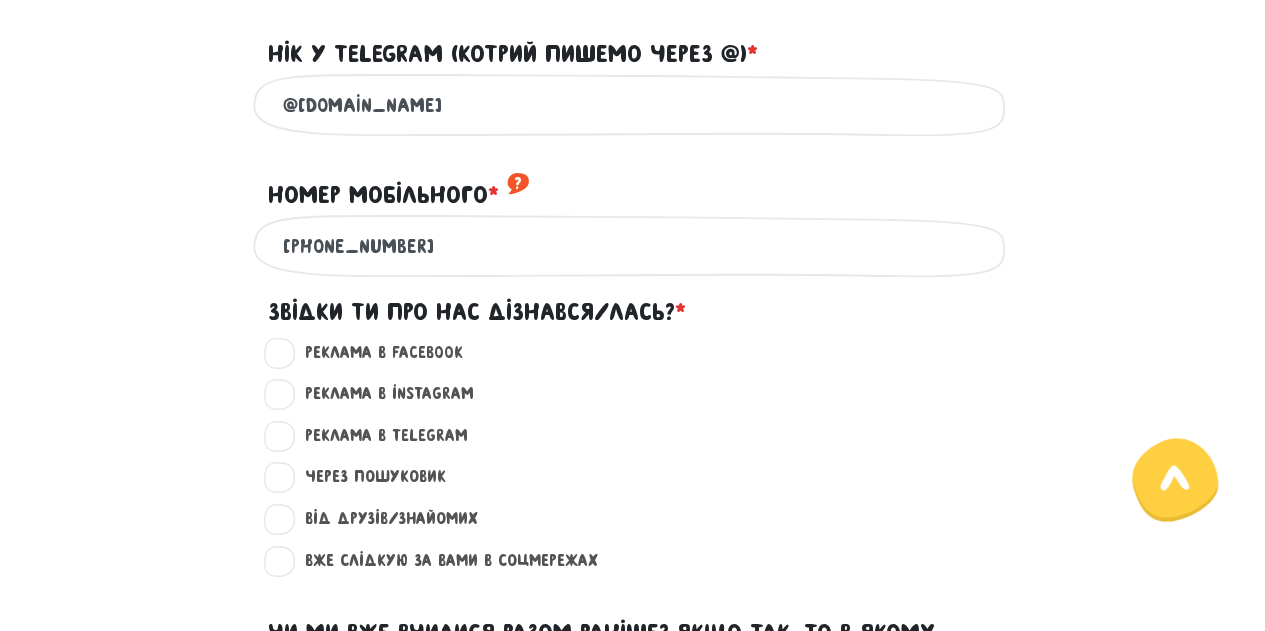 click on "[PHONE_NUMBER]" at bounding box center [633, 245] 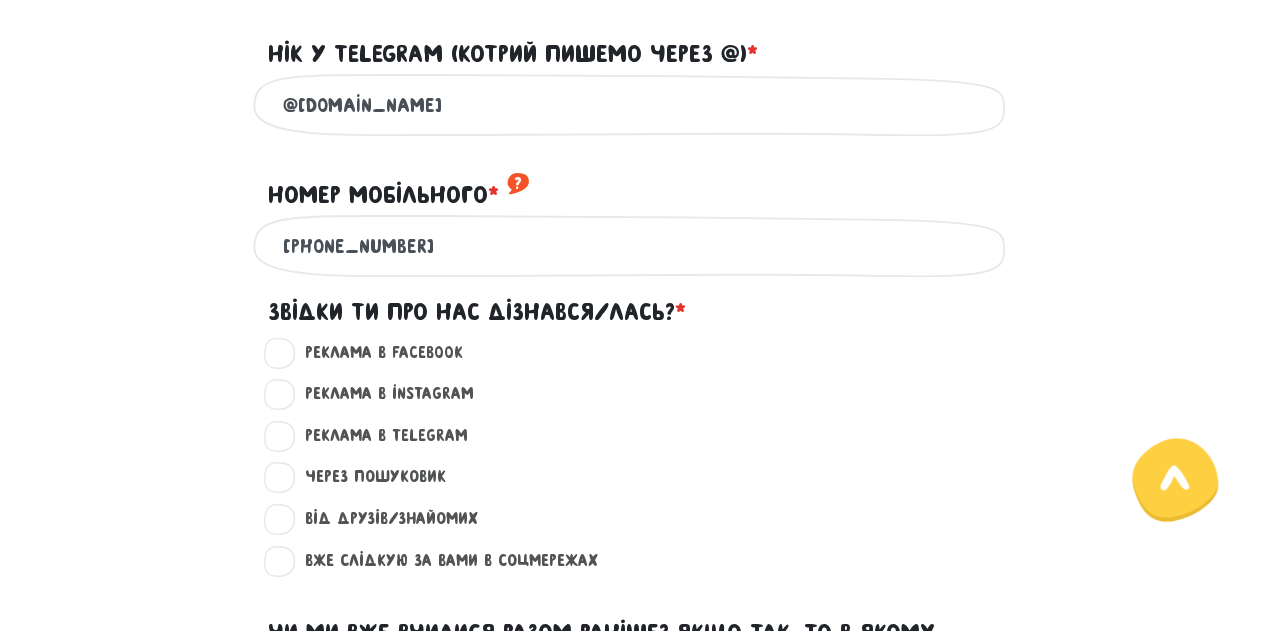 type on "[PHONE_NUMBER]" 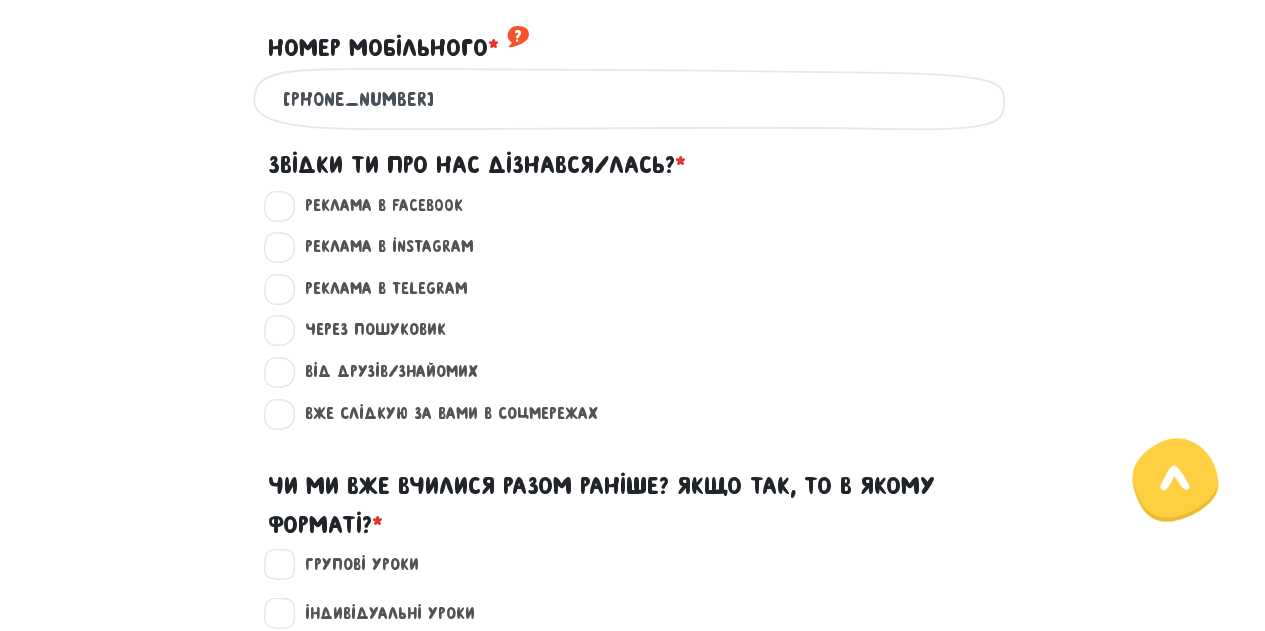 scroll, scrollTop: 1454, scrollLeft: 0, axis: vertical 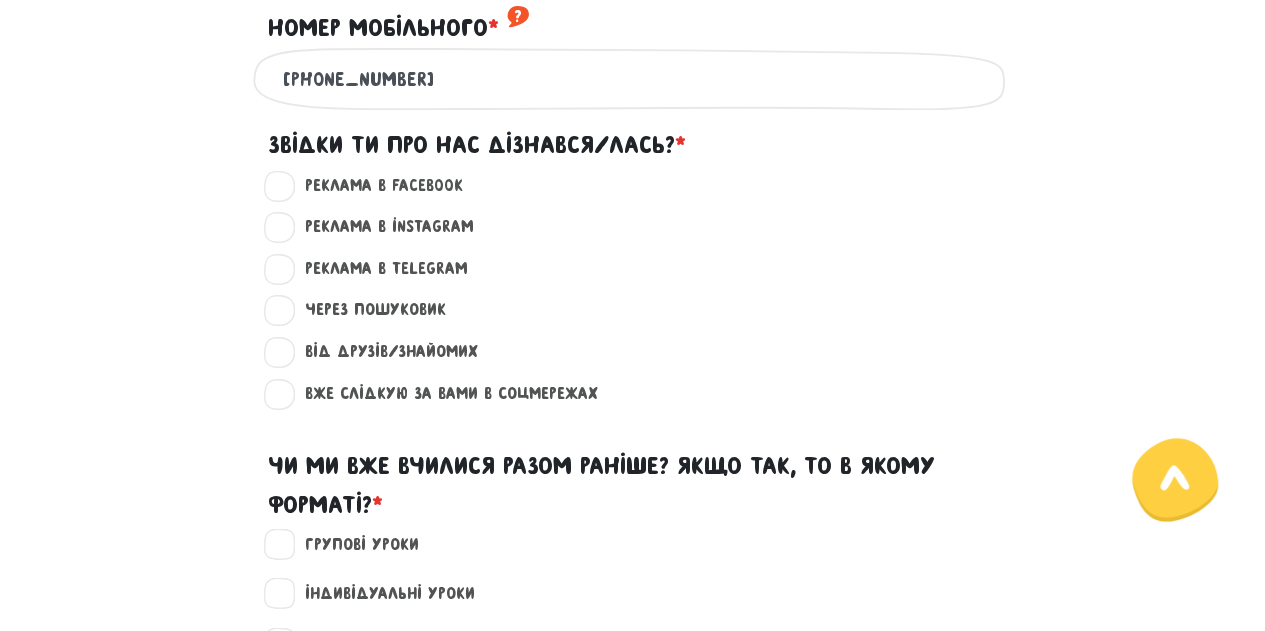 click on "Від друзів/знайомих
?" at bounding box center (383, 352) 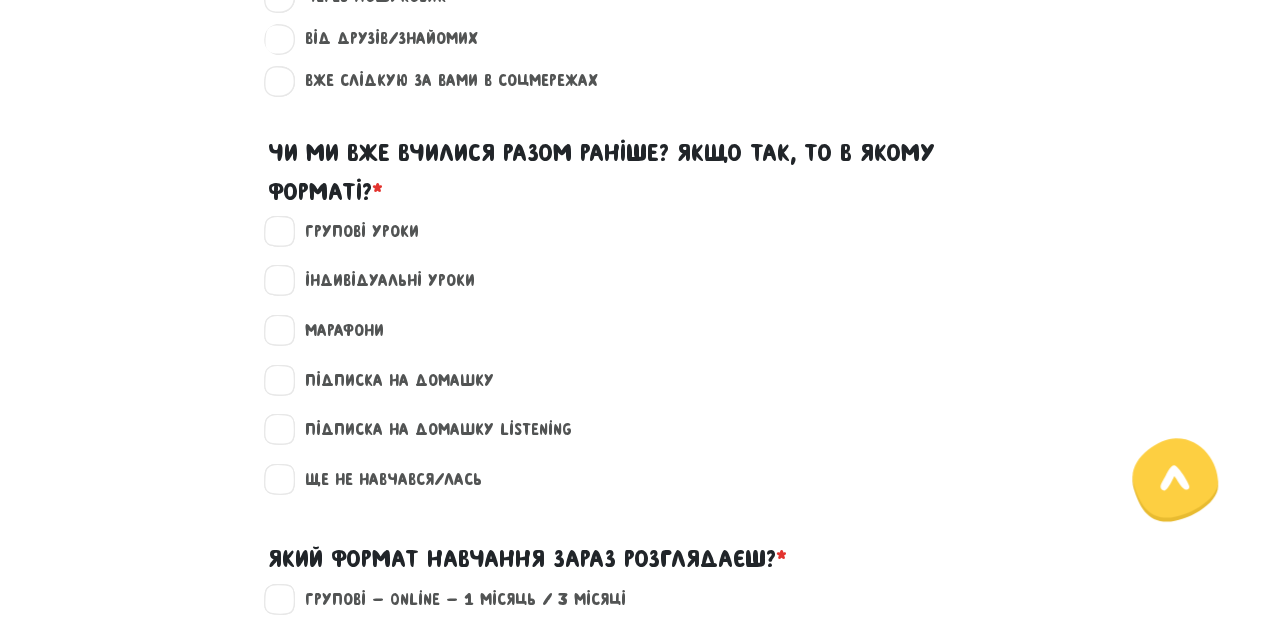 scroll, scrollTop: 1770, scrollLeft: 0, axis: vertical 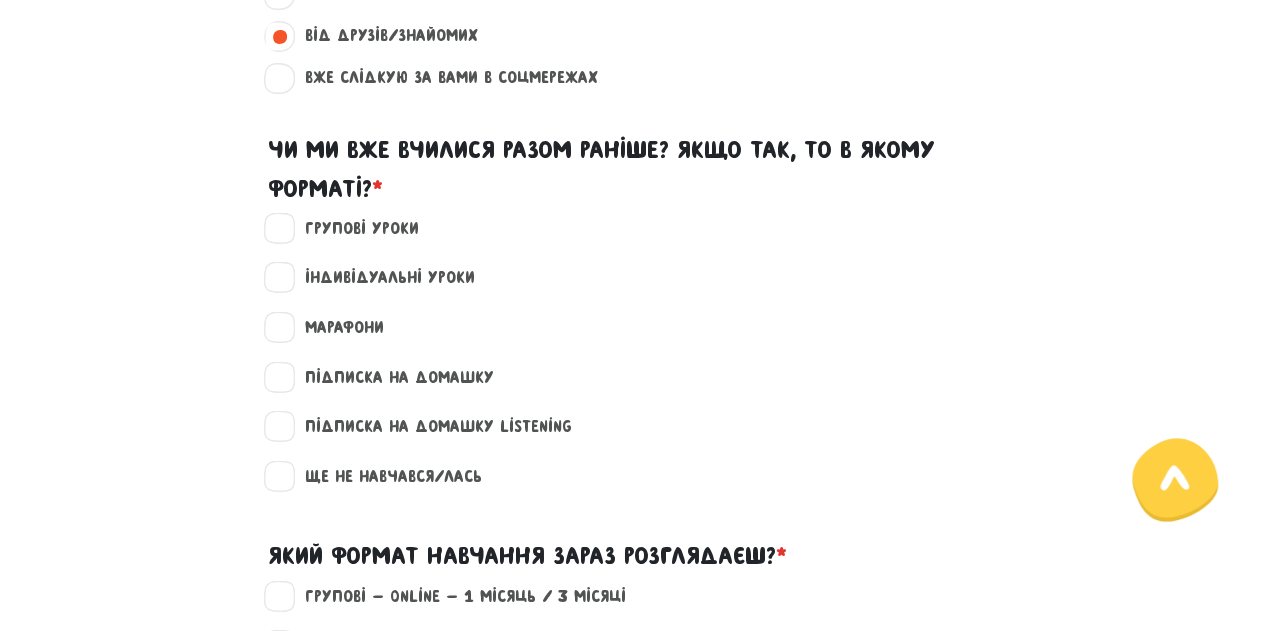 click on "Ще не навчався/лась" at bounding box center [385, 476] 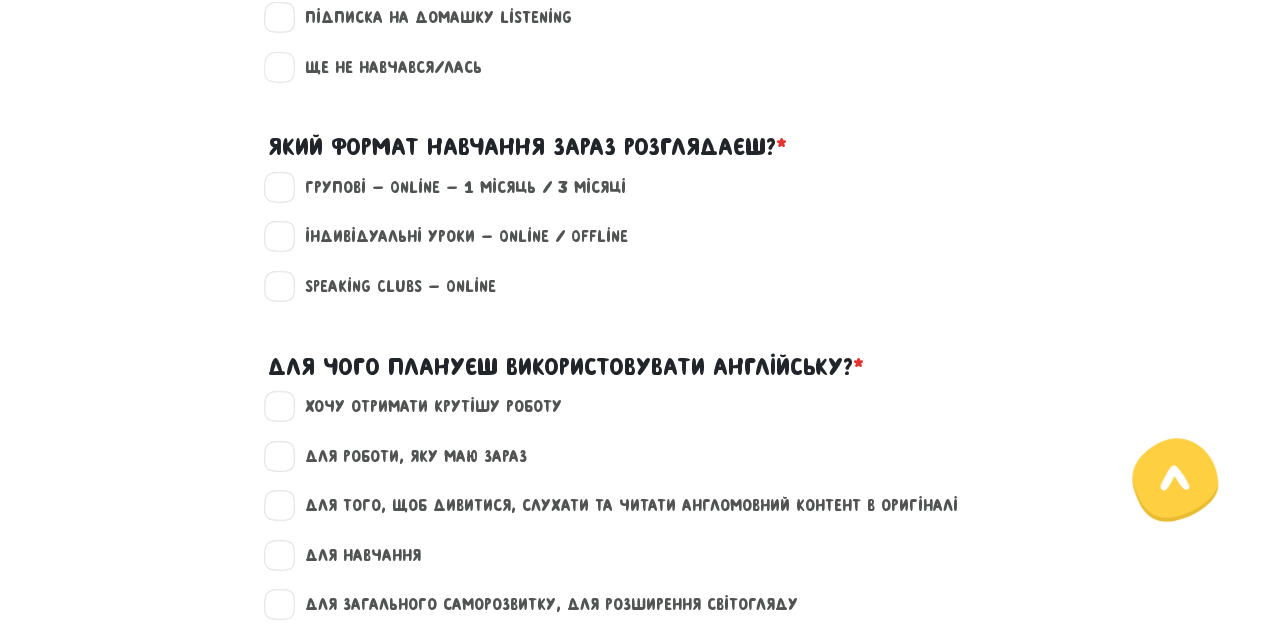 scroll, scrollTop: 2181, scrollLeft: 0, axis: vertical 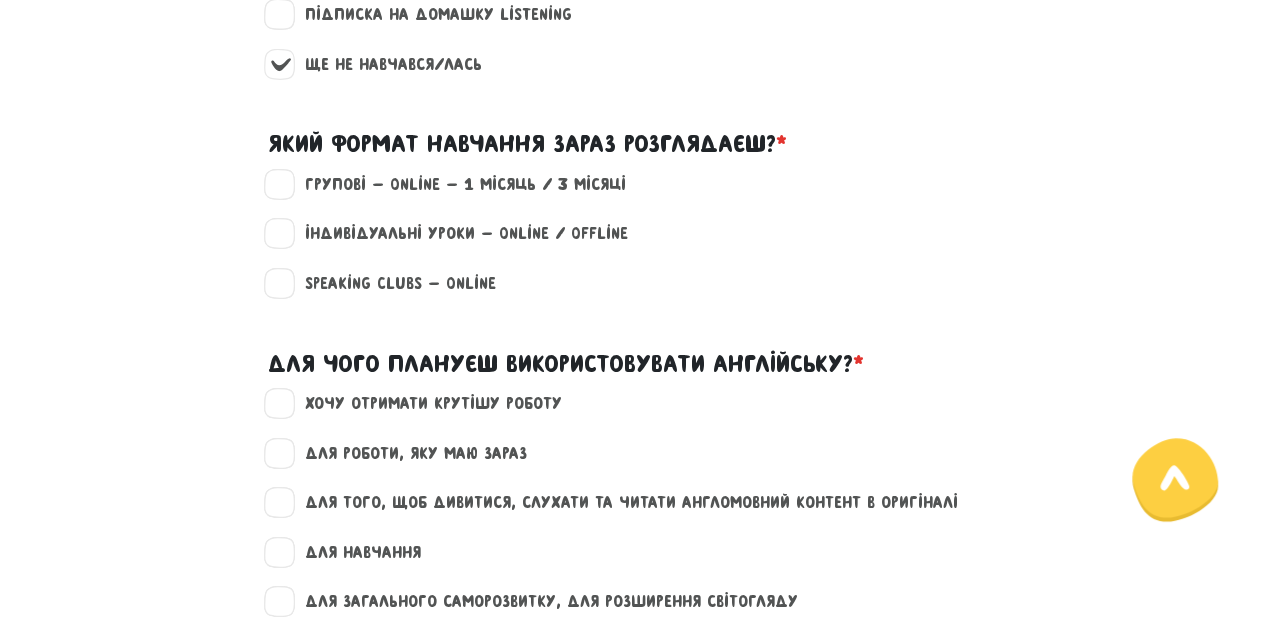 click on "Speaking clubs - Online" at bounding box center [392, 284] 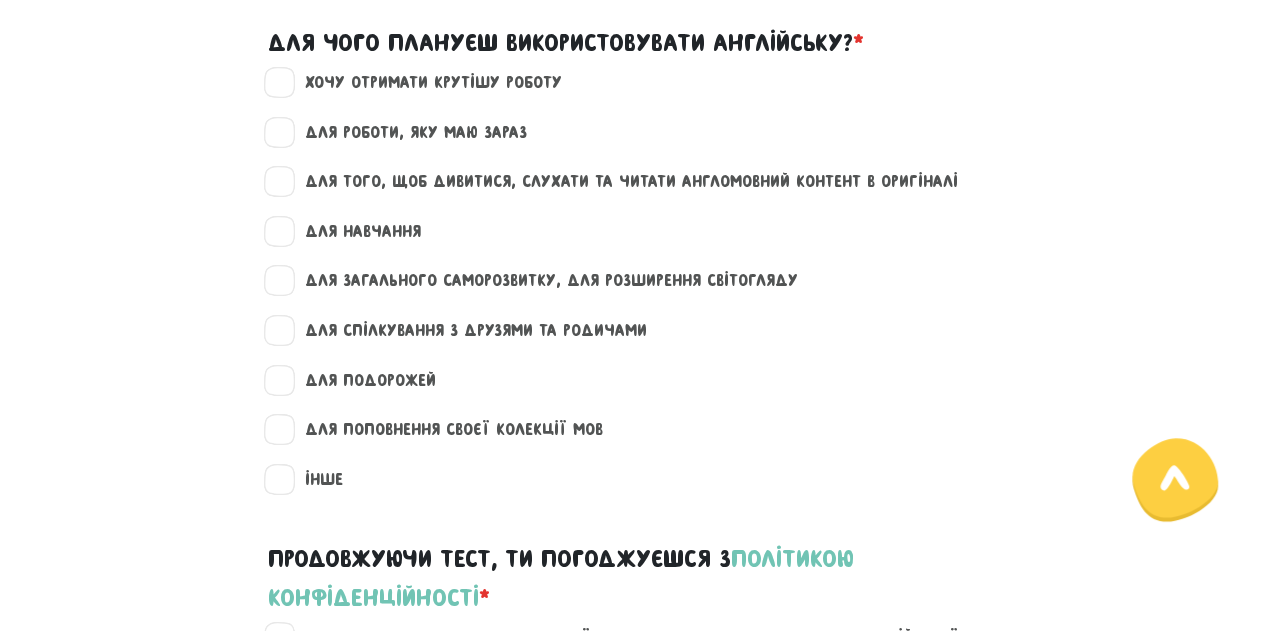 scroll, scrollTop: 2504, scrollLeft: 0, axis: vertical 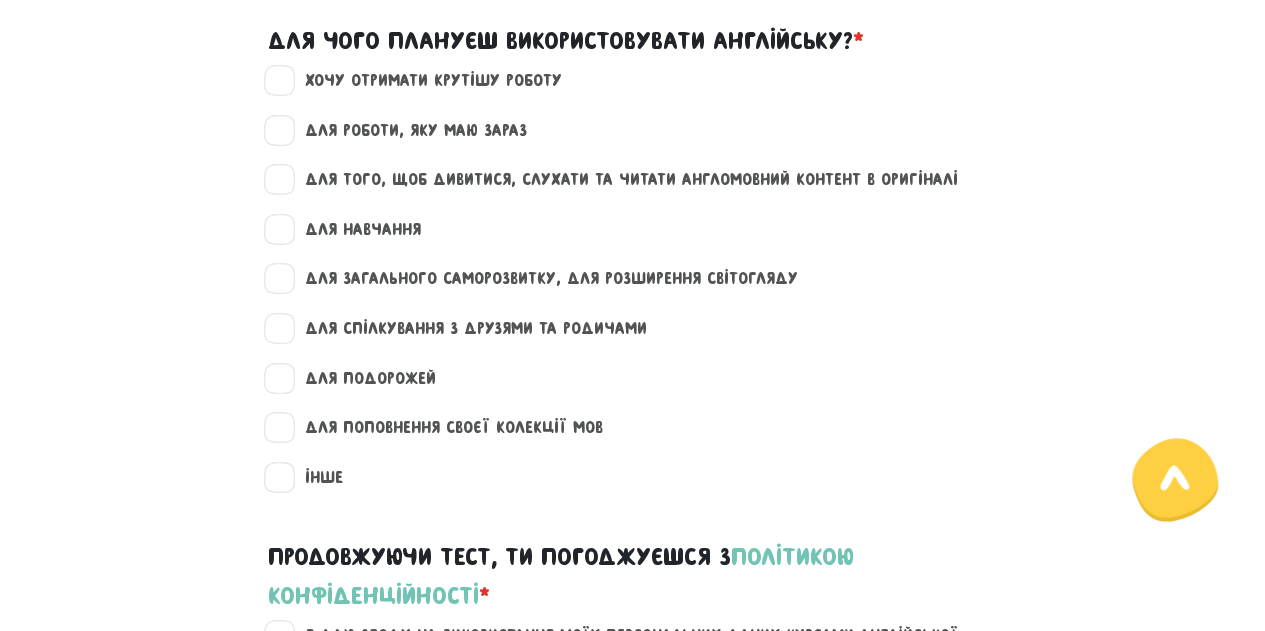 click on "інше" at bounding box center (315, 478) 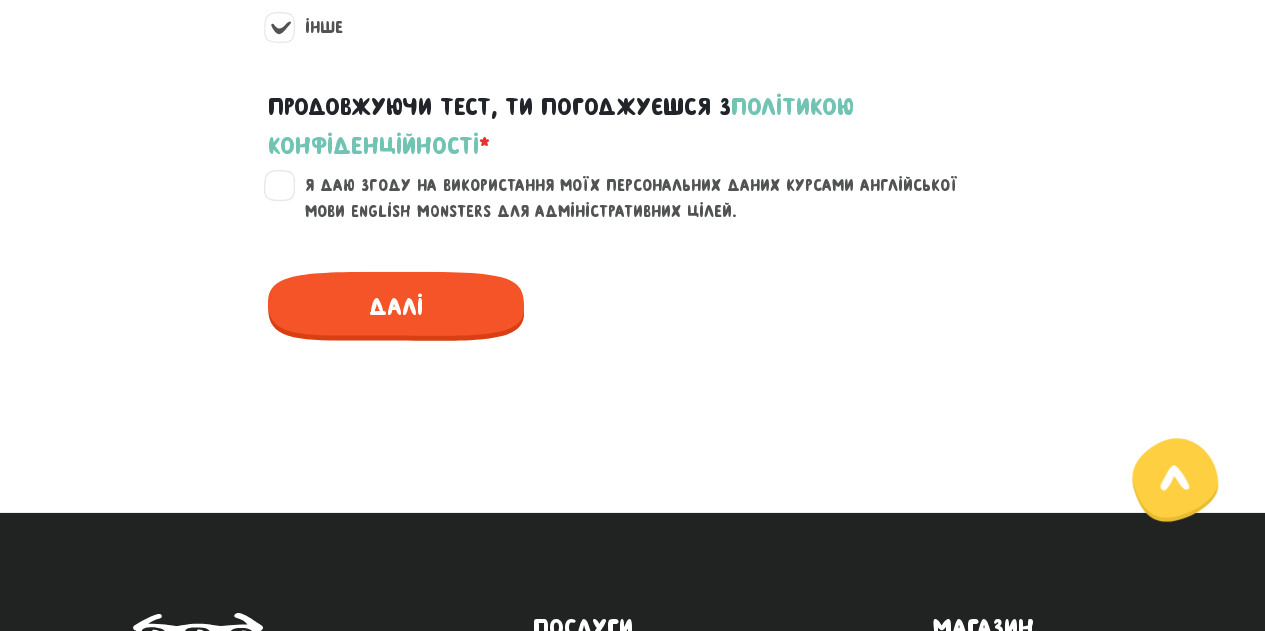 scroll, scrollTop: 2956, scrollLeft: 0, axis: vertical 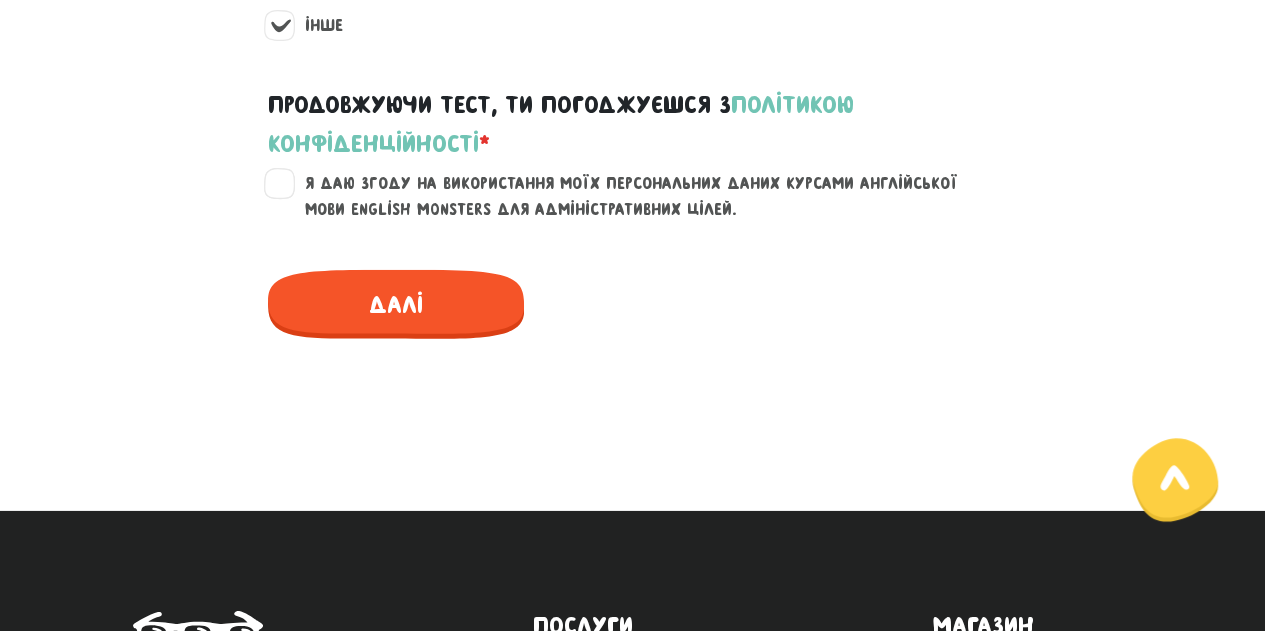 click on "Я даю згоду на використання моїх персональних даних курсами англійської мови English Monsters для адміністративних цілей." at bounding box center (645, 196) 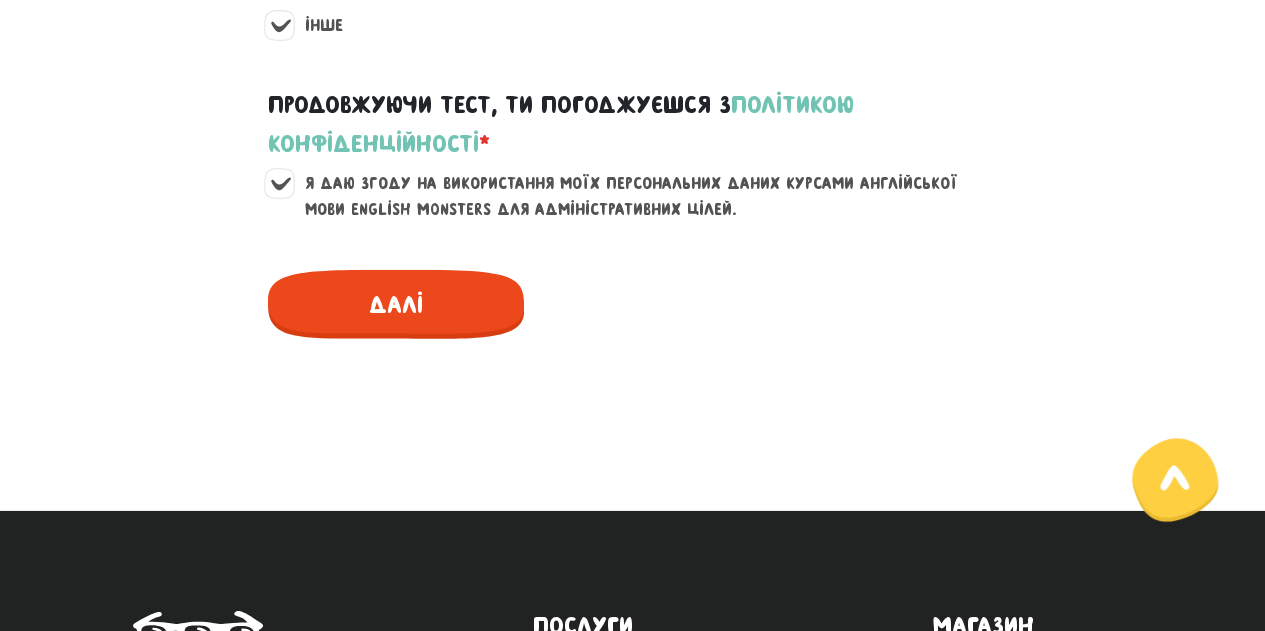click on "Далі" at bounding box center [396, 304] 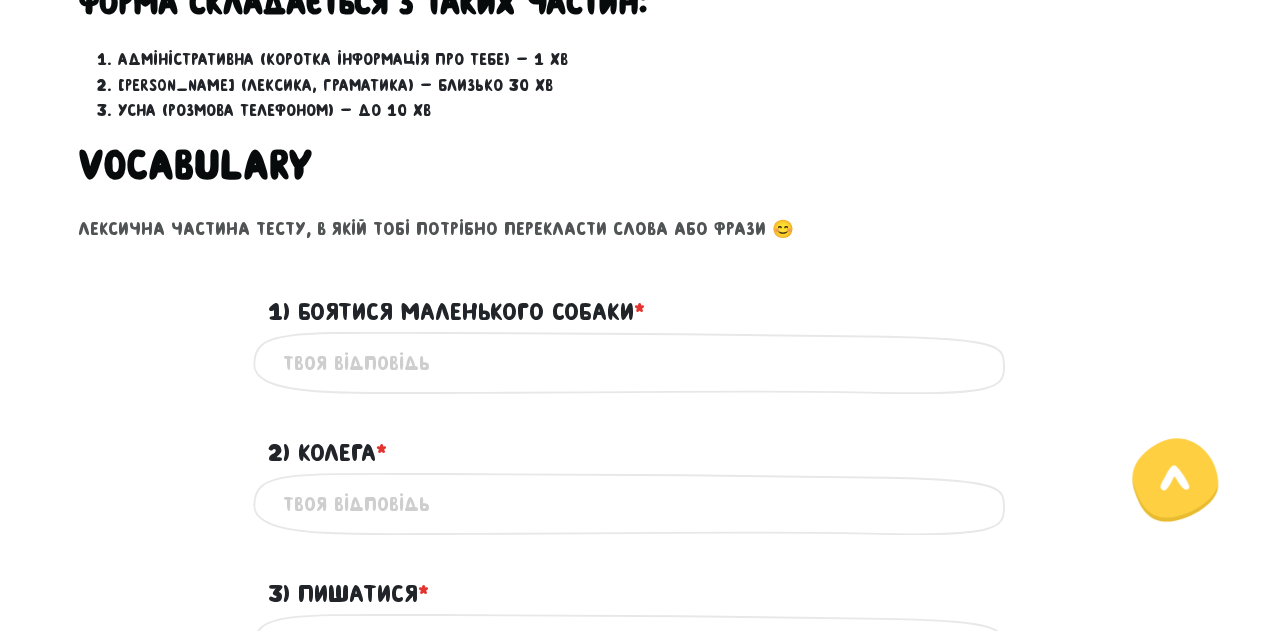 scroll, scrollTop: 680, scrollLeft: 0, axis: vertical 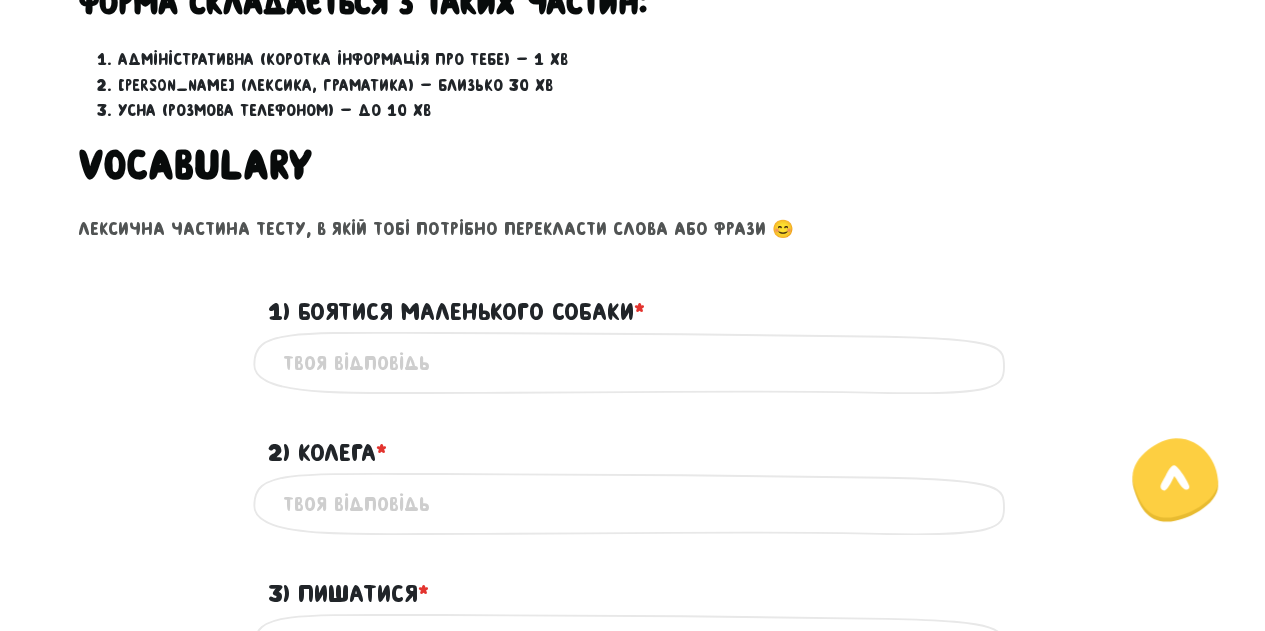 click on "1) Боятися маленького собаки *
?" at bounding box center [633, 362] 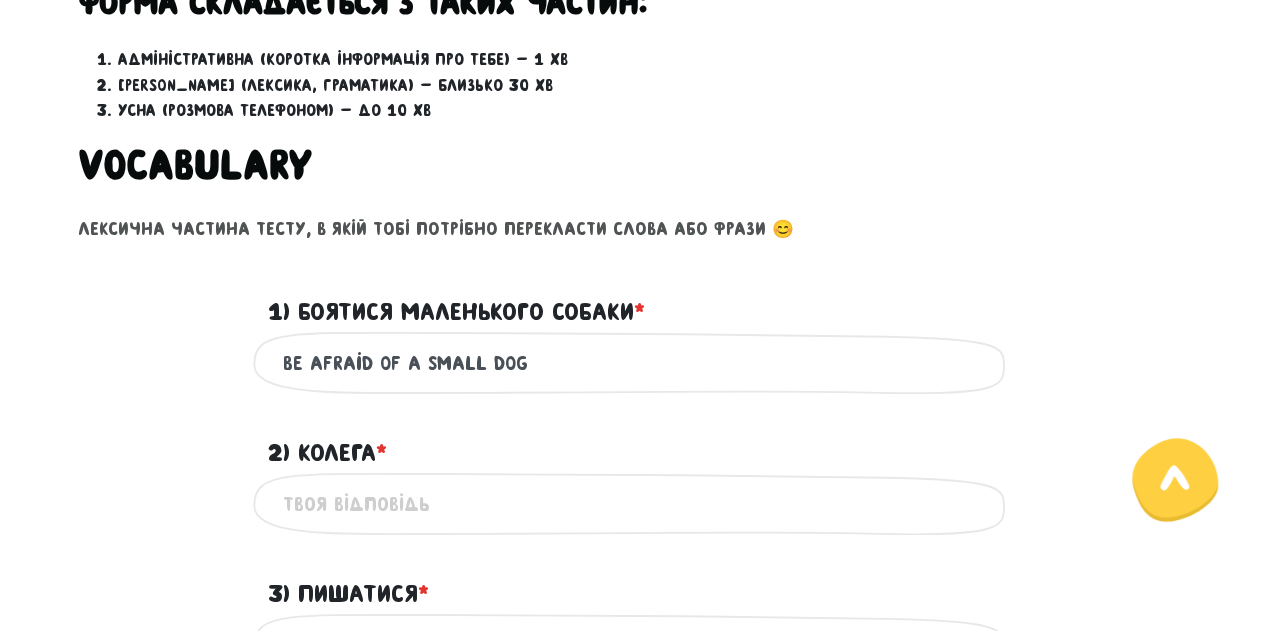 type on "be afraid of a small dog" 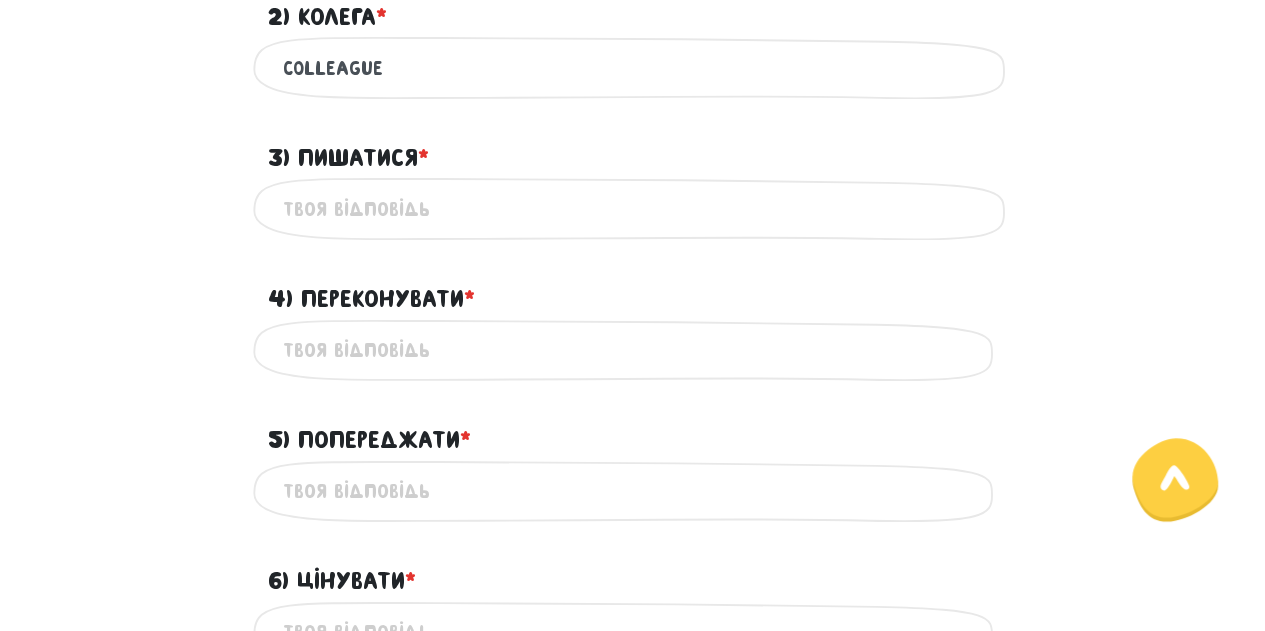scroll, scrollTop: 1118, scrollLeft: 0, axis: vertical 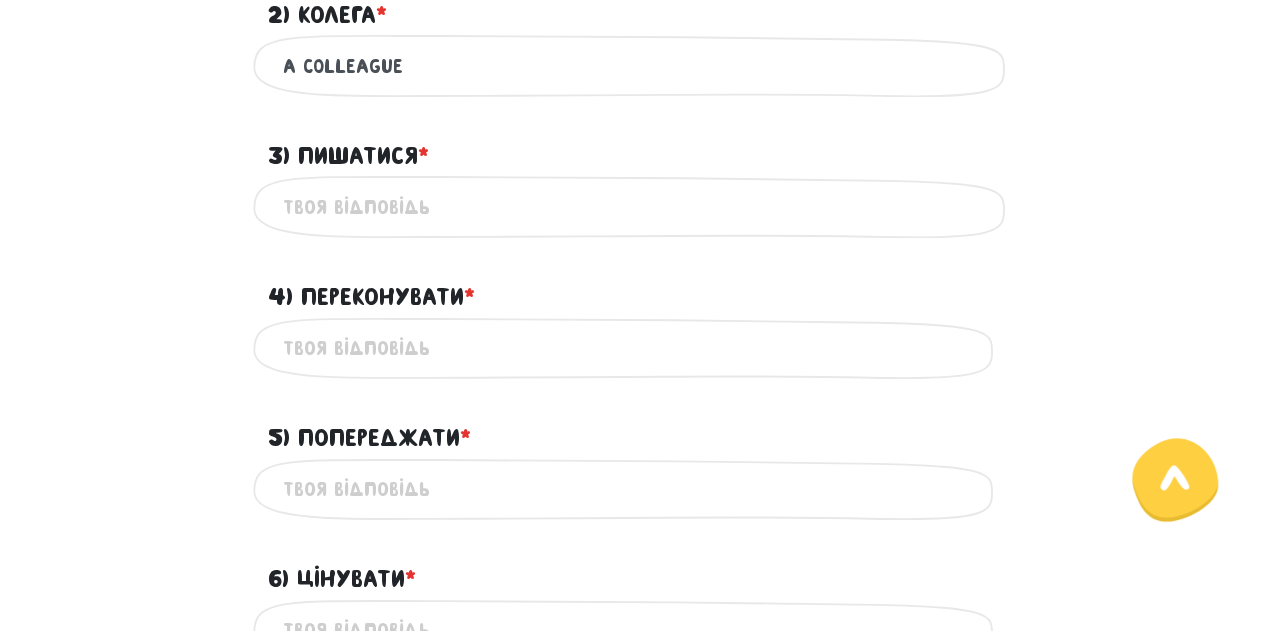 type on "a colleague" 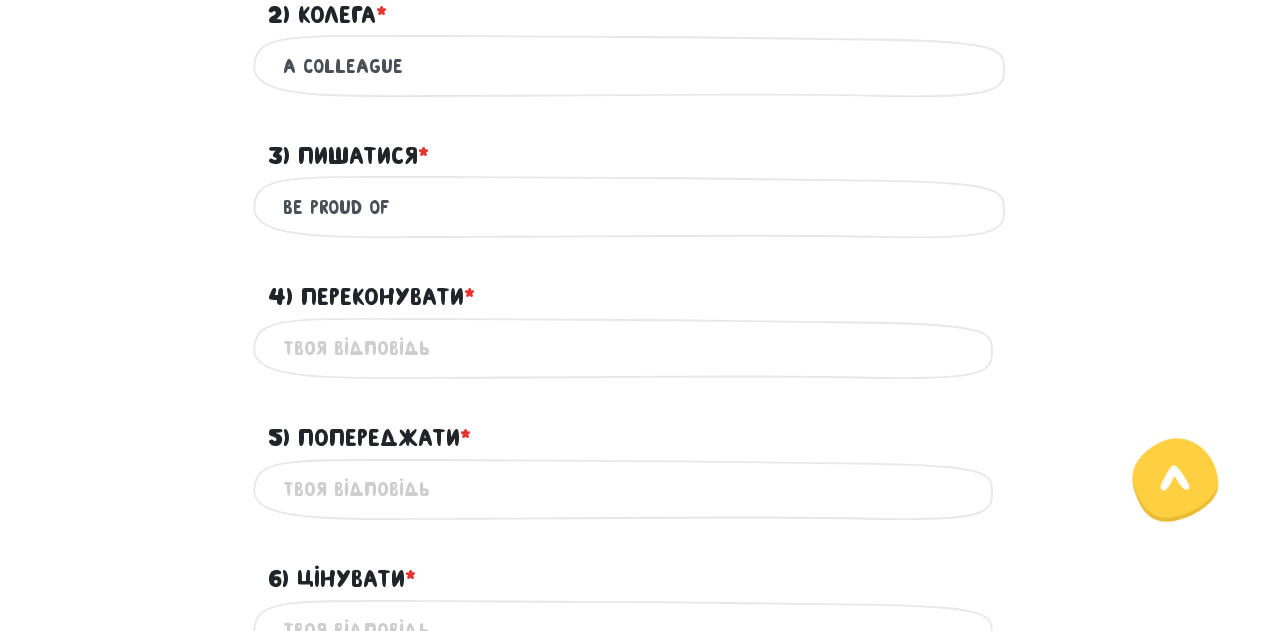type on "be proud of" 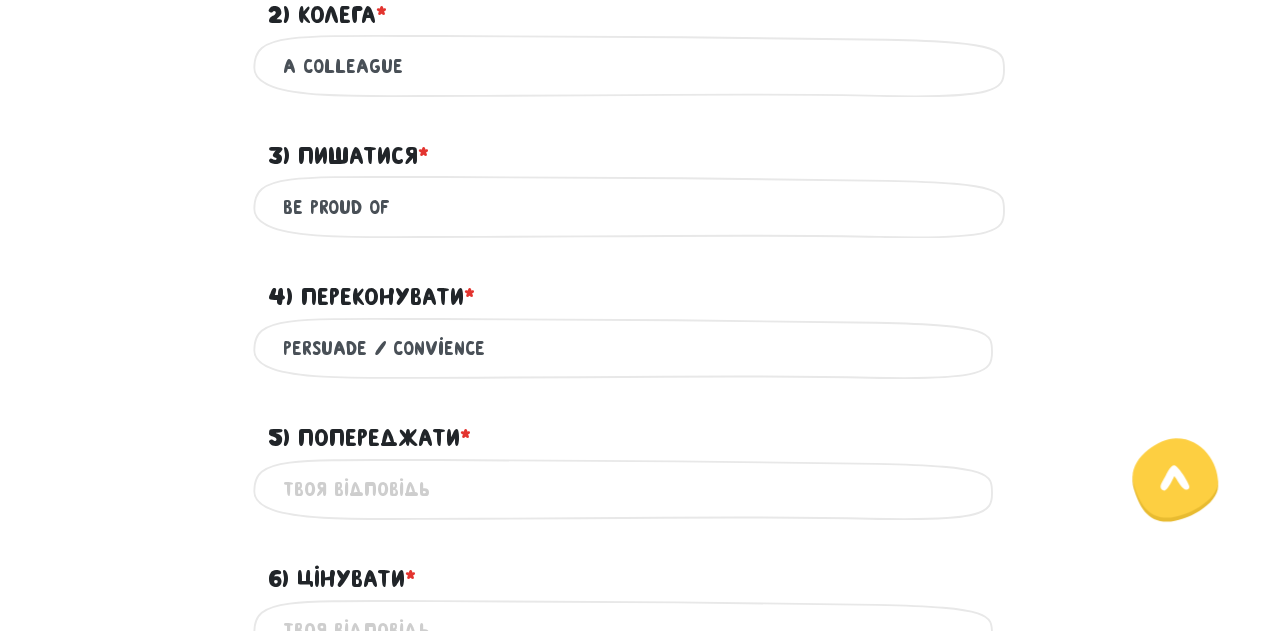 scroll, scrollTop: 1292, scrollLeft: 0, axis: vertical 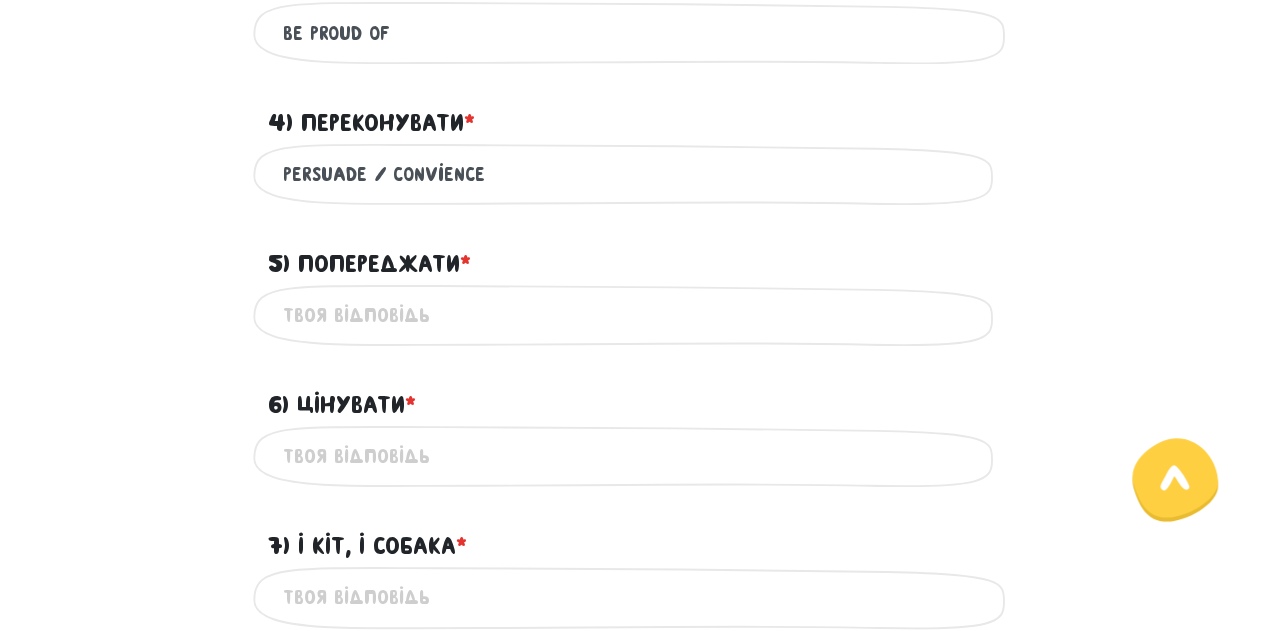 type on "persuade / convience" 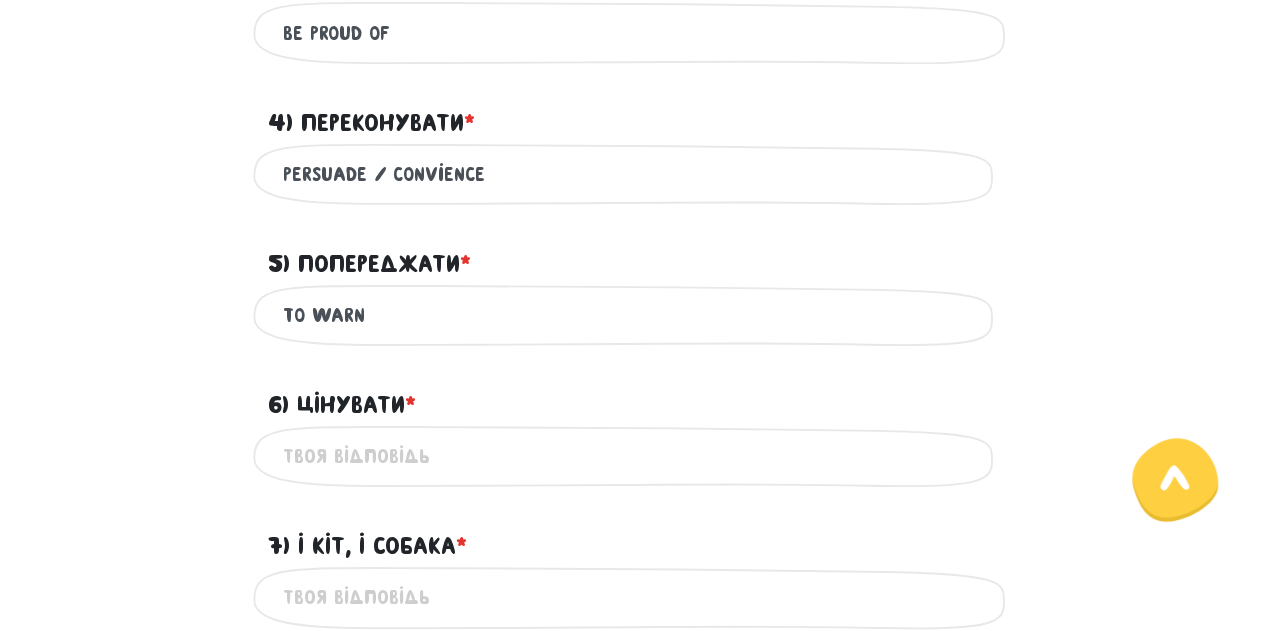 type on "to warn" 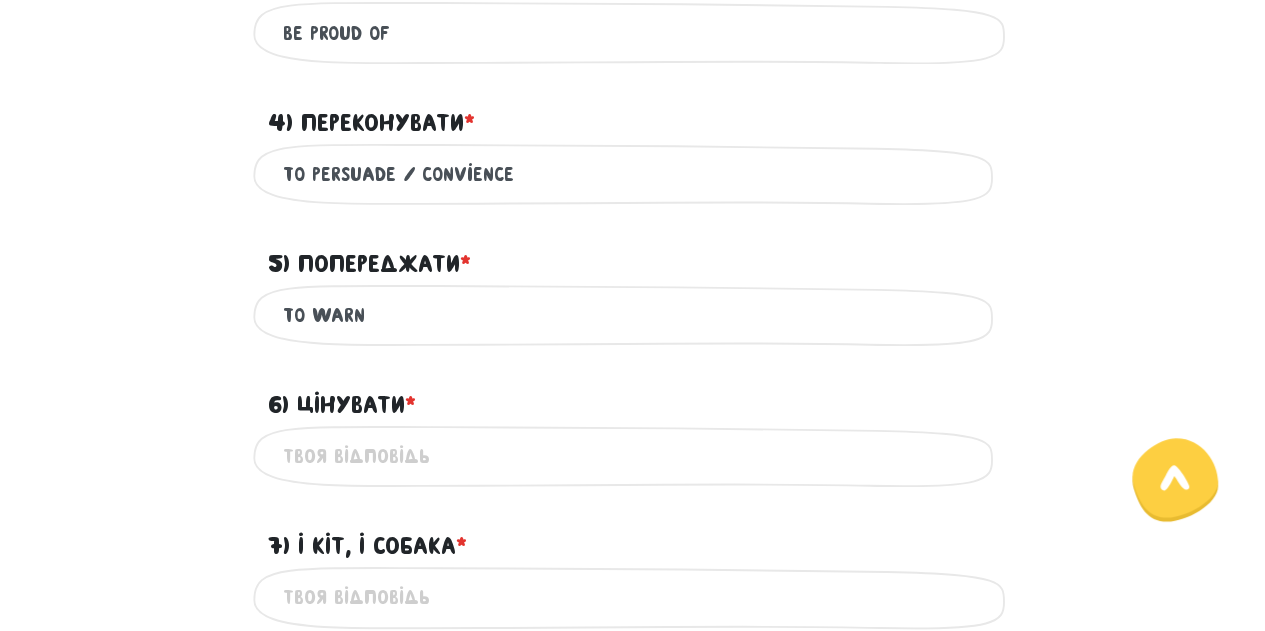 click on "to persuade / convience" at bounding box center [633, 174] 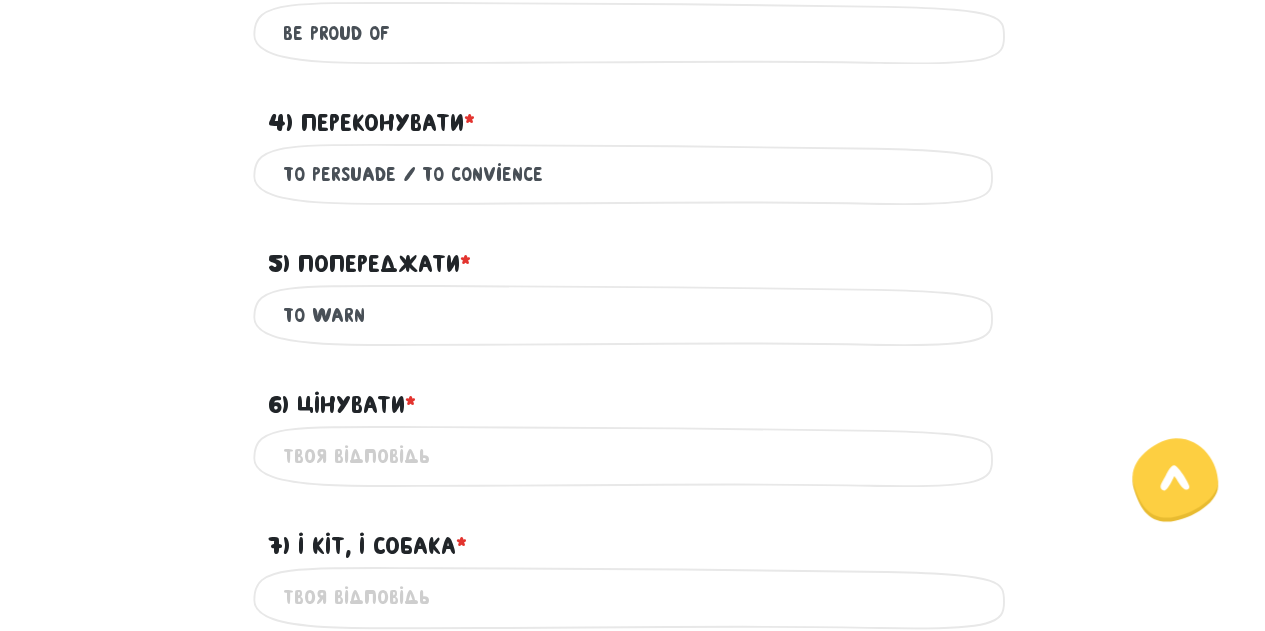type on "to persuade / to convience" 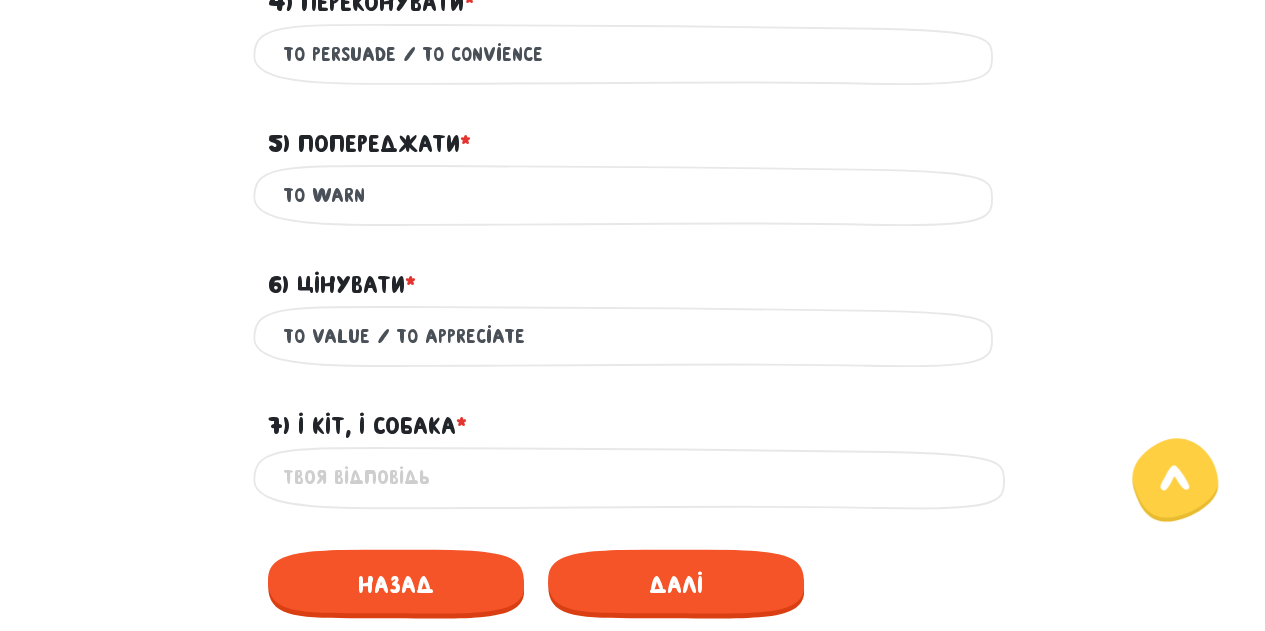 scroll, scrollTop: 1430, scrollLeft: 0, axis: vertical 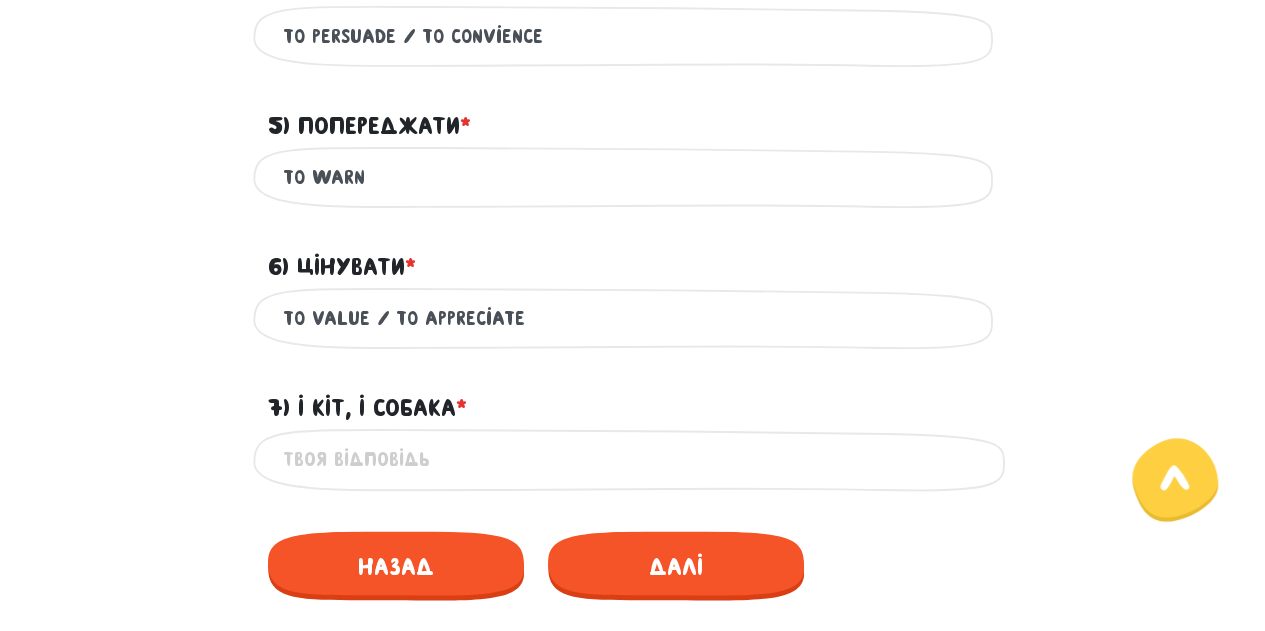type on "to value / to appreciate" 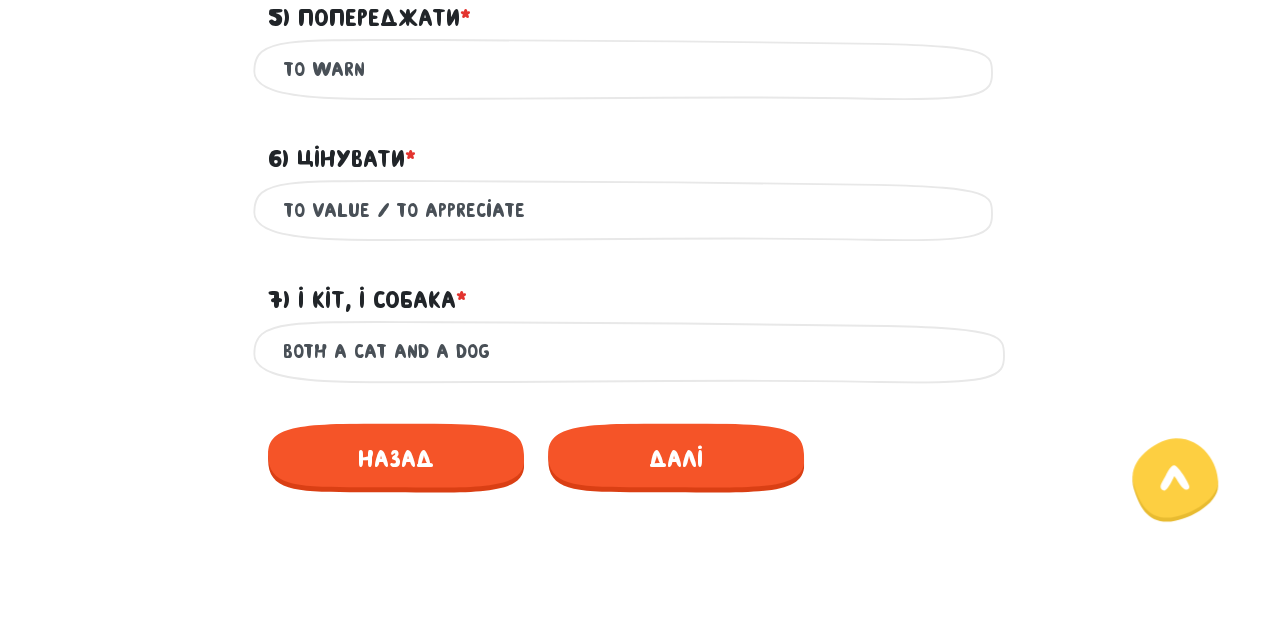 scroll, scrollTop: 1540, scrollLeft: 0, axis: vertical 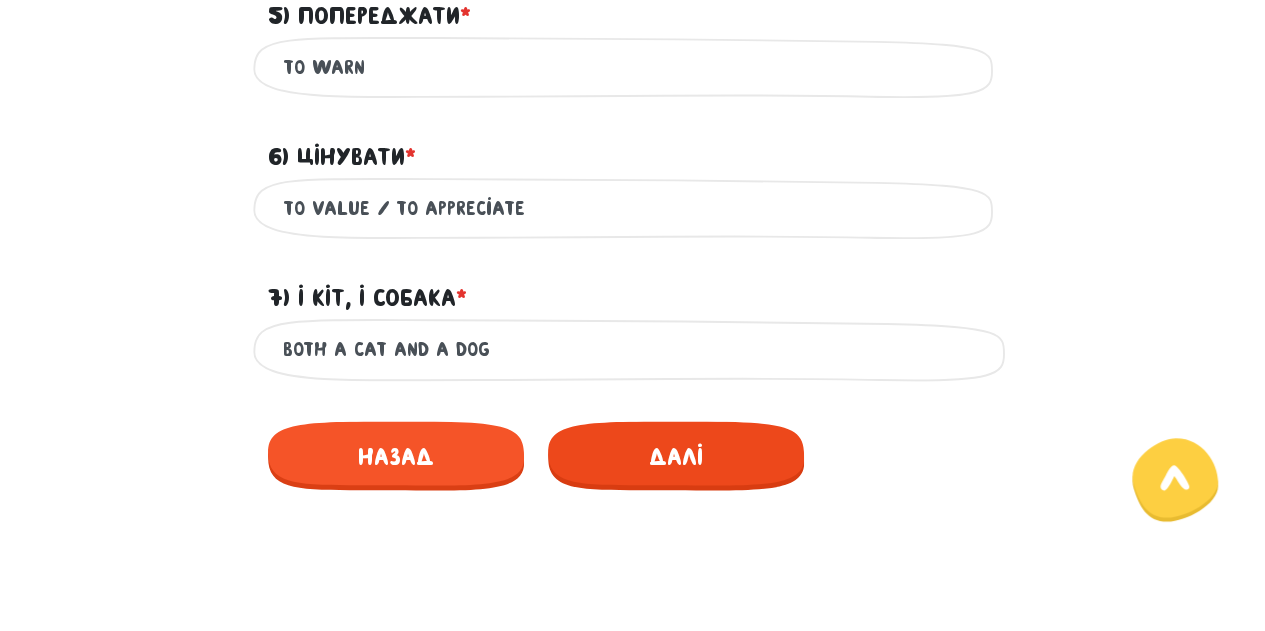 type on "both a cat and a dog" 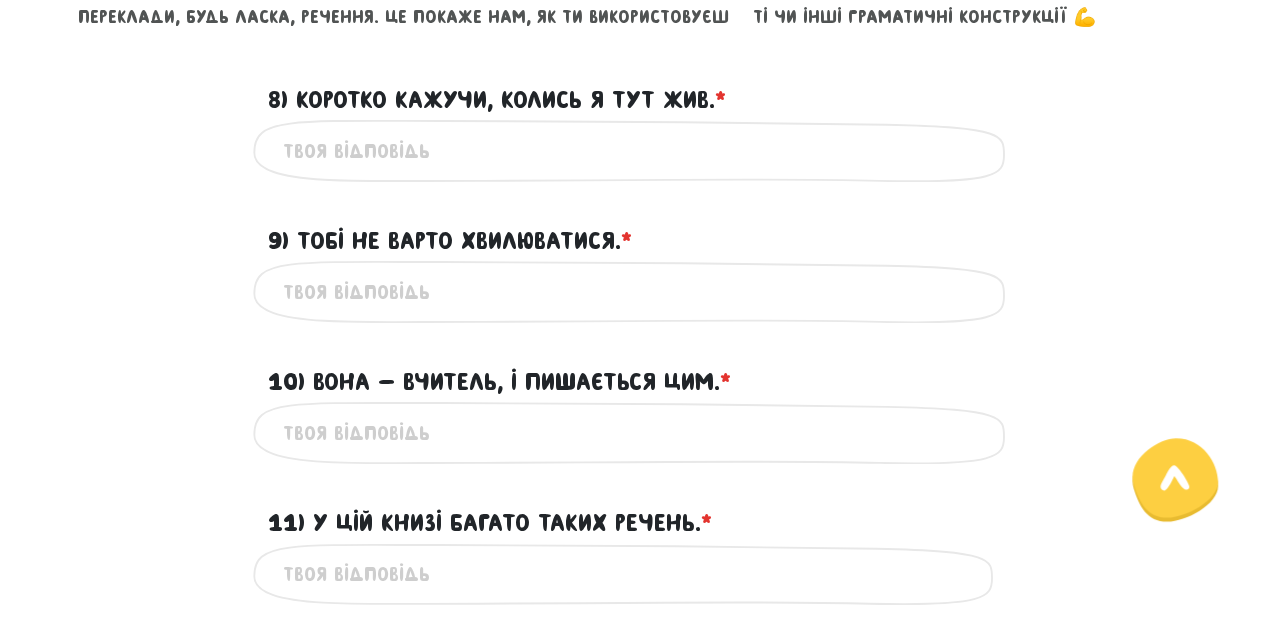 scroll, scrollTop: 858, scrollLeft: 0, axis: vertical 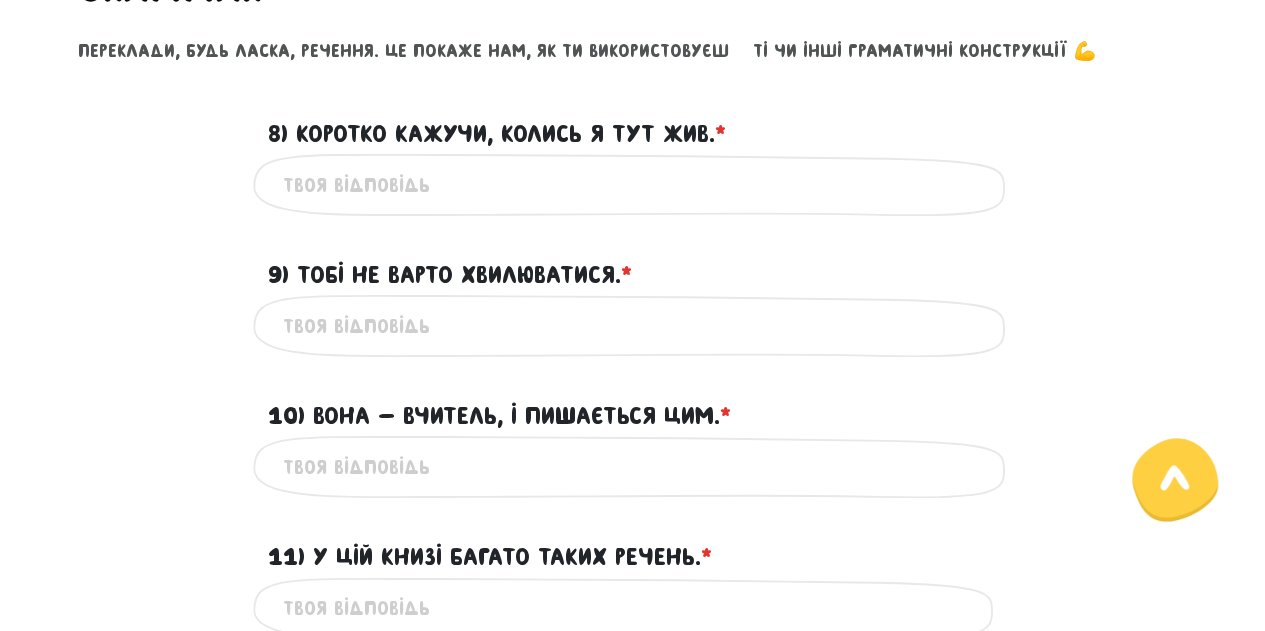 click on "8) Коротко кажучи, колись я тут жив. *
?" at bounding box center (633, 184) 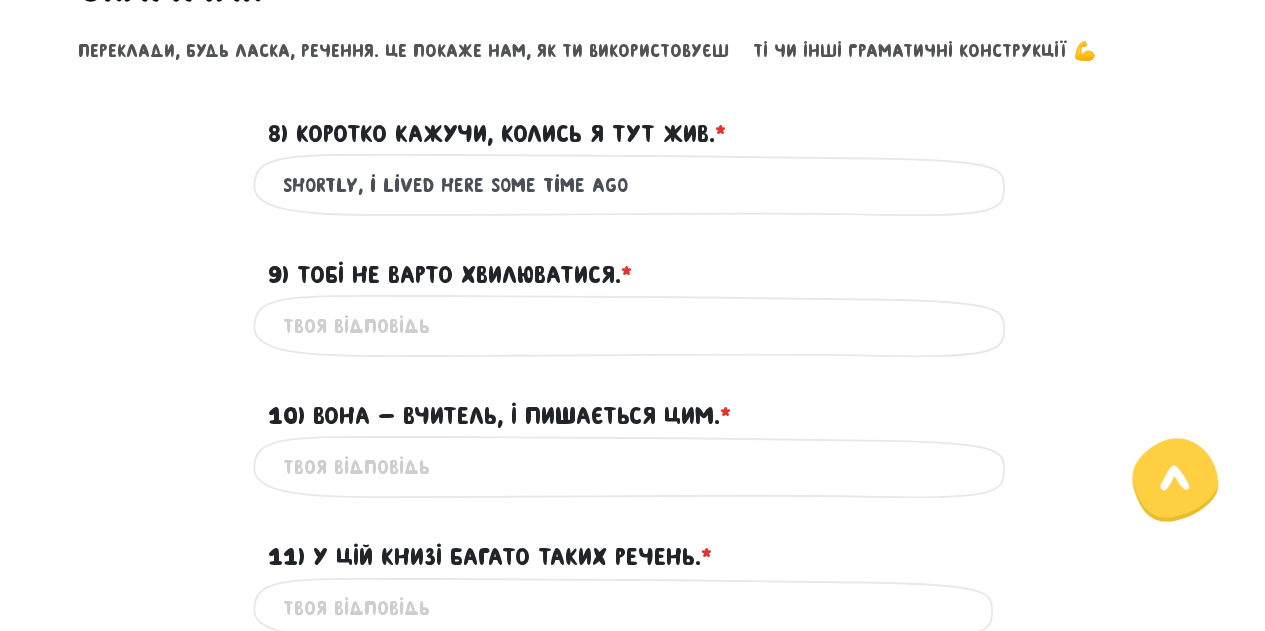 type on "shortly, i lived here some time ago" 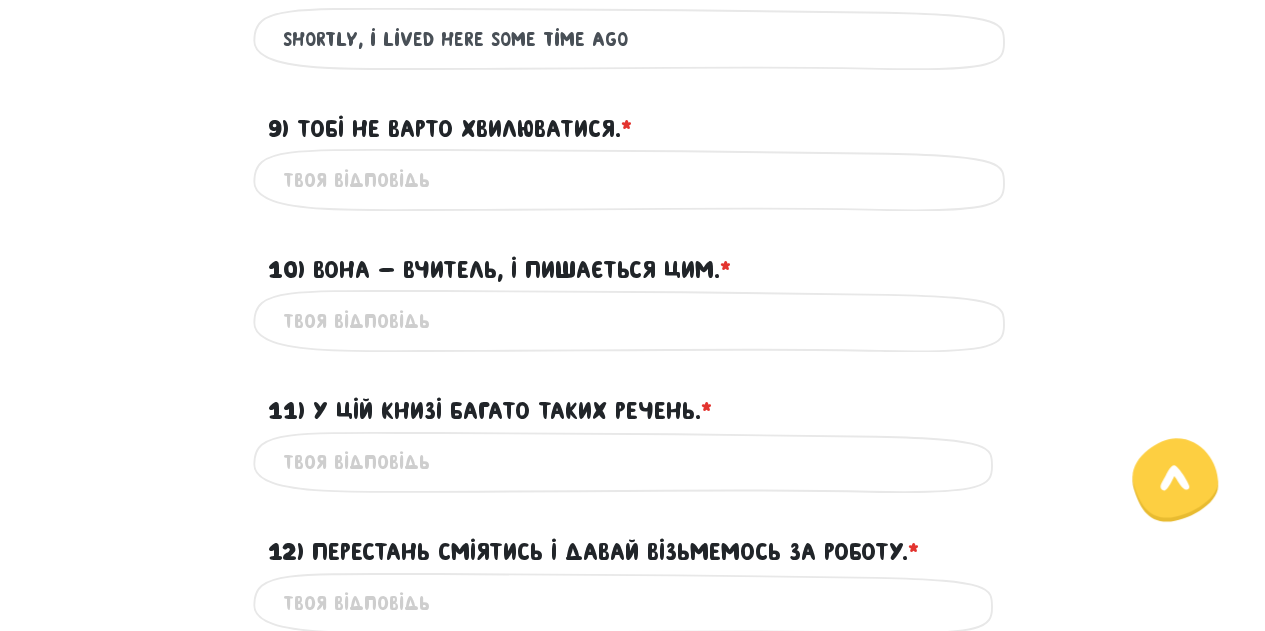 scroll, scrollTop: 1010, scrollLeft: 0, axis: vertical 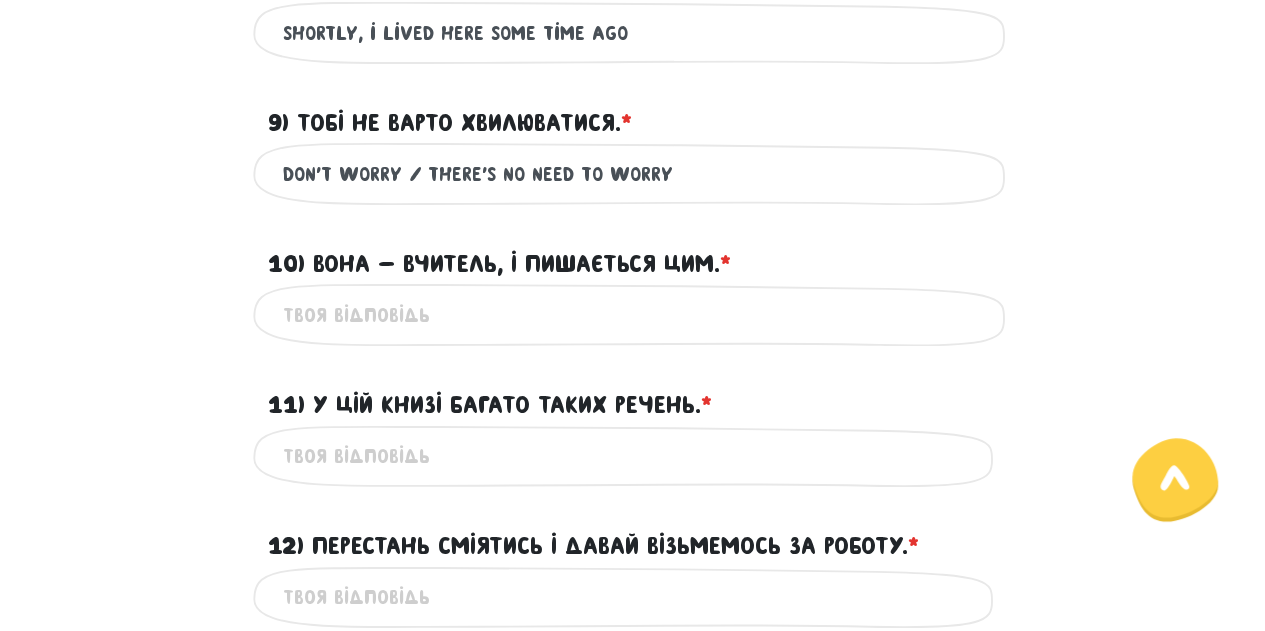 type on "don't worry / there's no need to worry" 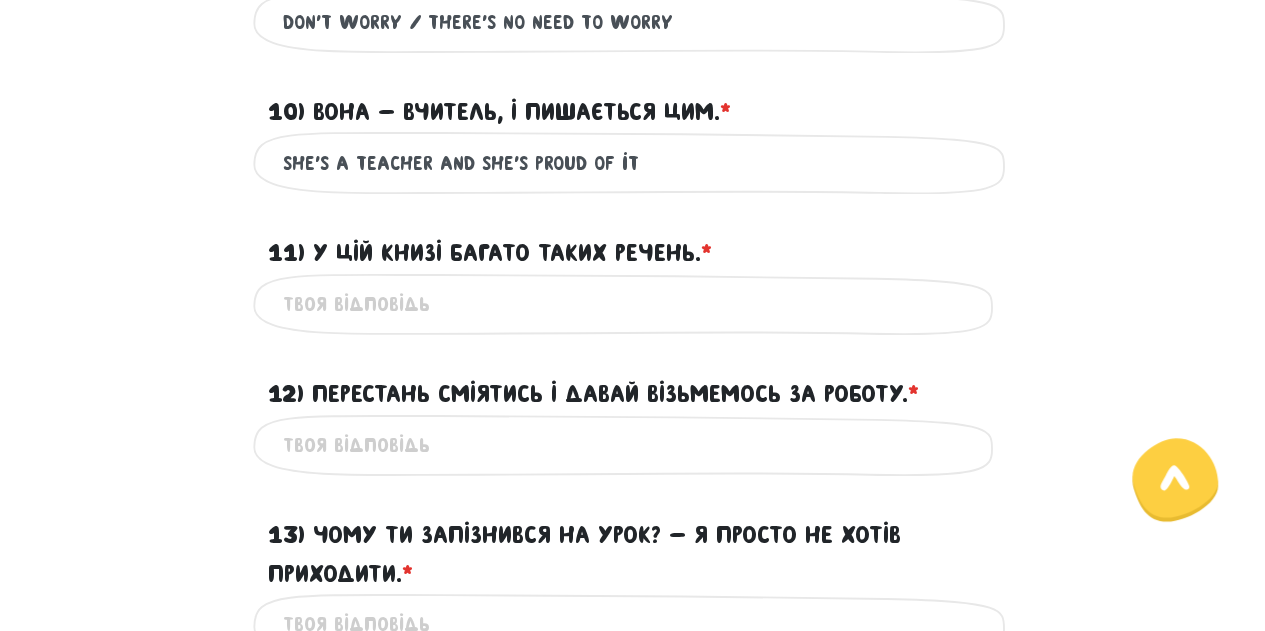 scroll, scrollTop: 1164, scrollLeft: 0, axis: vertical 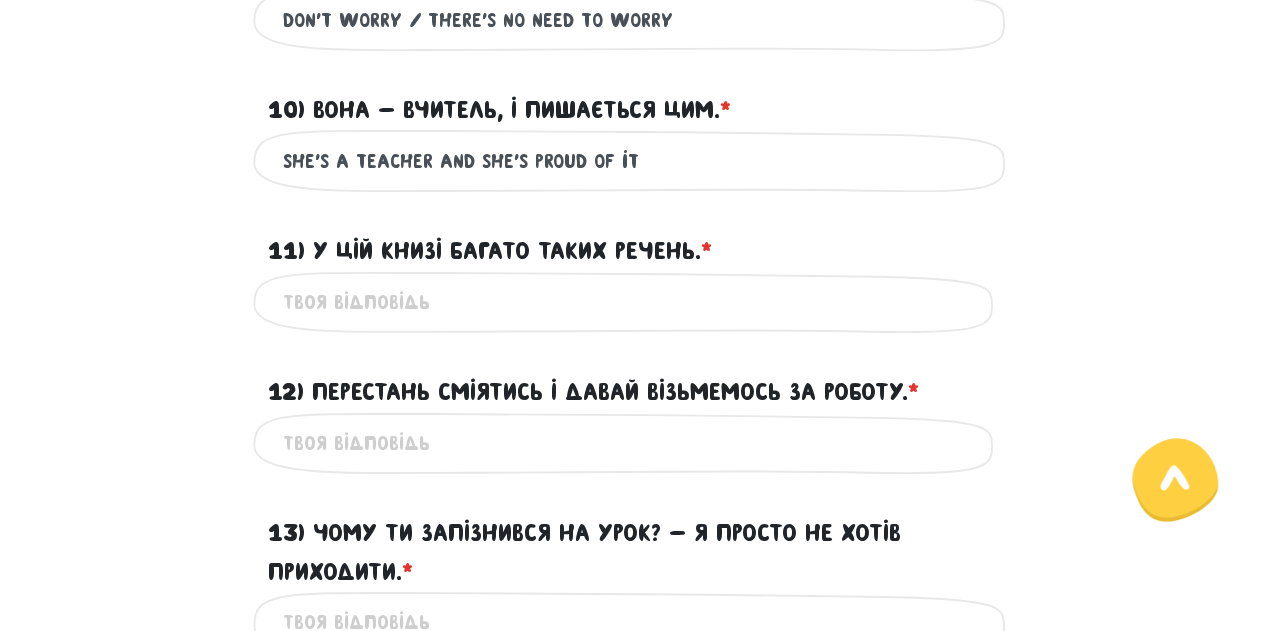type on "she's a teacher and she's proud of it" 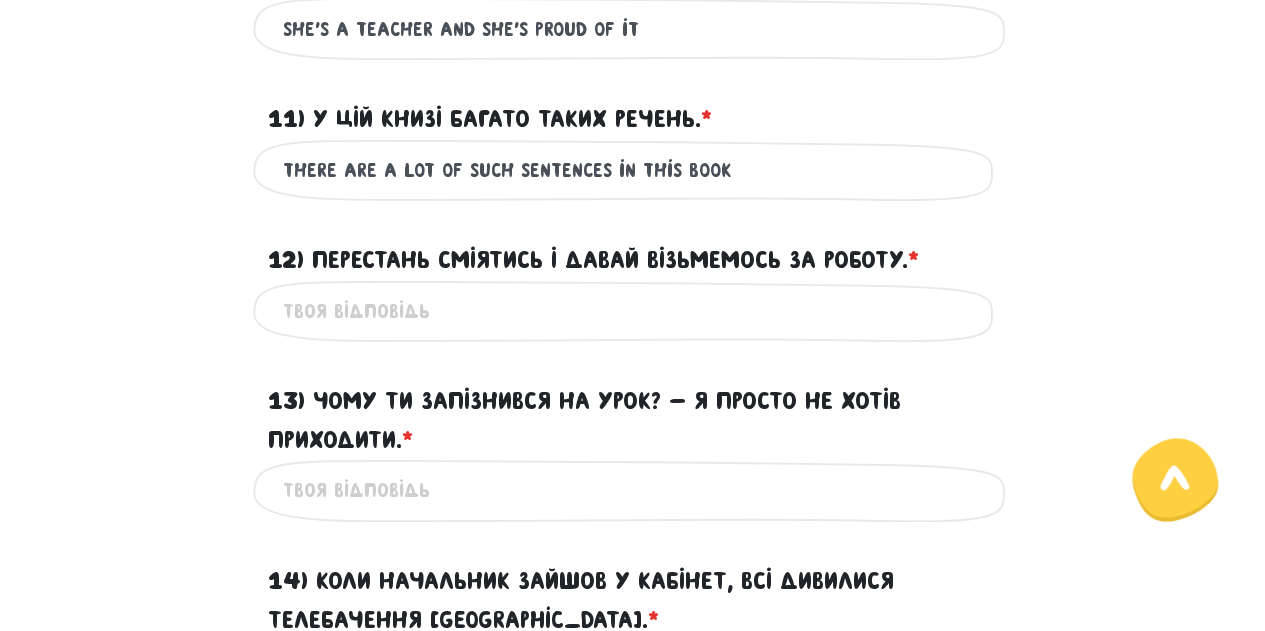 scroll, scrollTop: 1300, scrollLeft: 0, axis: vertical 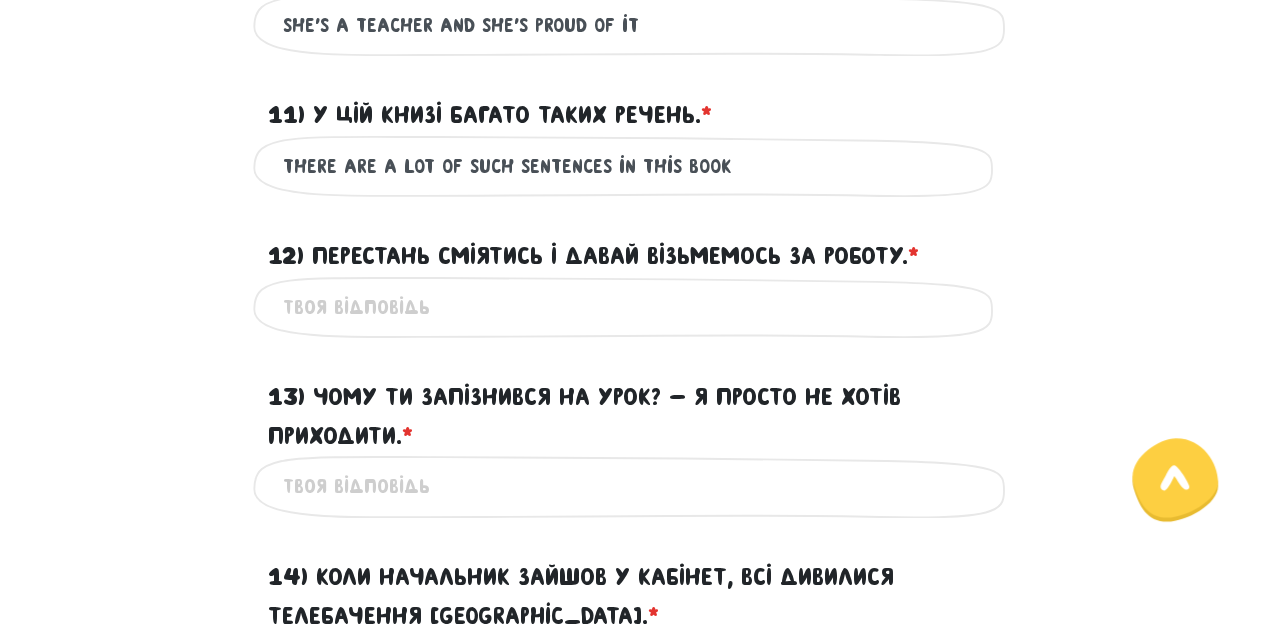 type on "there are a lot of such sentences in this book" 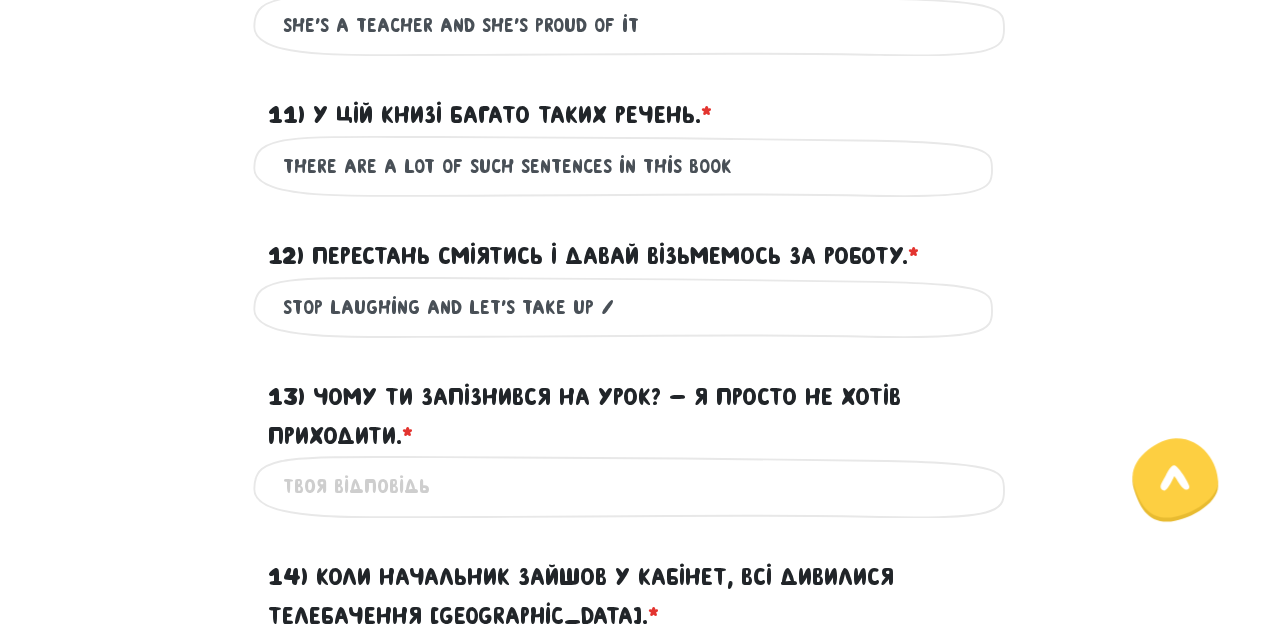 click on "stop laughing and let's take up /" at bounding box center (633, 307) 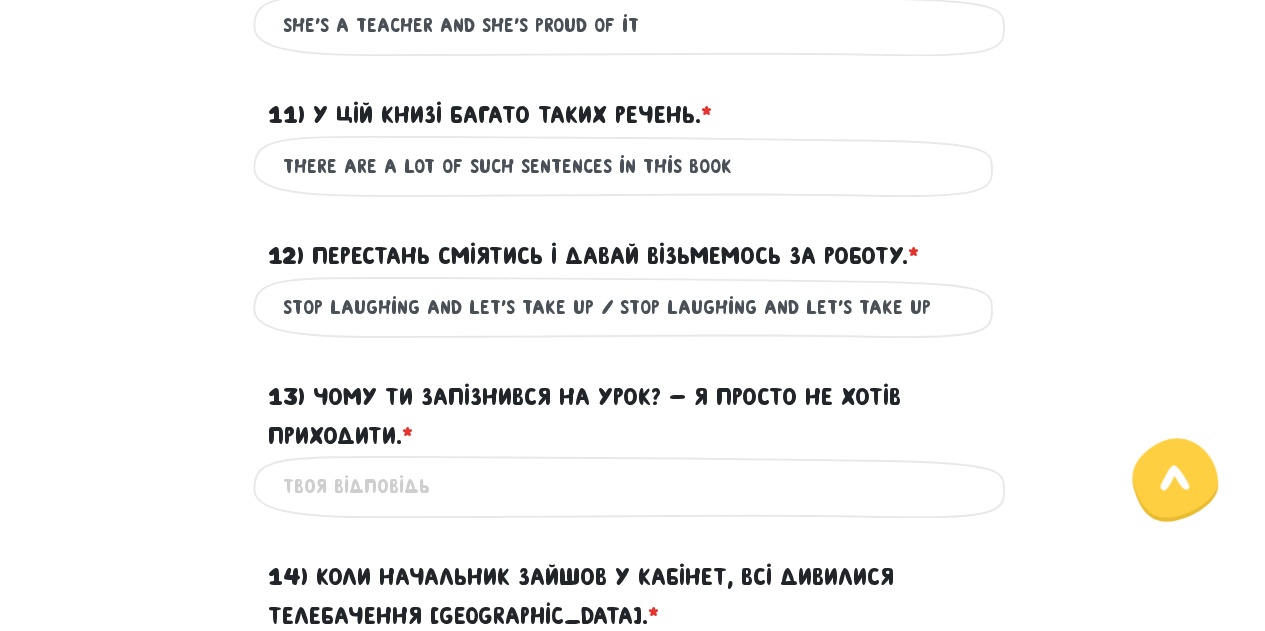 drag, startPoint x: 842, startPoint y: 309, endPoint x: 972, endPoint y: 319, distance: 130.38405 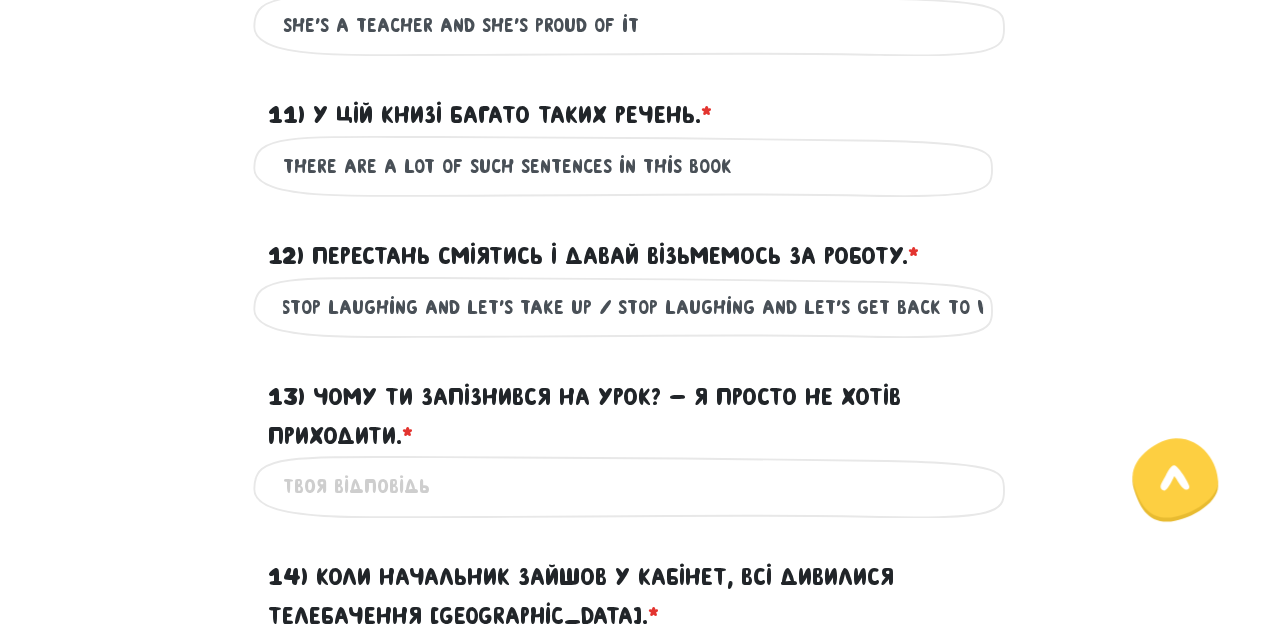 scroll, scrollTop: 0, scrollLeft: 22, axis: horizontal 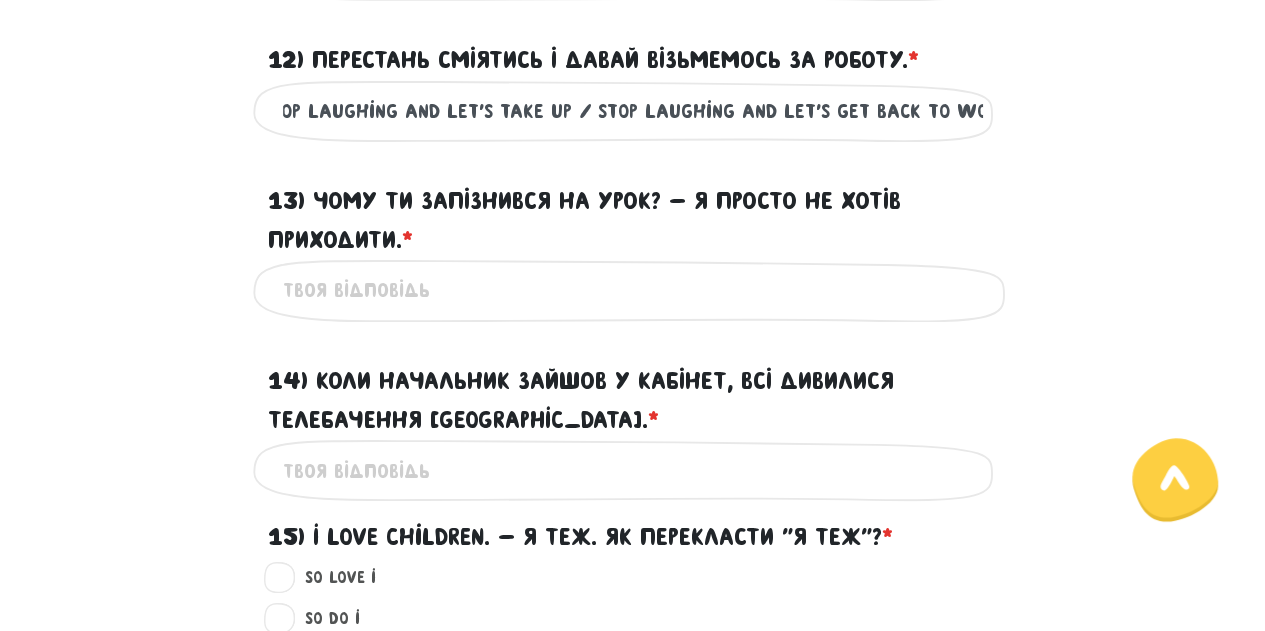 type on "stop laughing and let's take up / stop laughing and let's get back to work" 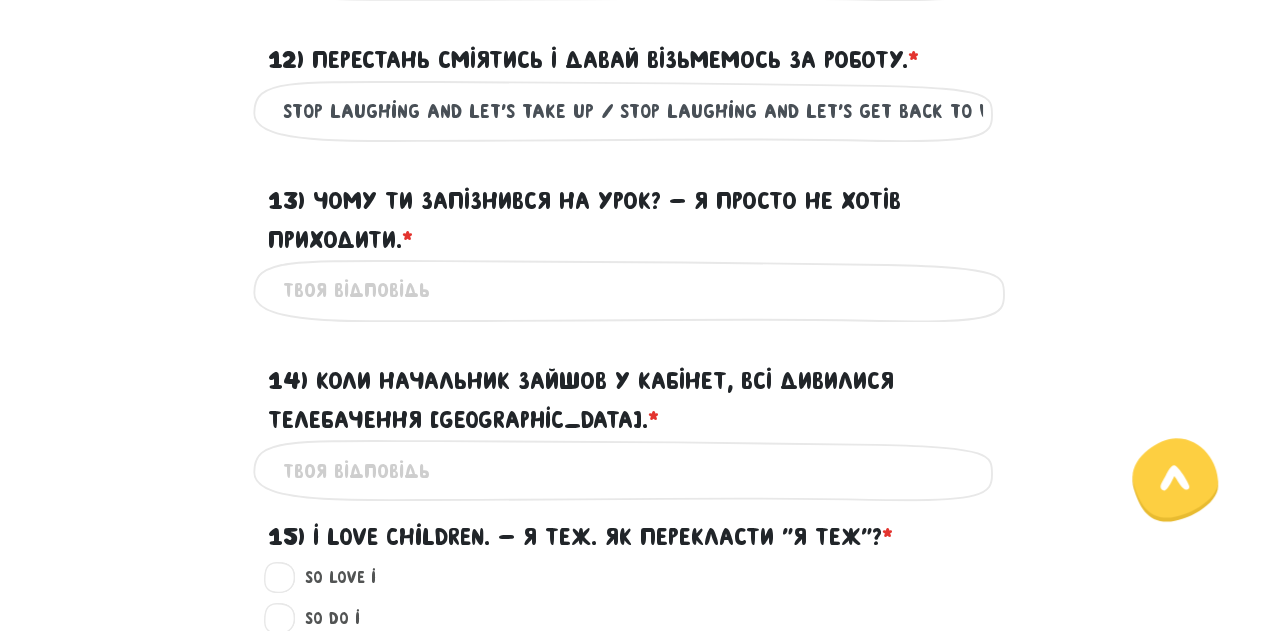 click on "13) Чому ти запізнився на урок? - Я просто не хотів приходити. *
?" at bounding box center [633, 290] 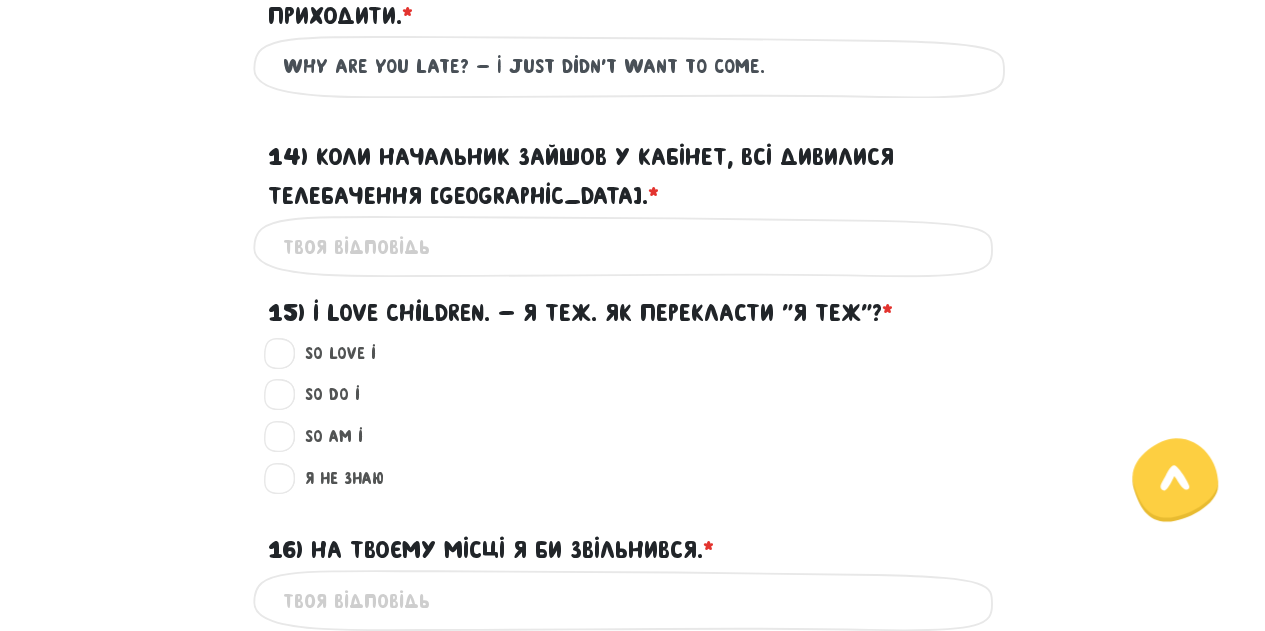 scroll, scrollTop: 1722, scrollLeft: 0, axis: vertical 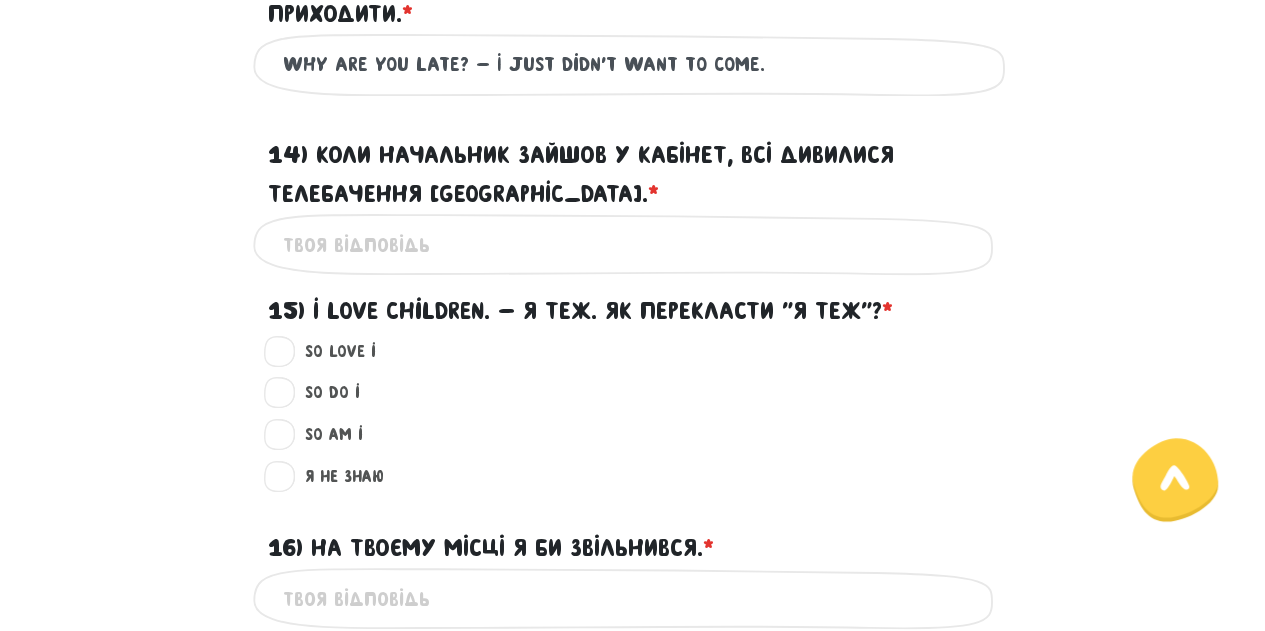 type on "why are you late? - I just didn't want to come." 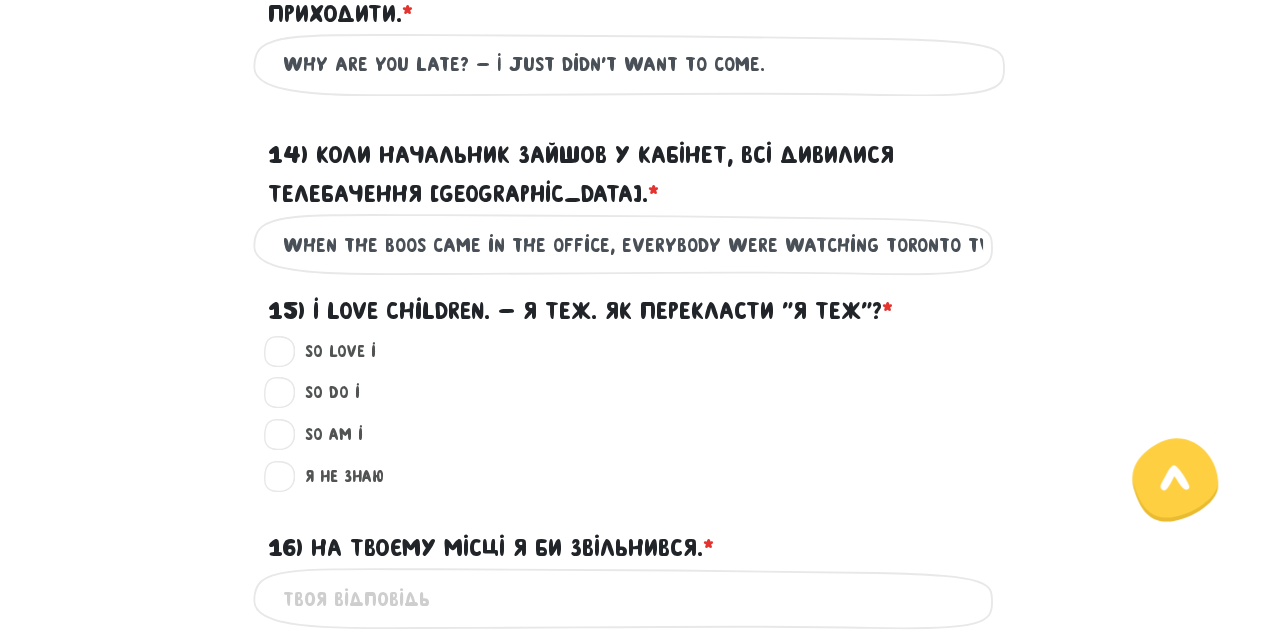 click on "When the boos came in the office, everybody were watching Toronto Tv." at bounding box center [633, 244] 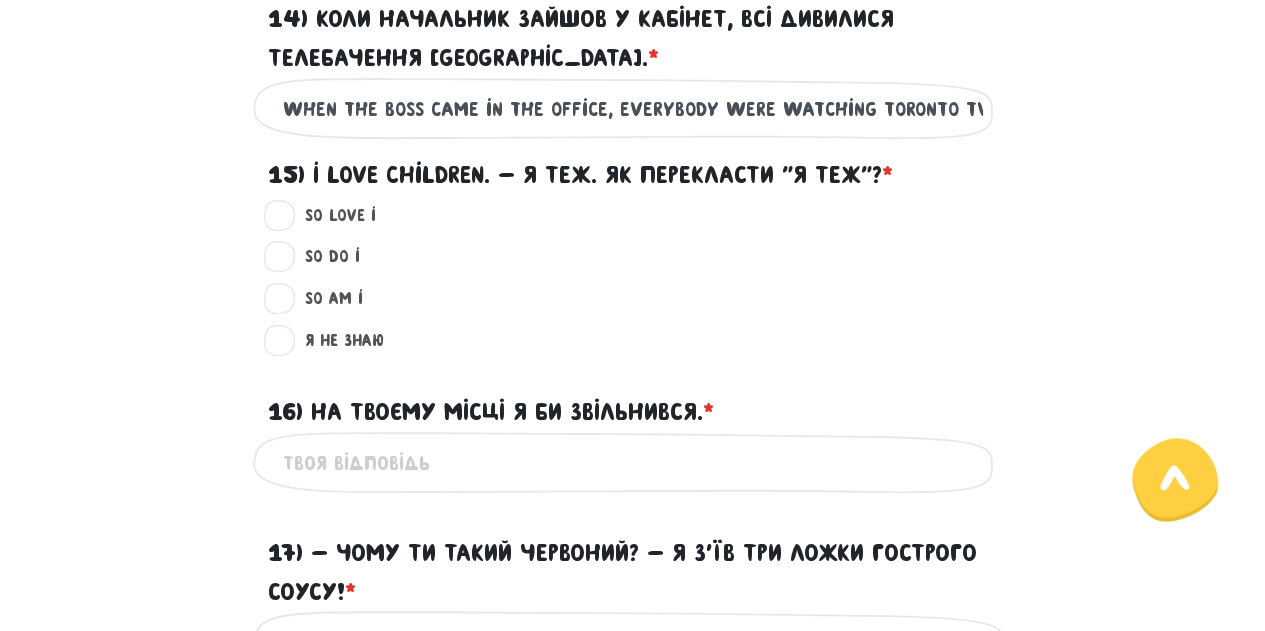 scroll, scrollTop: 1956, scrollLeft: 0, axis: vertical 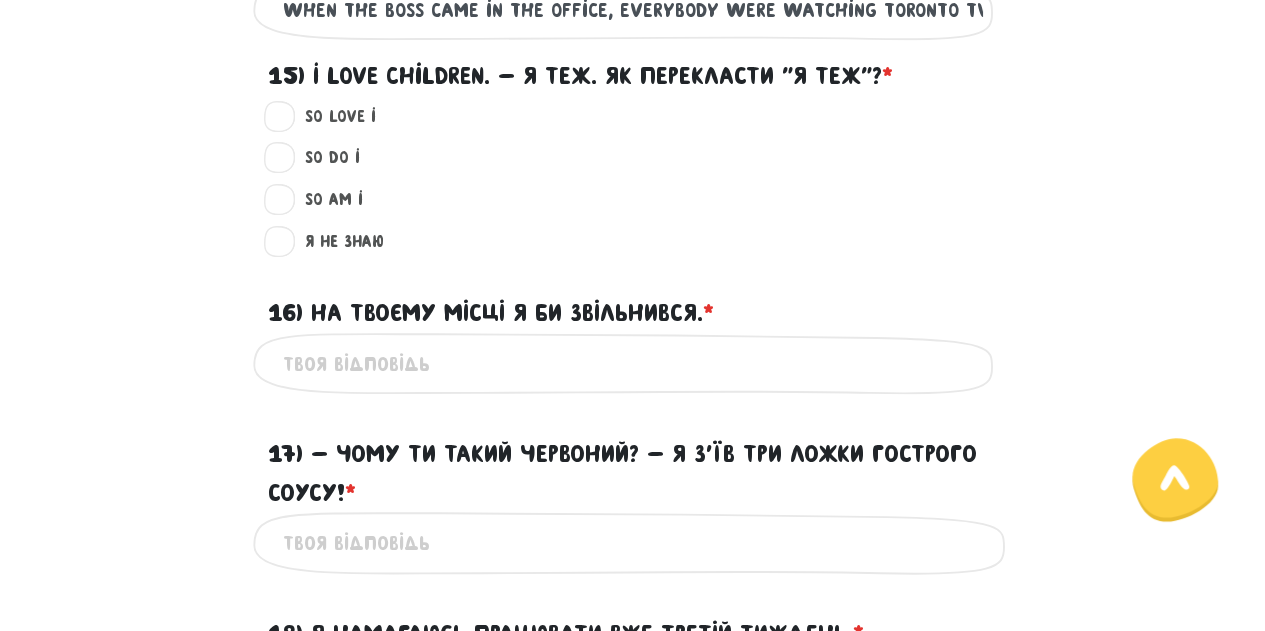 type on "When the boSs came in the office, everybody were watching Toronto Tv." 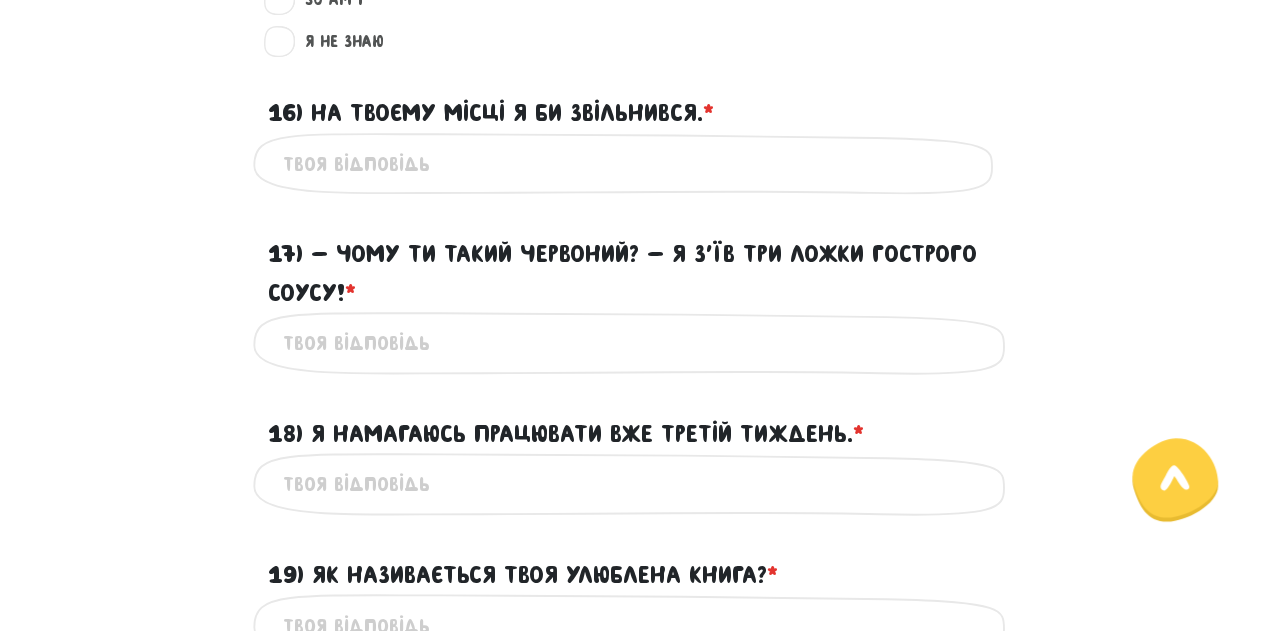 scroll, scrollTop: 2160, scrollLeft: 0, axis: vertical 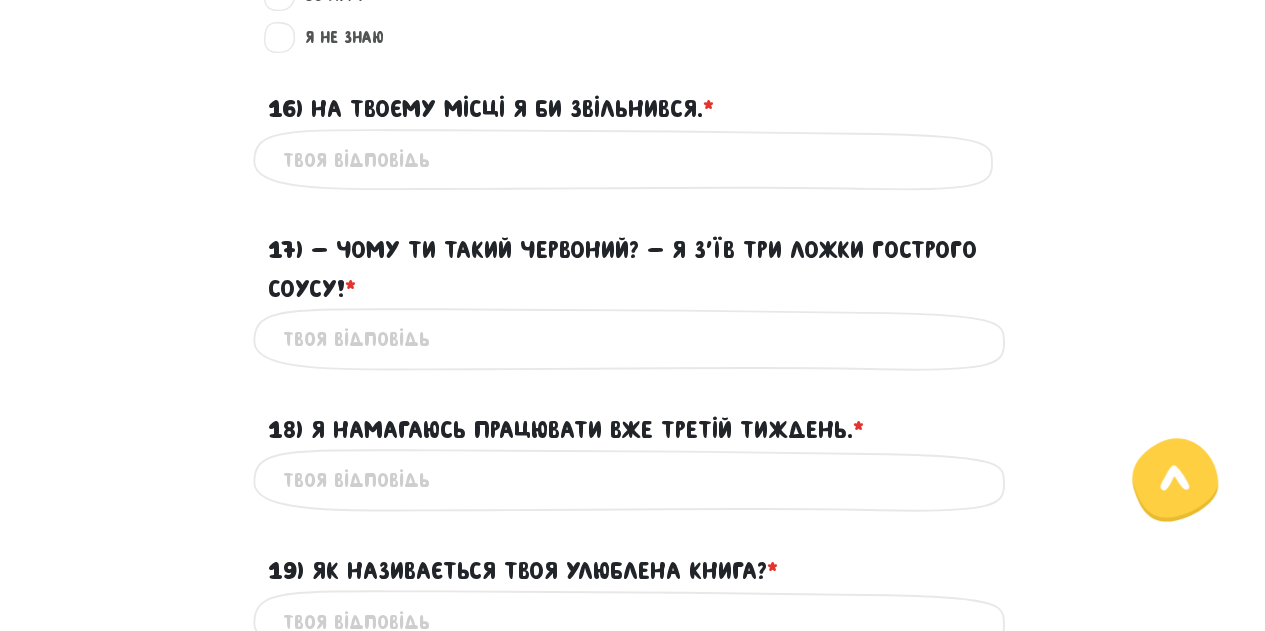 click on "16) На твоєму місці я би звільнився. *
?" at bounding box center [633, 160] 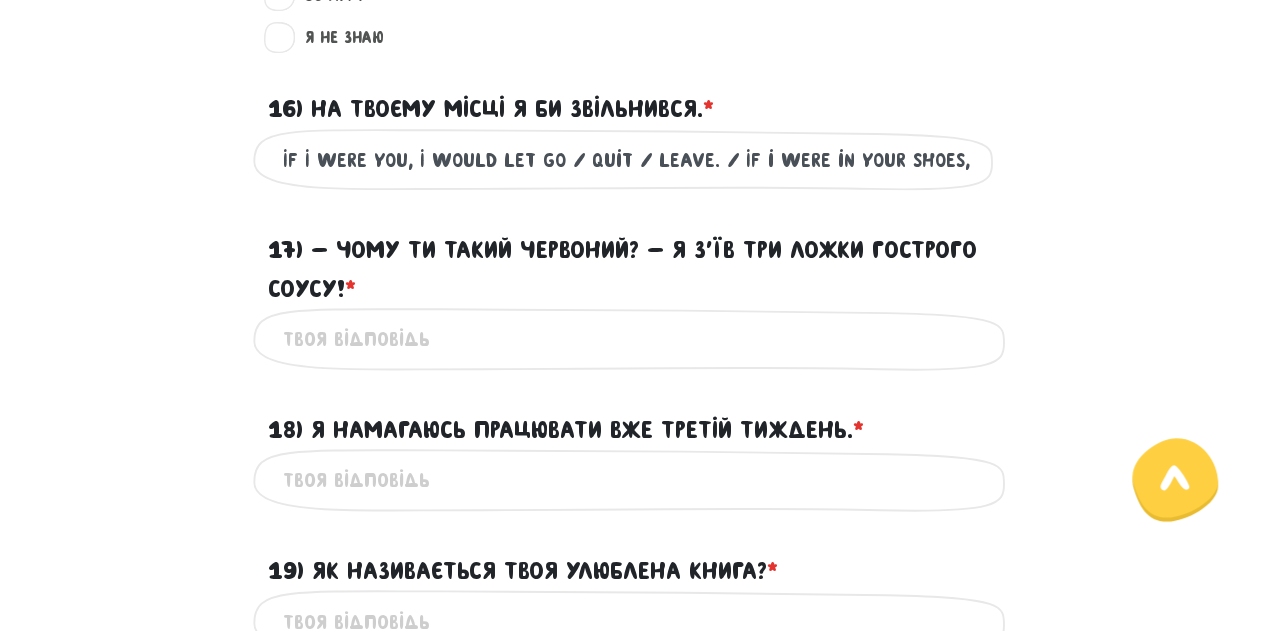 drag, startPoint x: 418, startPoint y: 161, endPoint x: 703, endPoint y: 159, distance: 285.00702 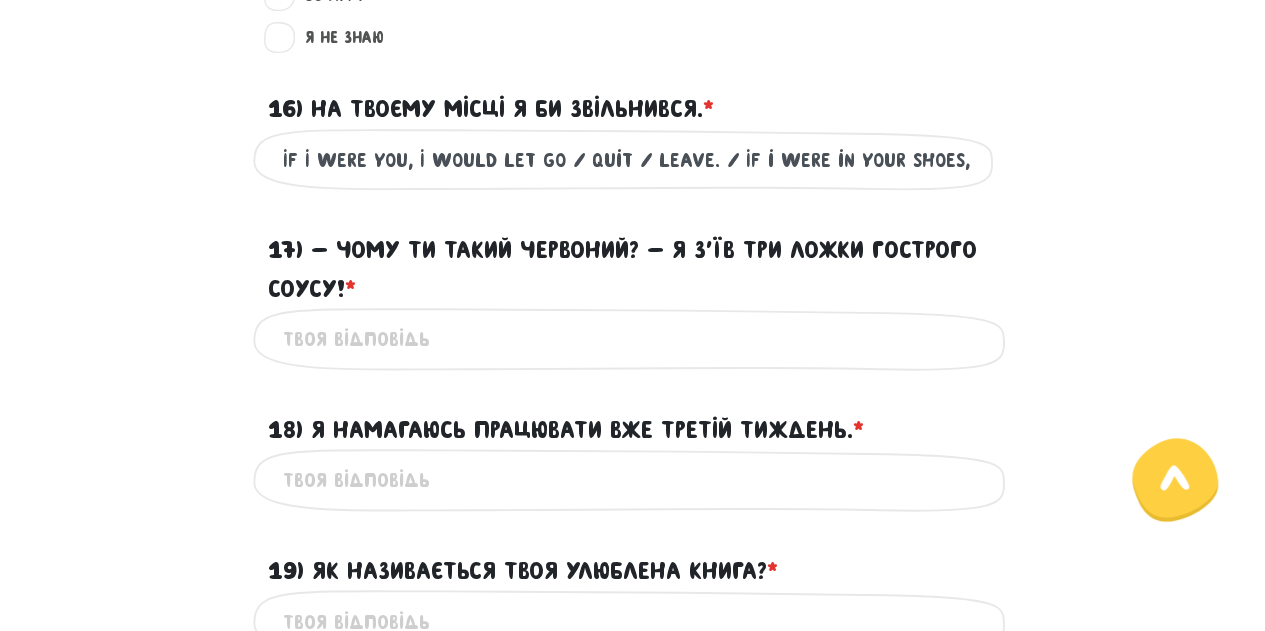 click on "If I were you, I would let go / quit / leave. / If i were in your shoes," at bounding box center (633, 160) 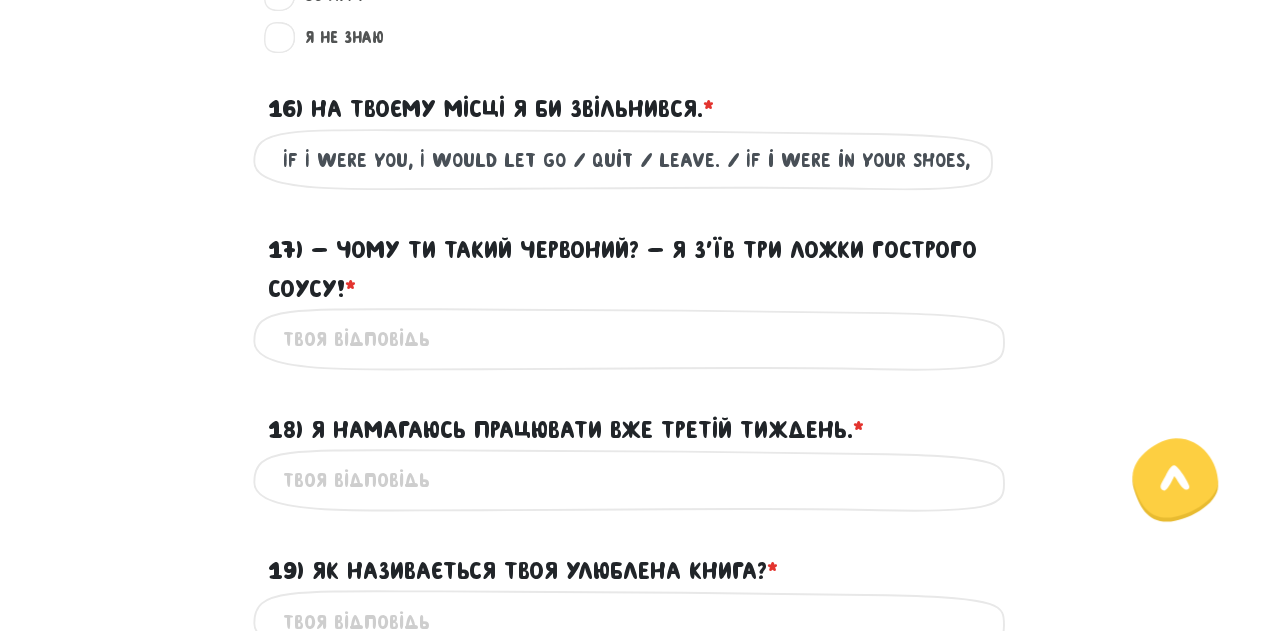 paste on "I would let go / quit / leave" 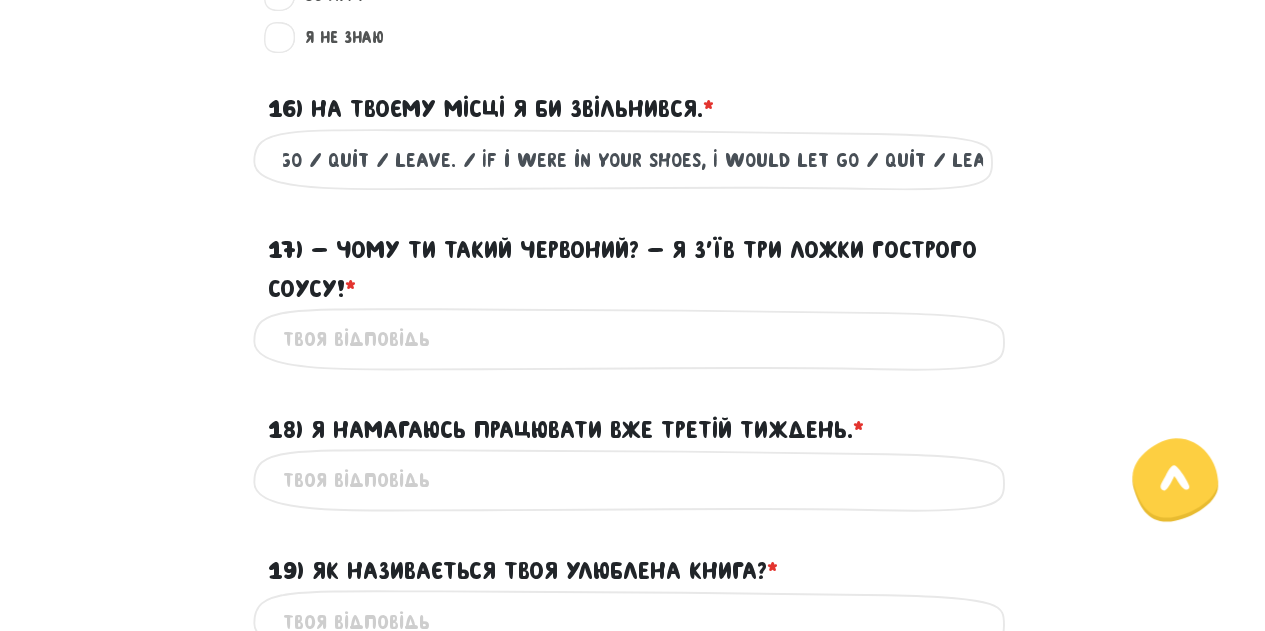 scroll, scrollTop: 0, scrollLeft: 269, axis: horizontal 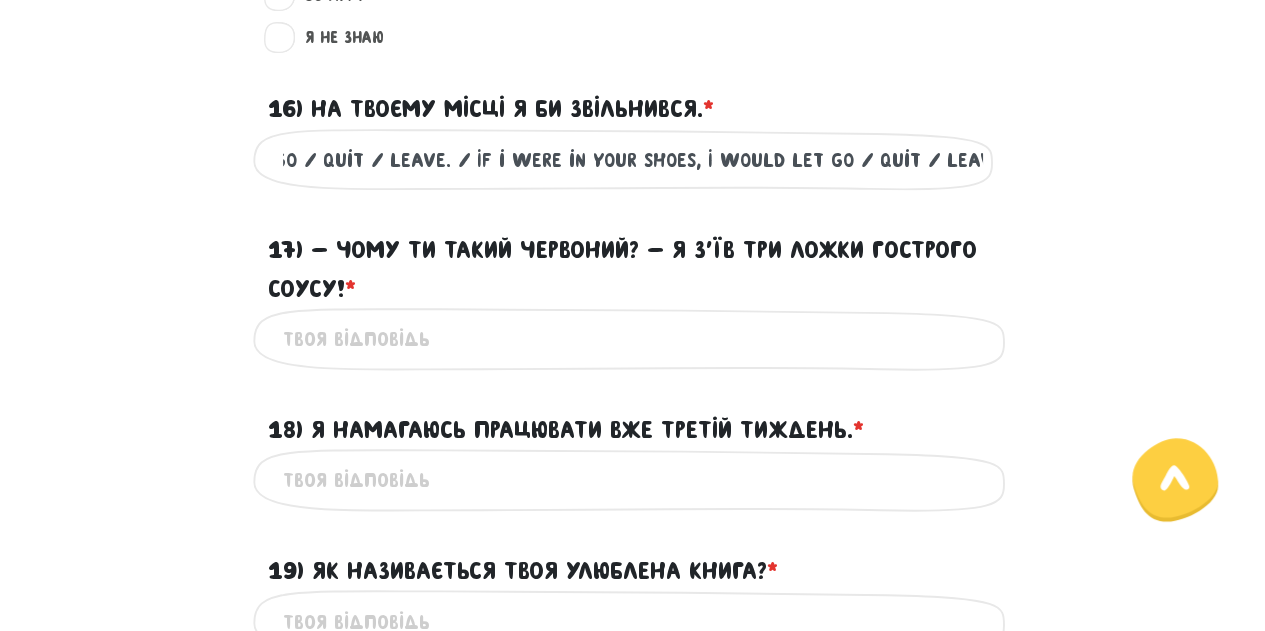type on "If I were you, I would let go / quit / leave. / If i were in your shoes, I would let go / quit / leave." 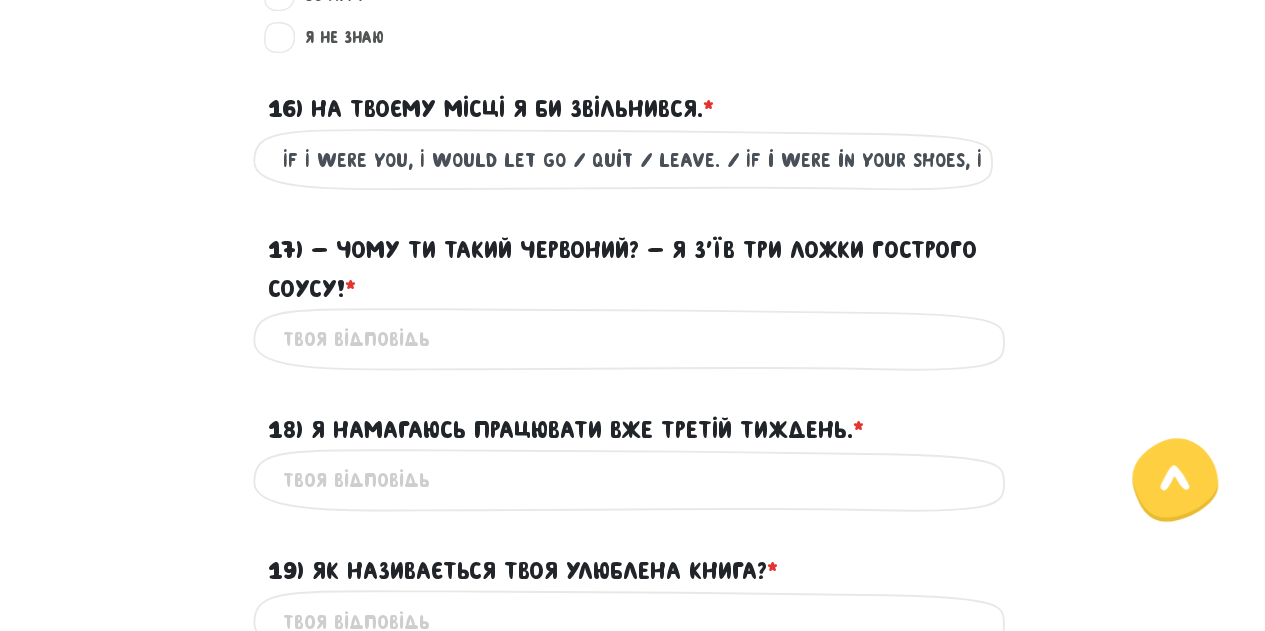 click on "17) - Чому ти такий червоний? - Я з’їв три ложки гострого соусу! *
?" at bounding box center (633, 339) 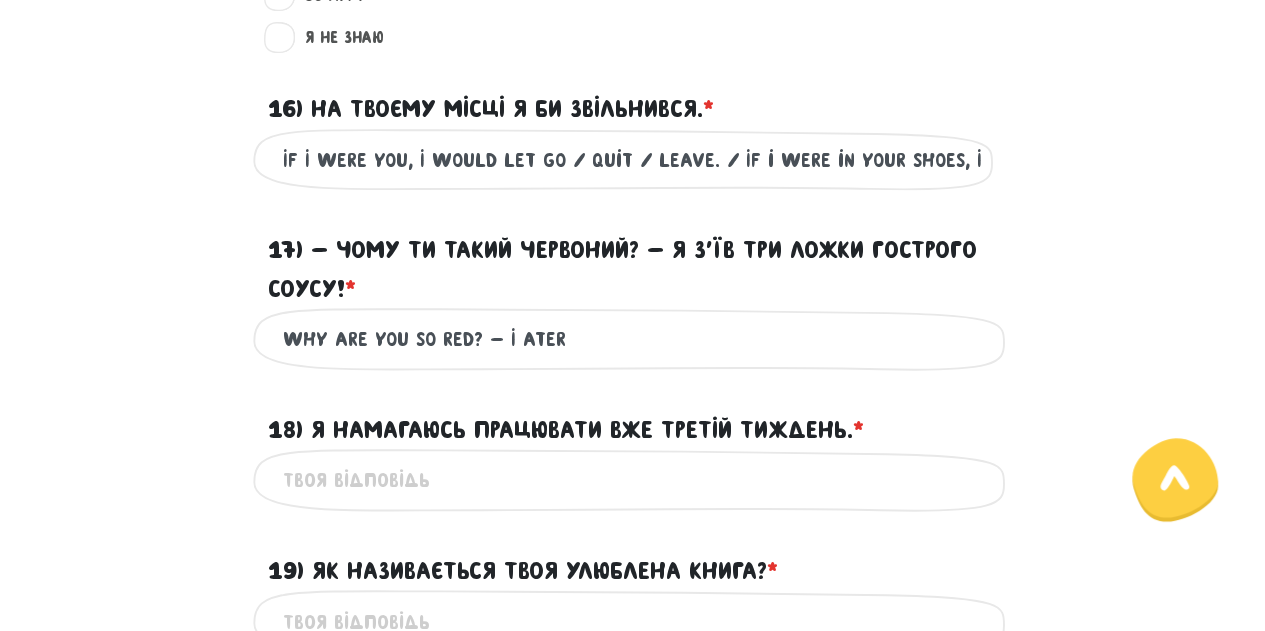 click on "why are you so red? - I ater" at bounding box center [633, 339] 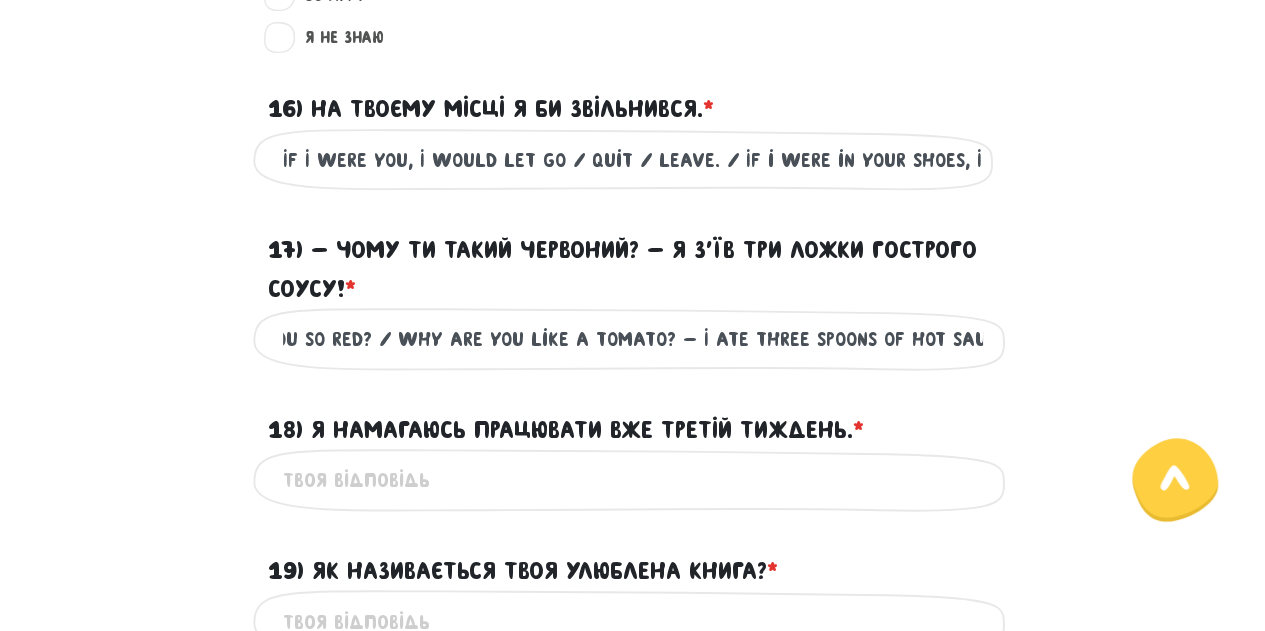 scroll, scrollTop: 0, scrollLeft: 116, axis: horizontal 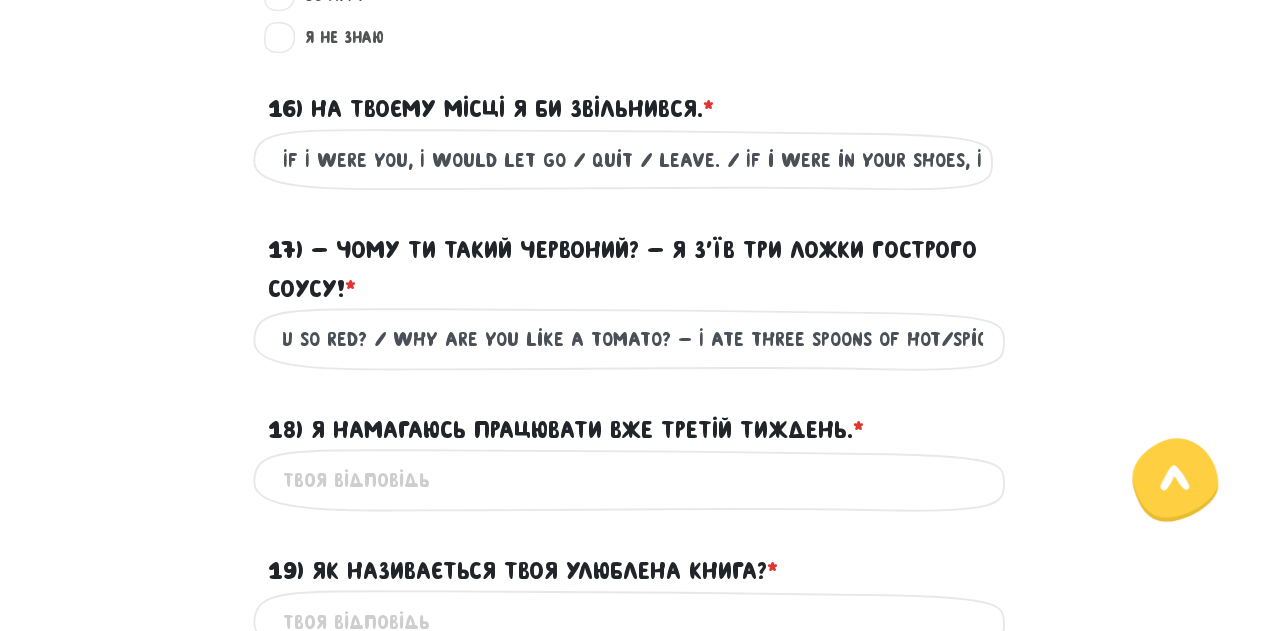 type on "why are you so red? / why are you like a tomato? - I ate three spoons of hot/spicy sauce." 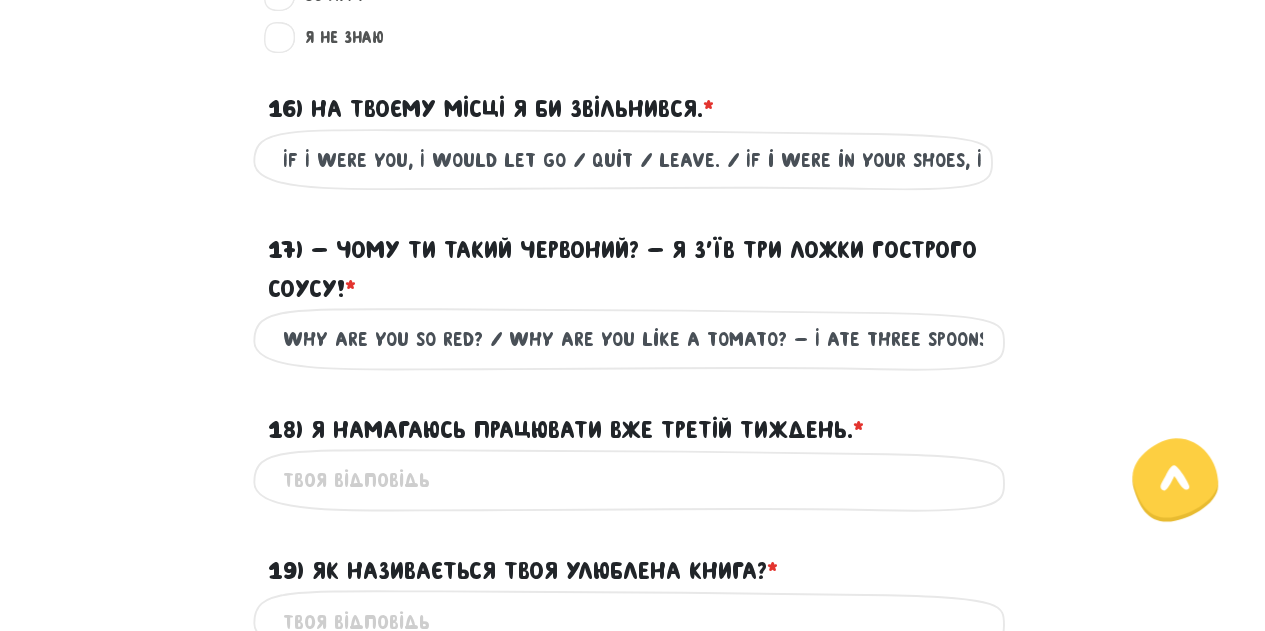 click on "Це обов'язкове поле" at bounding box center [633, 480] 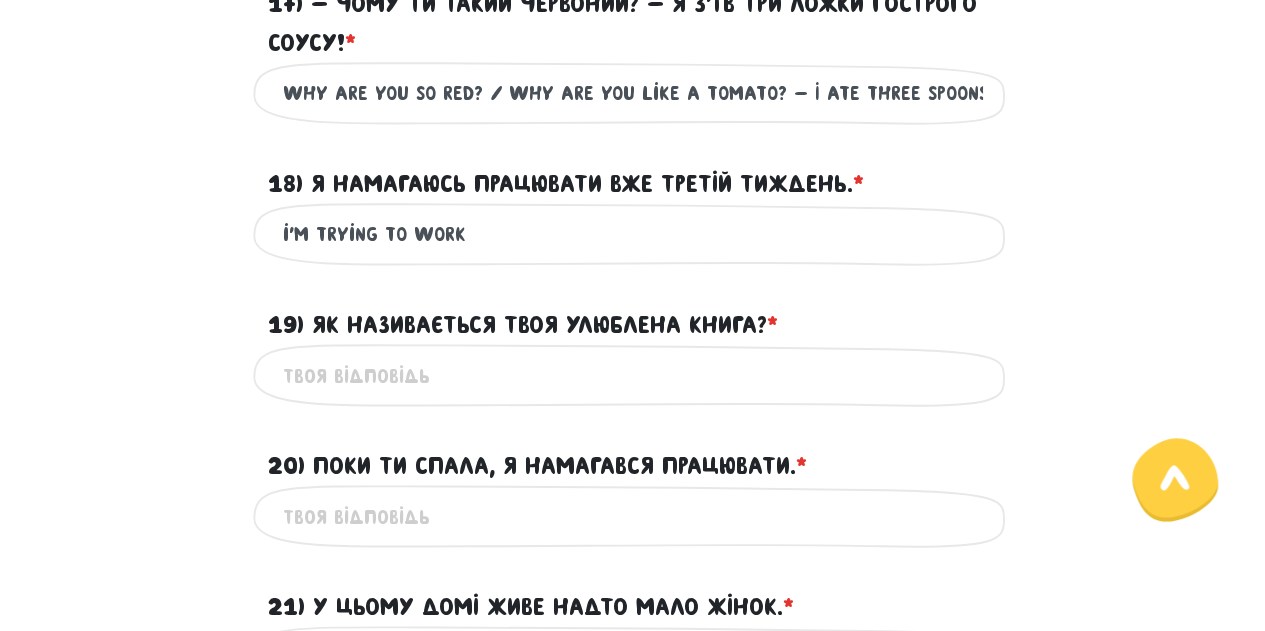 scroll, scrollTop: 2408, scrollLeft: 0, axis: vertical 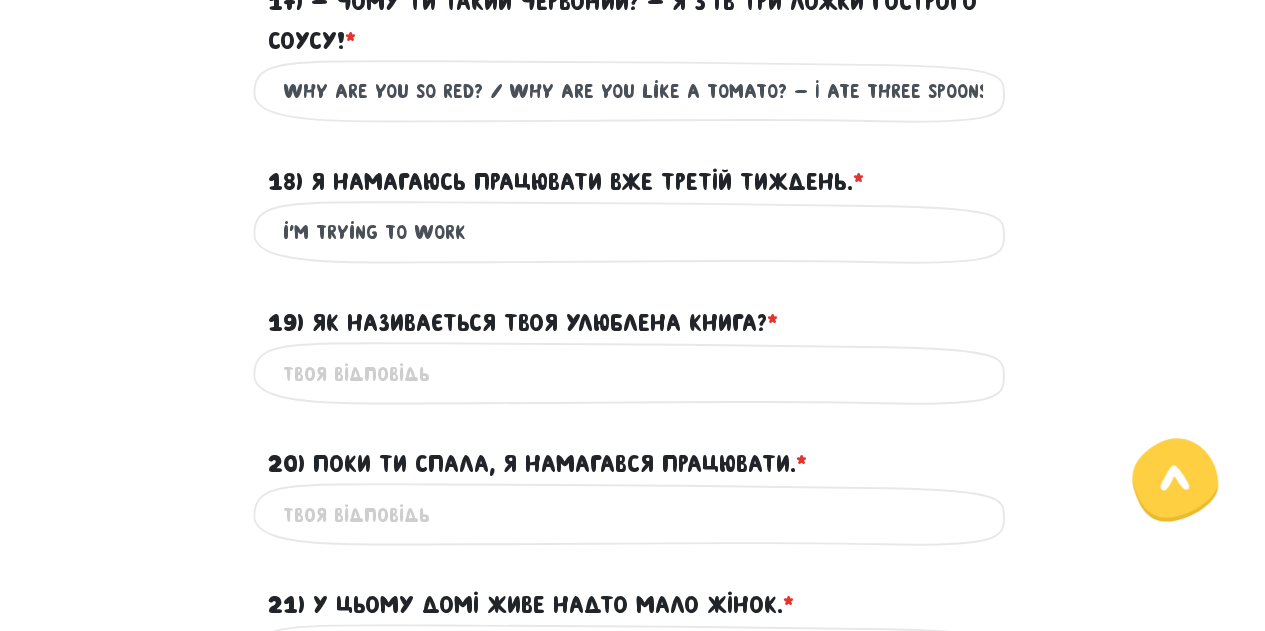 click on "i'm trying to work" at bounding box center (633, 232) 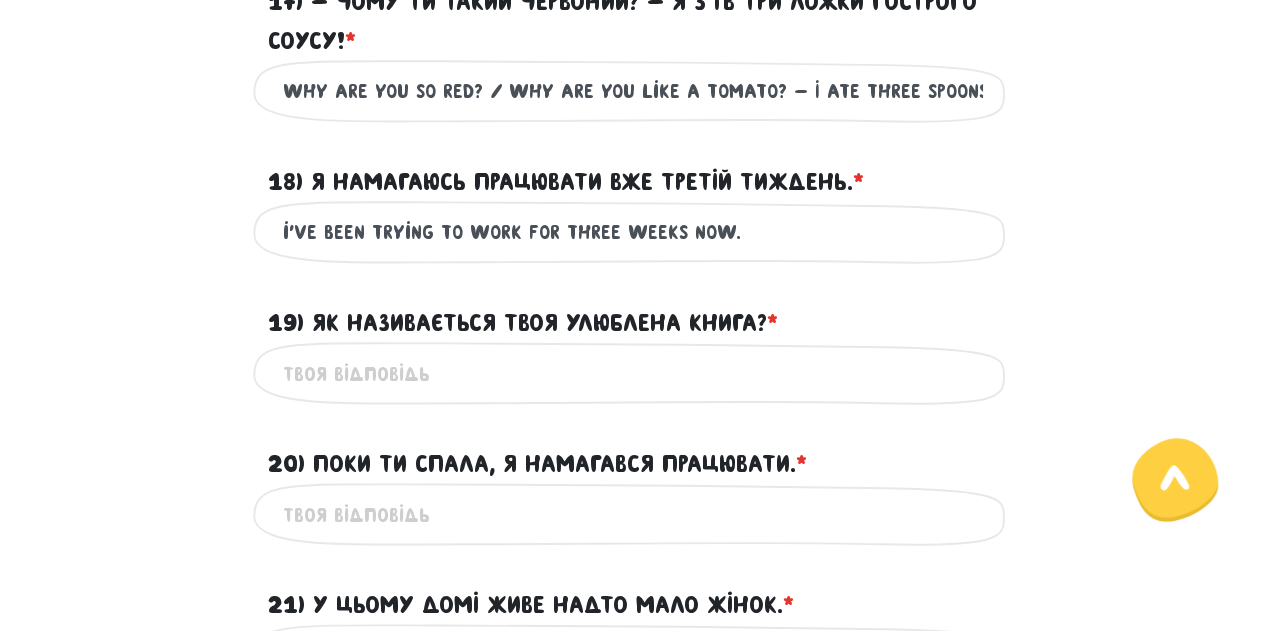 type on "i've been trying to work for three weeks now." 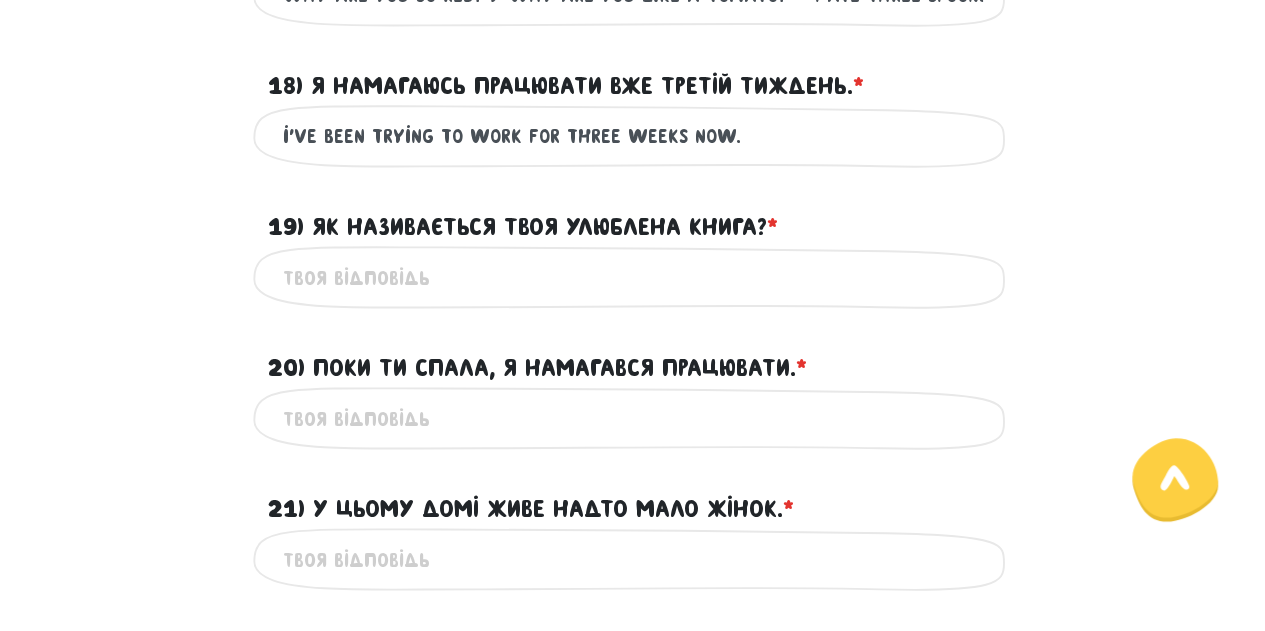 scroll, scrollTop: 2504, scrollLeft: 0, axis: vertical 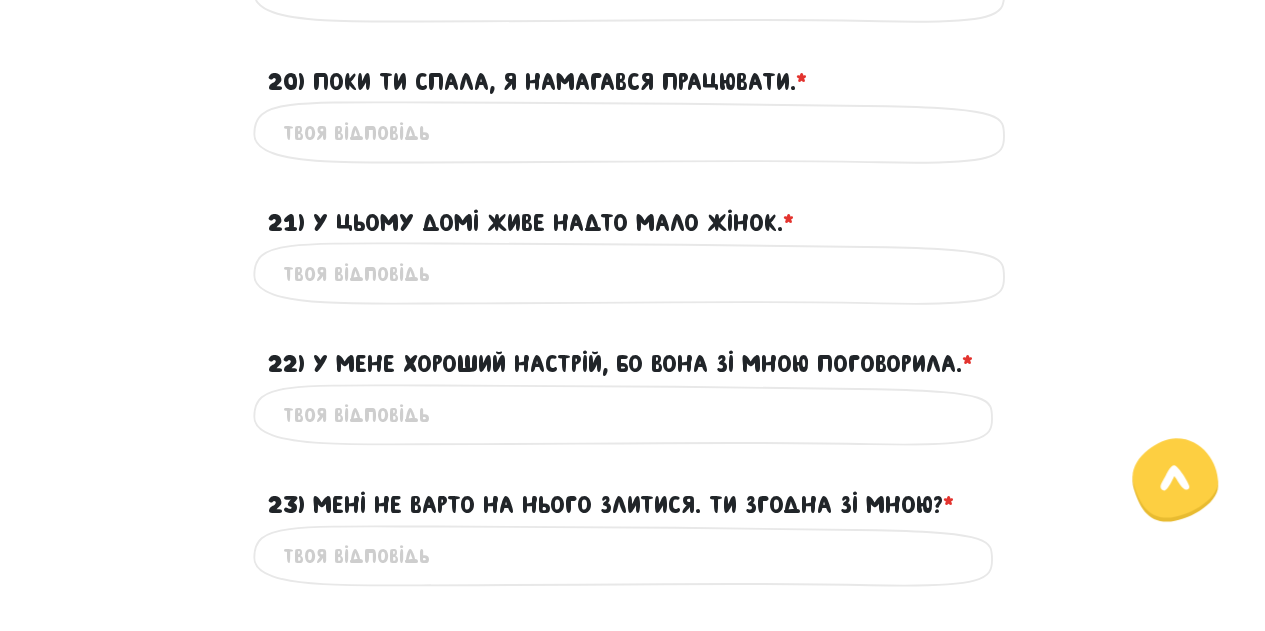 type on "WHat's the name of your favourite book? / What's your favourite book?" 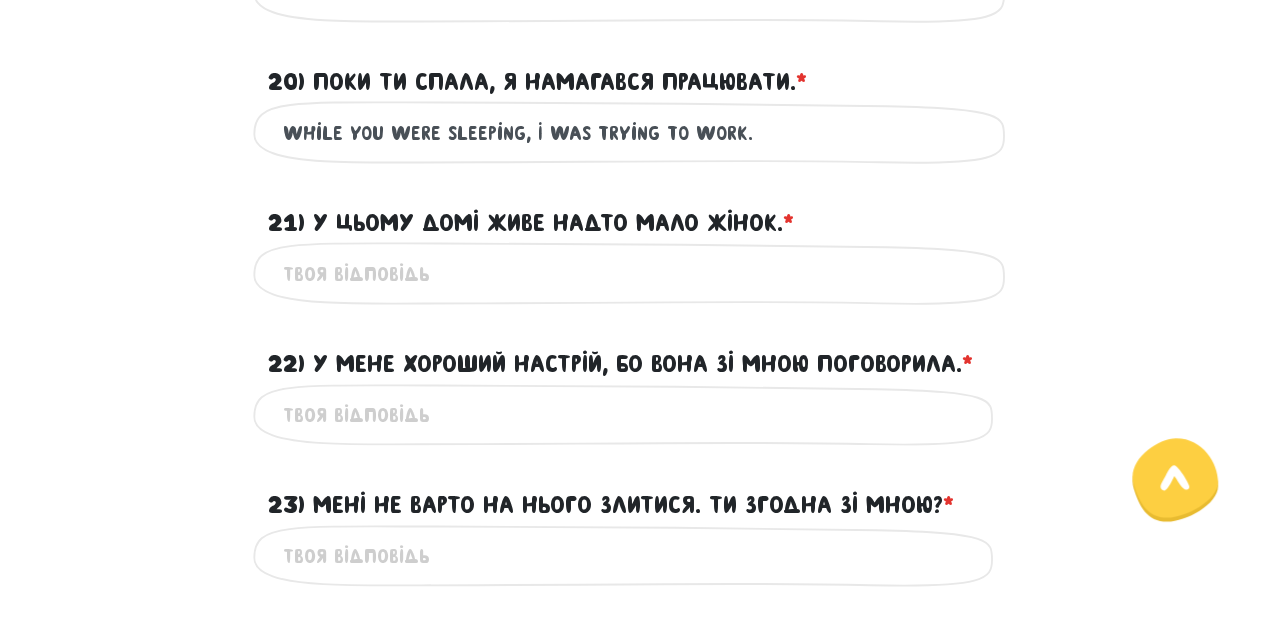 type on "While you were sleeping, I was trying to work." 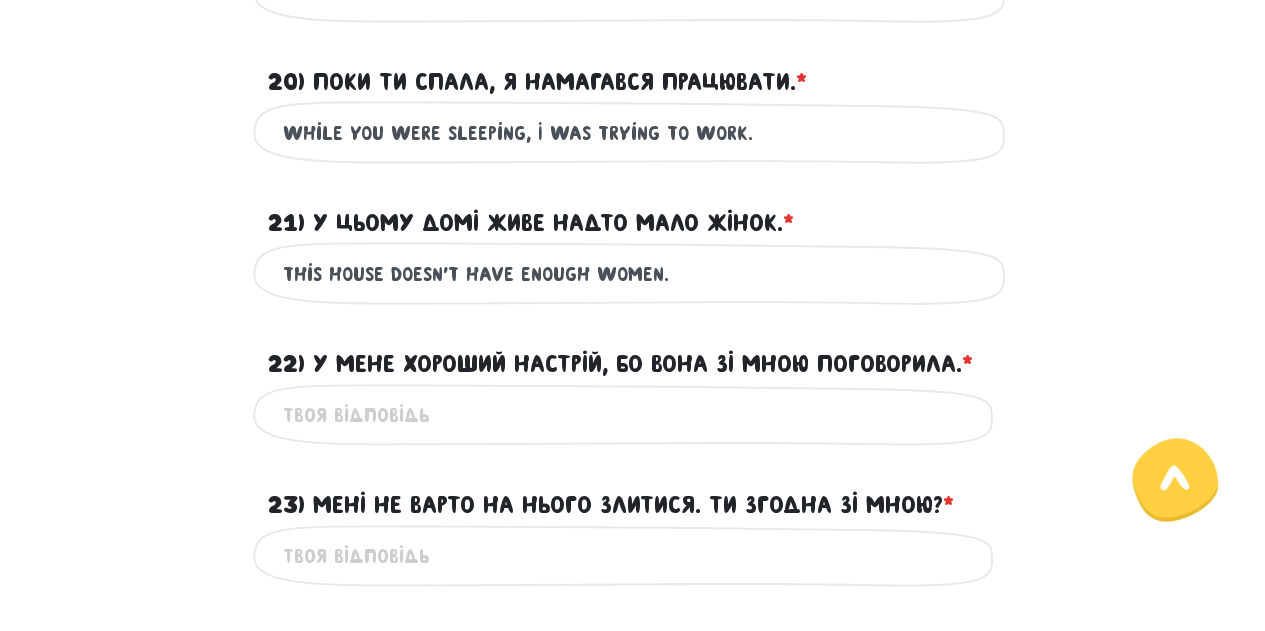 click on "This house doesn't have enough women." at bounding box center [633, 273] 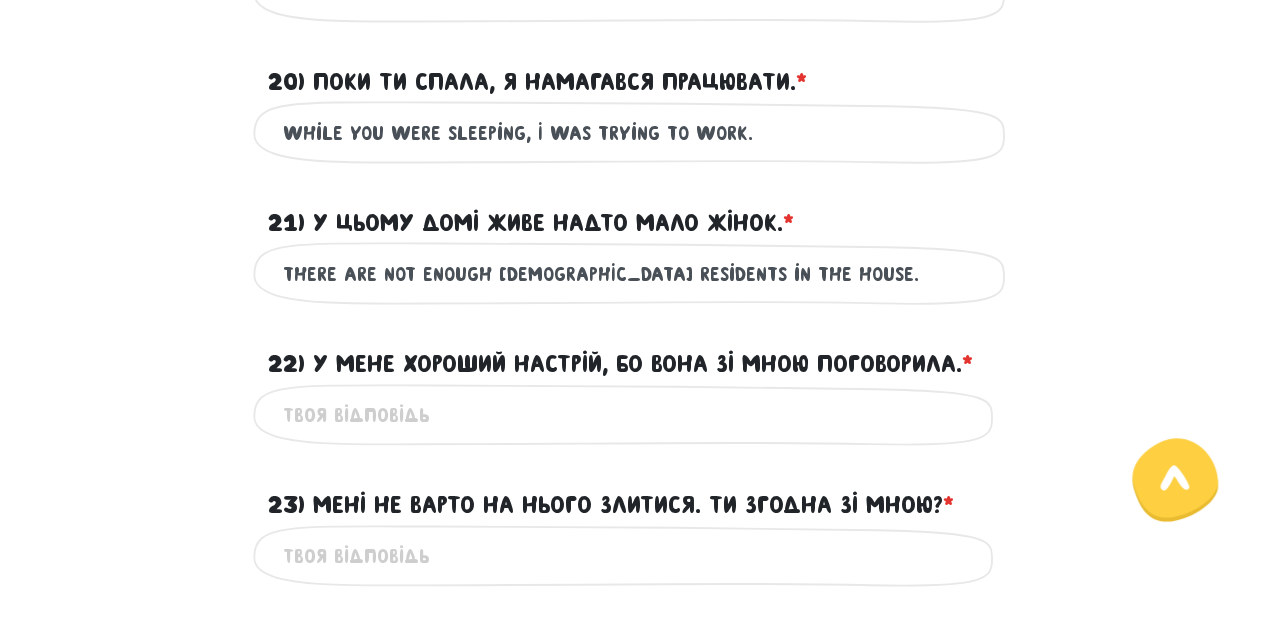 scroll, scrollTop: 2990, scrollLeft: 0, axis: vertical 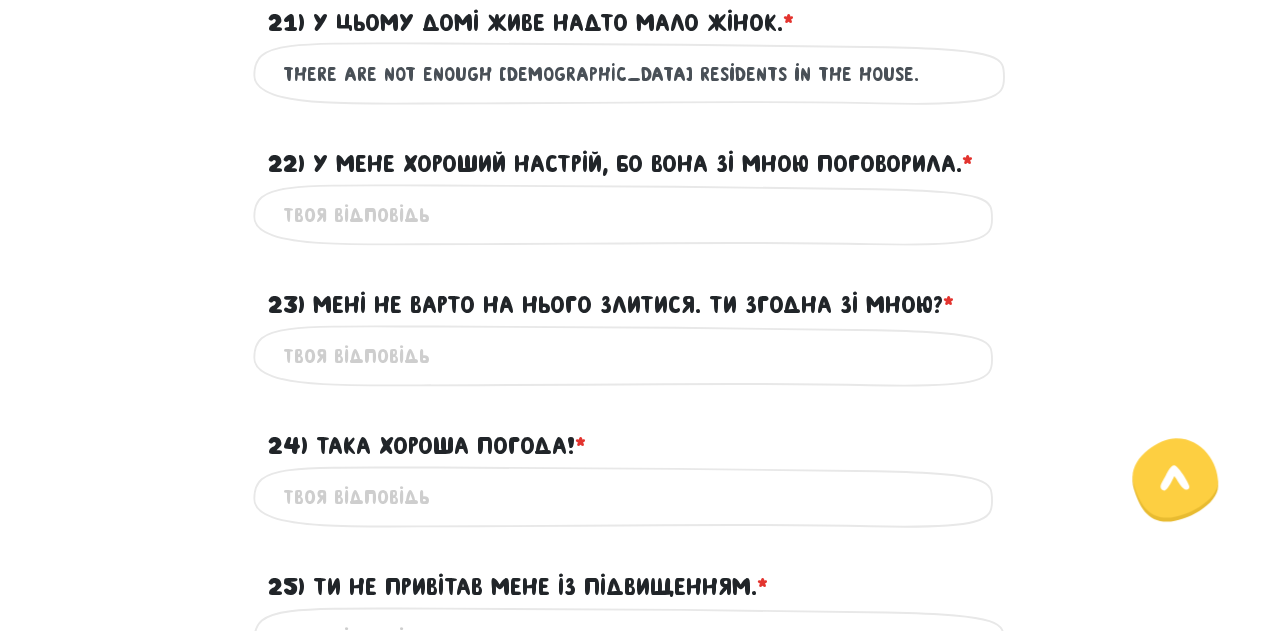 type on "There are not enough [DEMOGRAPHIC_DATA] residents in the house." 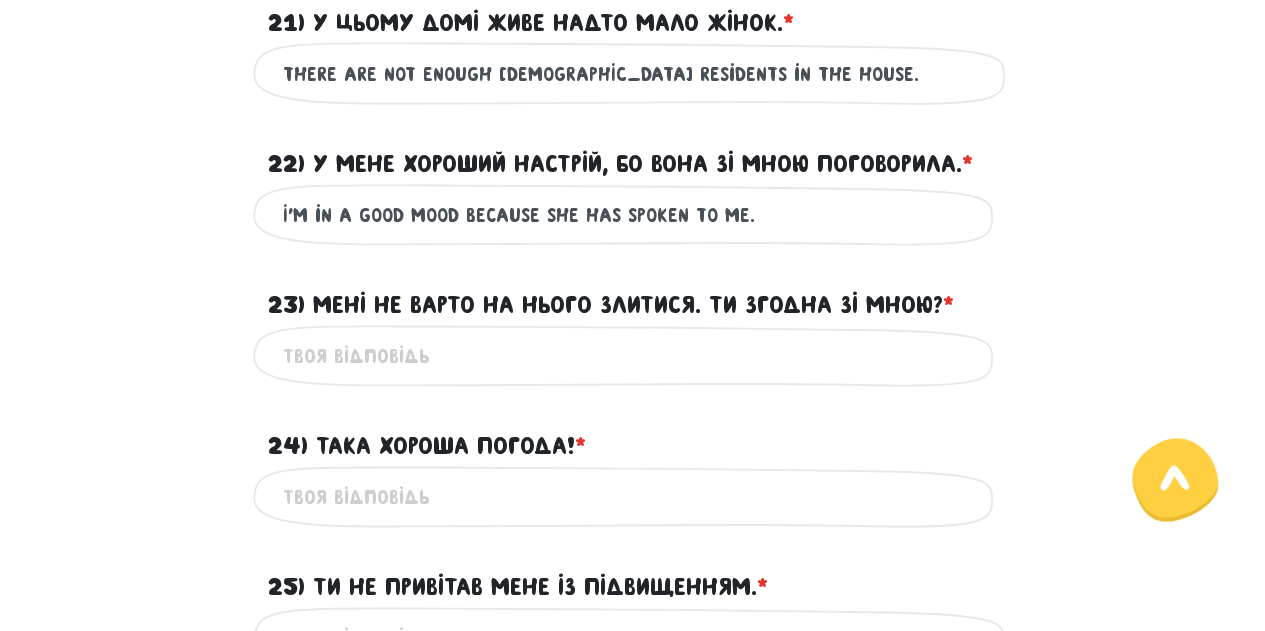 type on "I'm in a good mood because she has spoken to me." 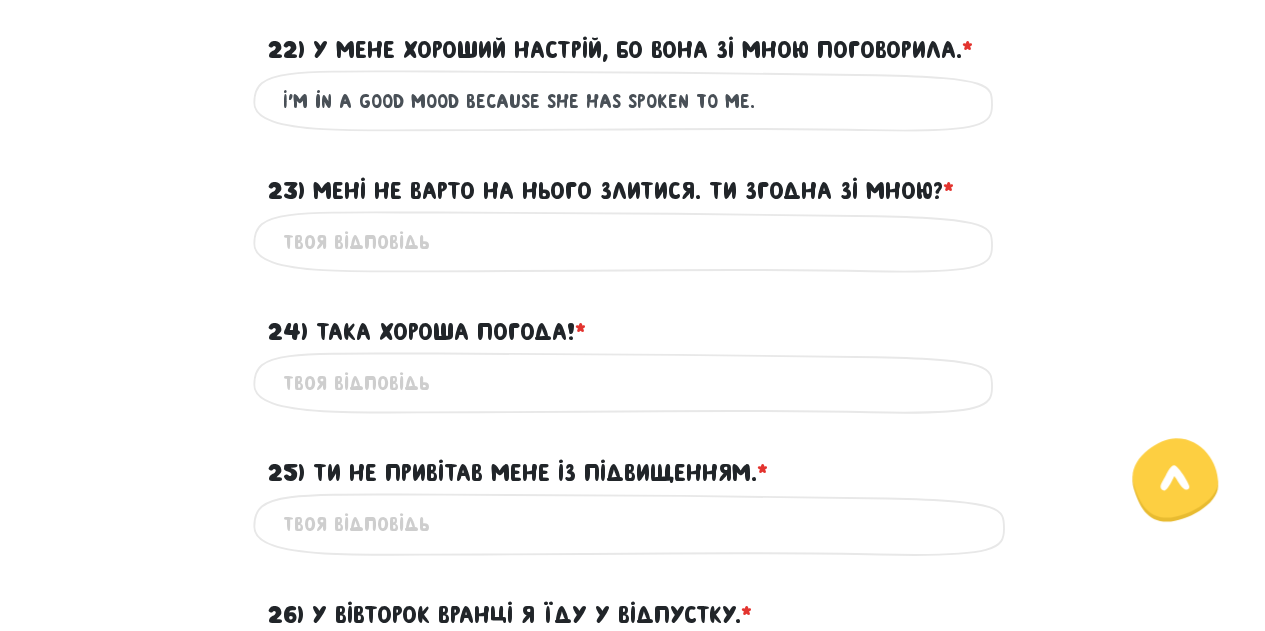 scroll, scrollTop: 3106, scrollLeft: 0, axis: vertical 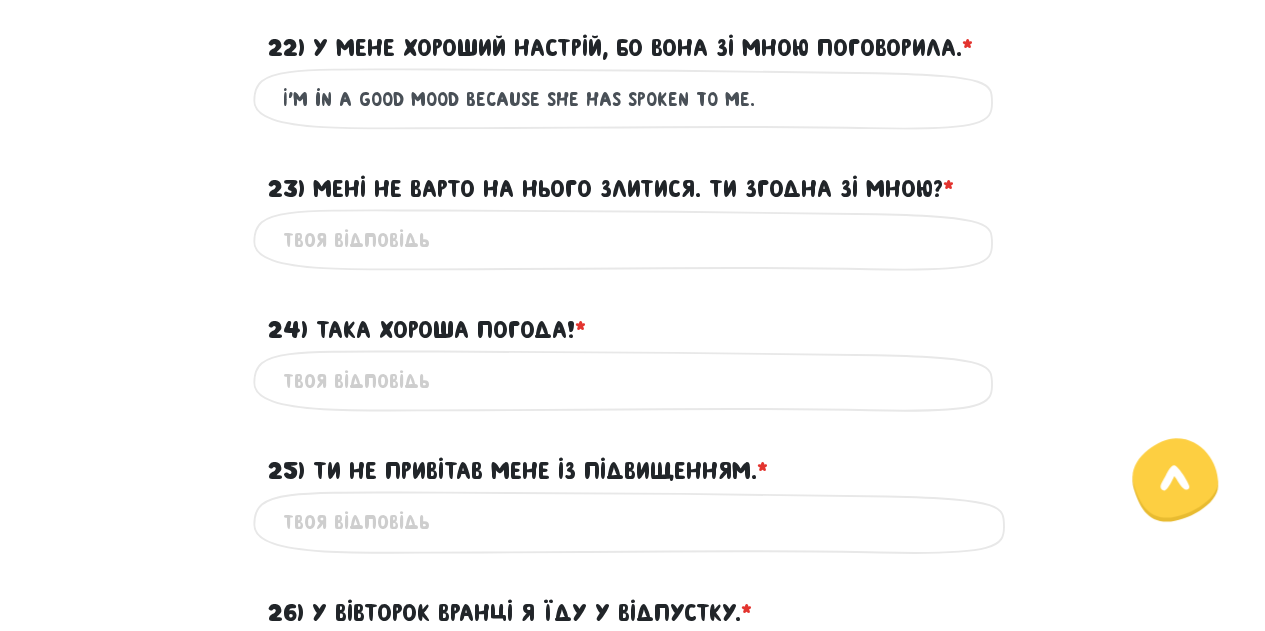 type on "I" 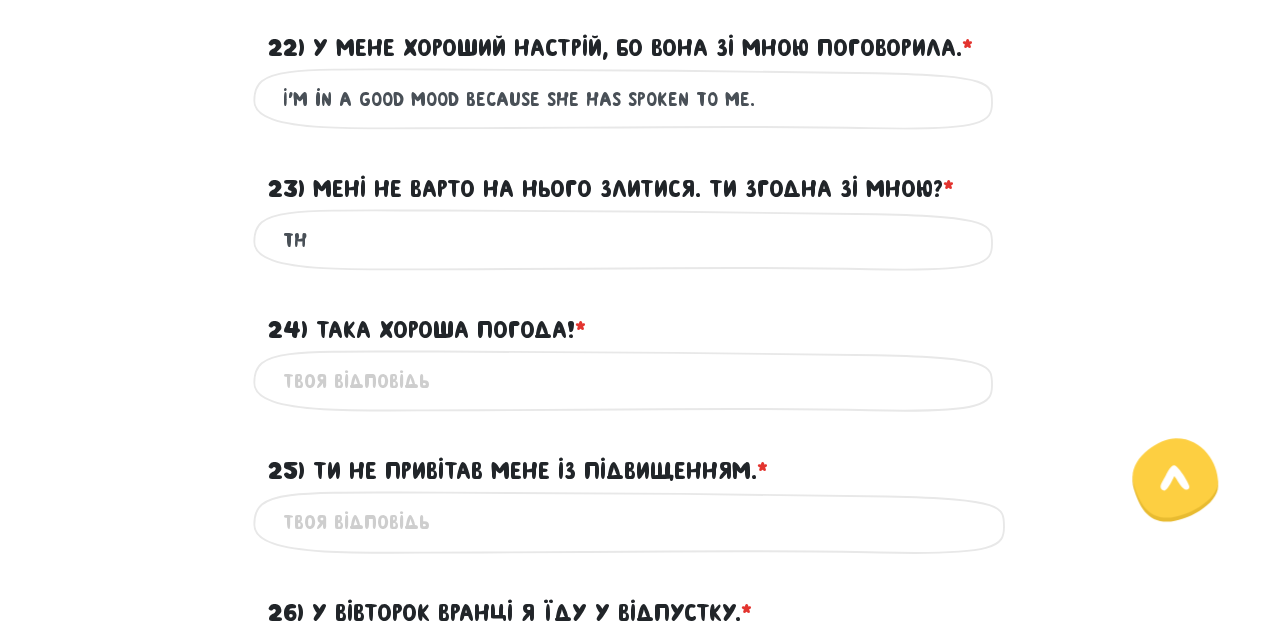 type on "T" 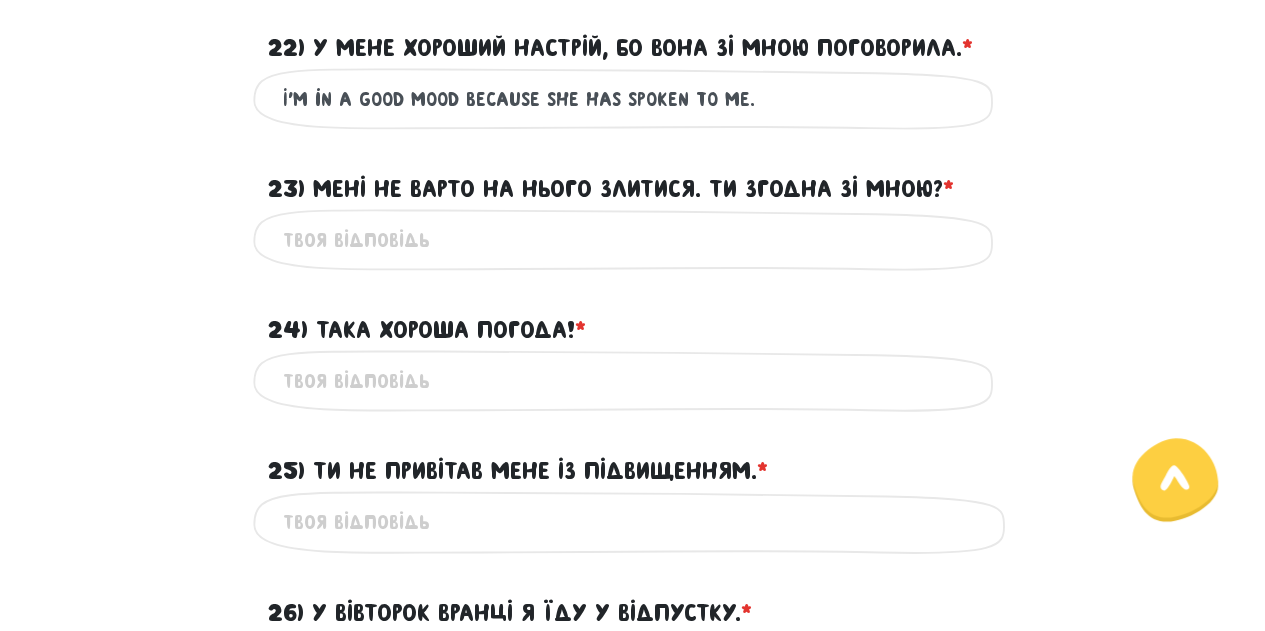 type on "h" 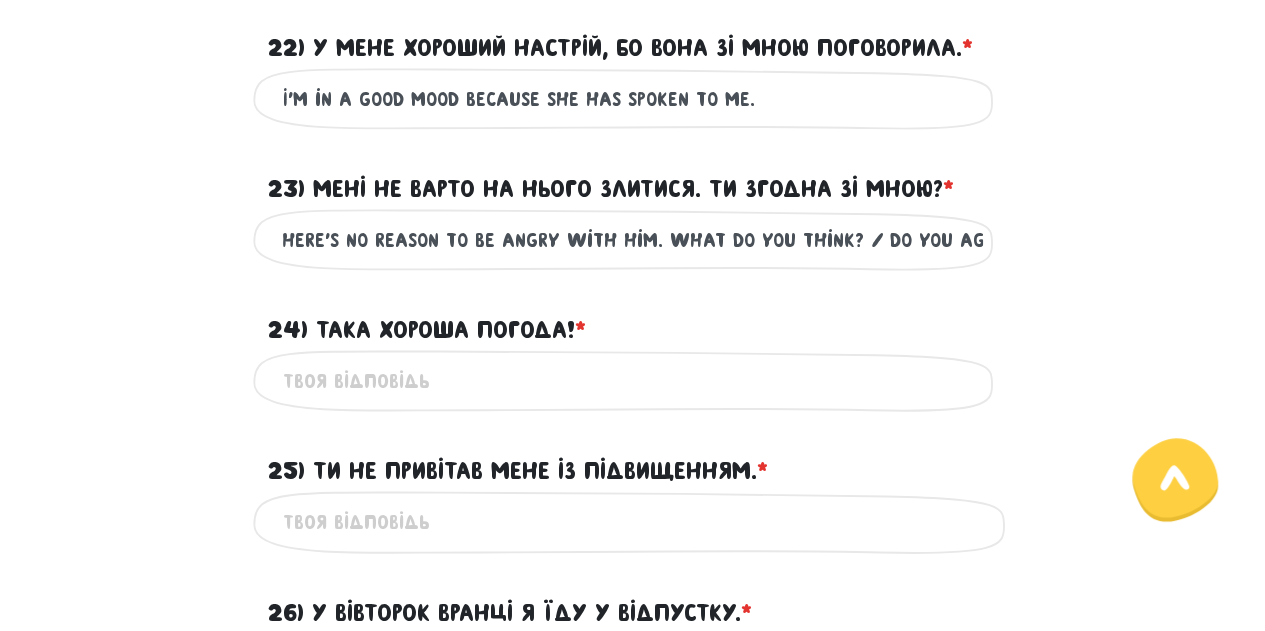 scroll, scrollTop: 0, scrollLeft: 30, axis: horizontal 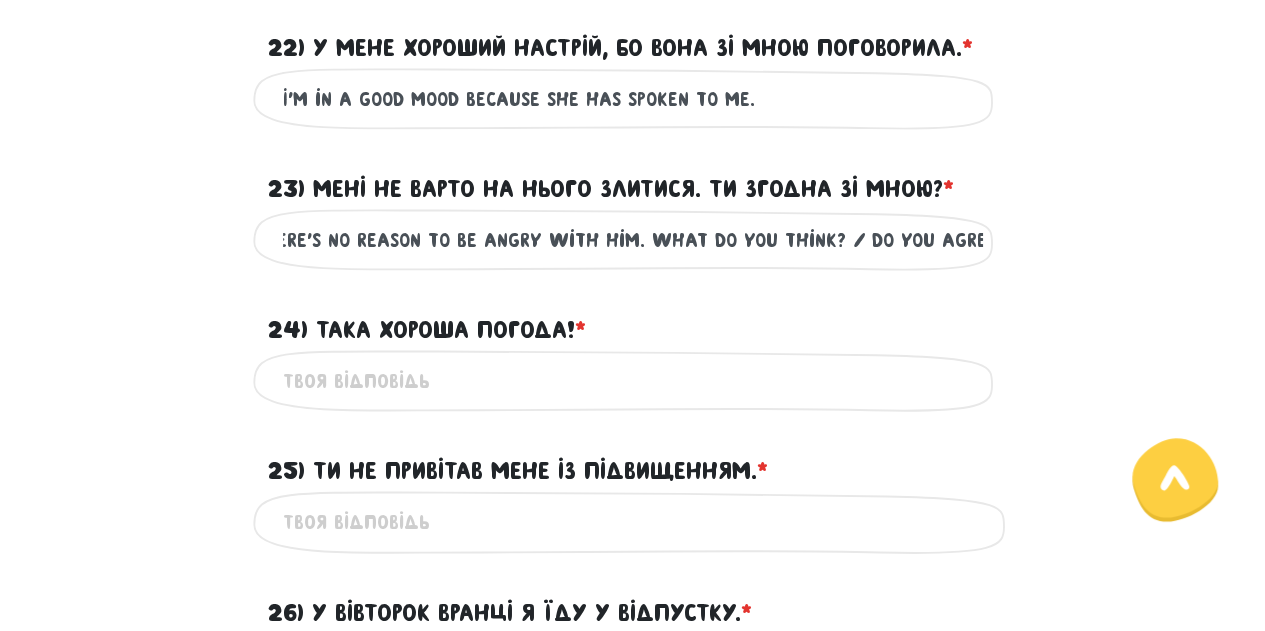 type on "There's no reason to be angry with him. WHat do you think? / Do you agree?" 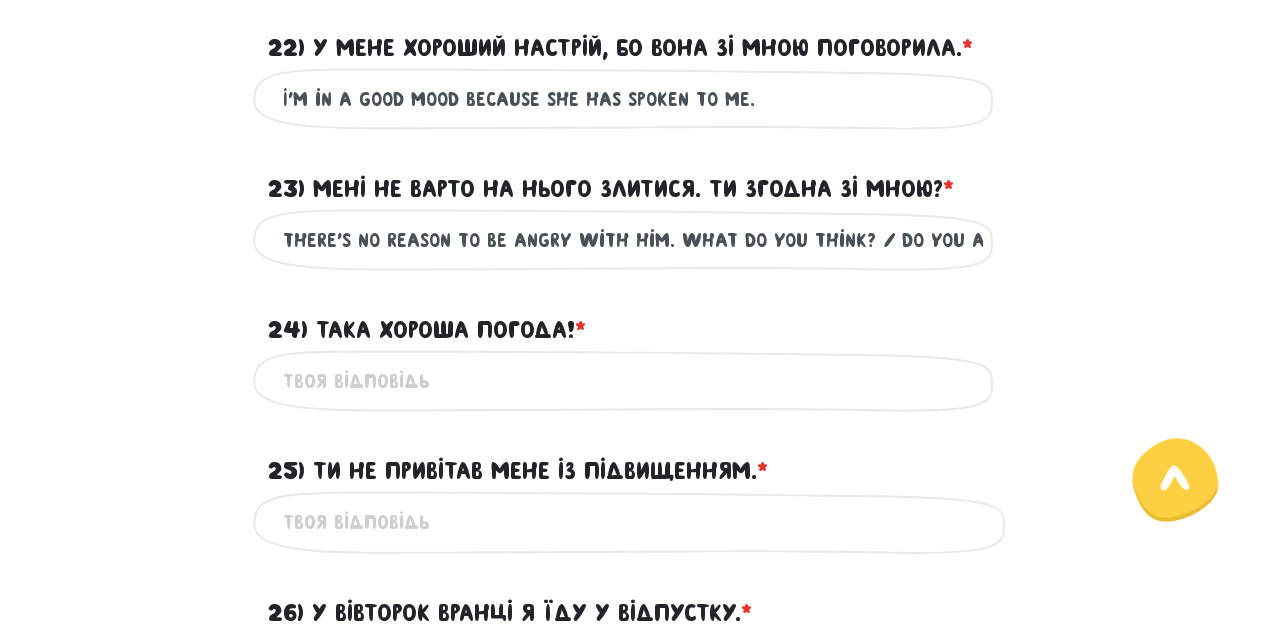 click on "24) Така хороша погода! *
?" at bounding box center [633, 381] 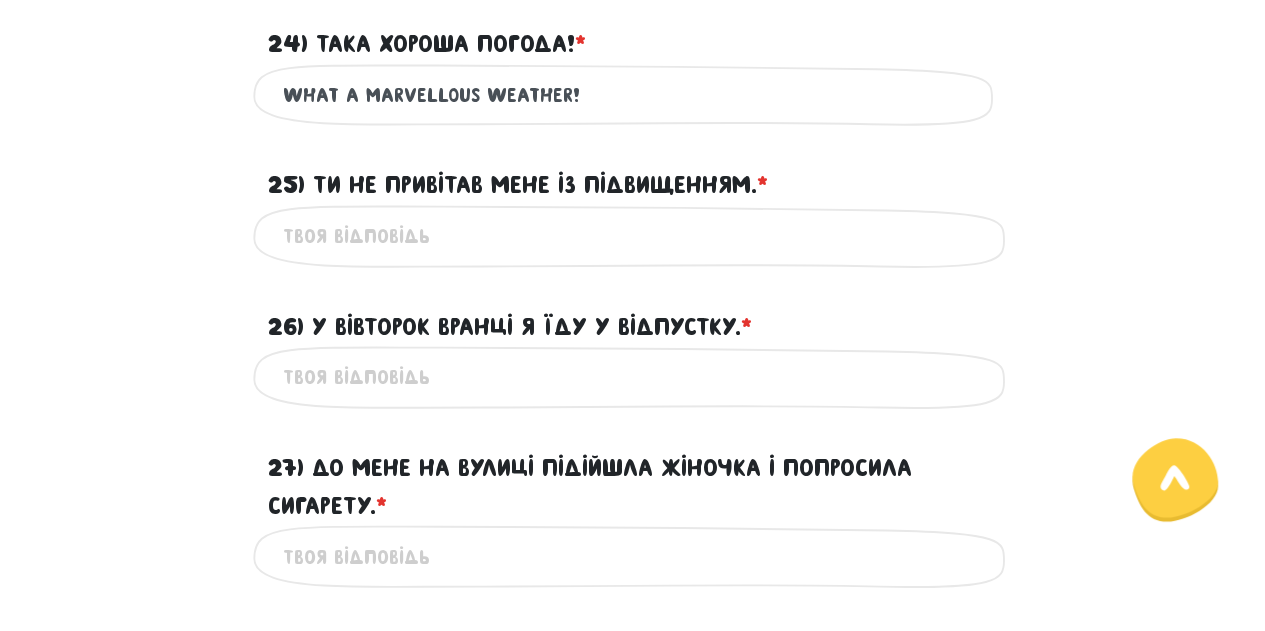 scroll, scrollTop: 3392, scrollLeft: 0, axis: vertical 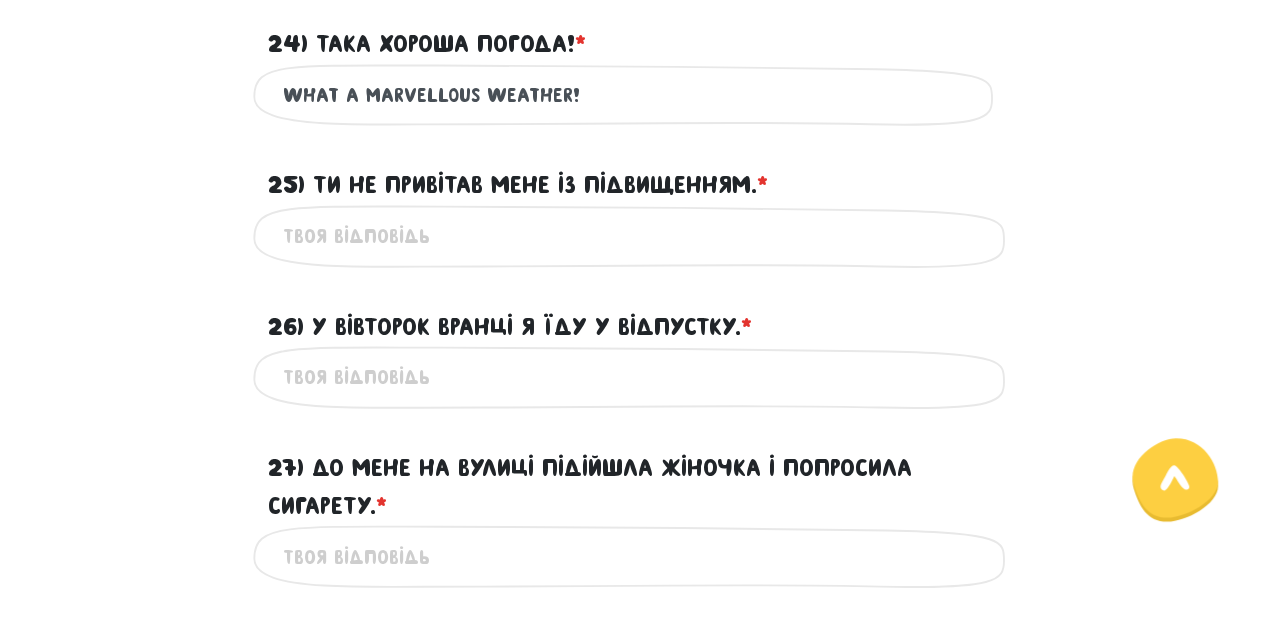 type on "What a marvellous weather!" 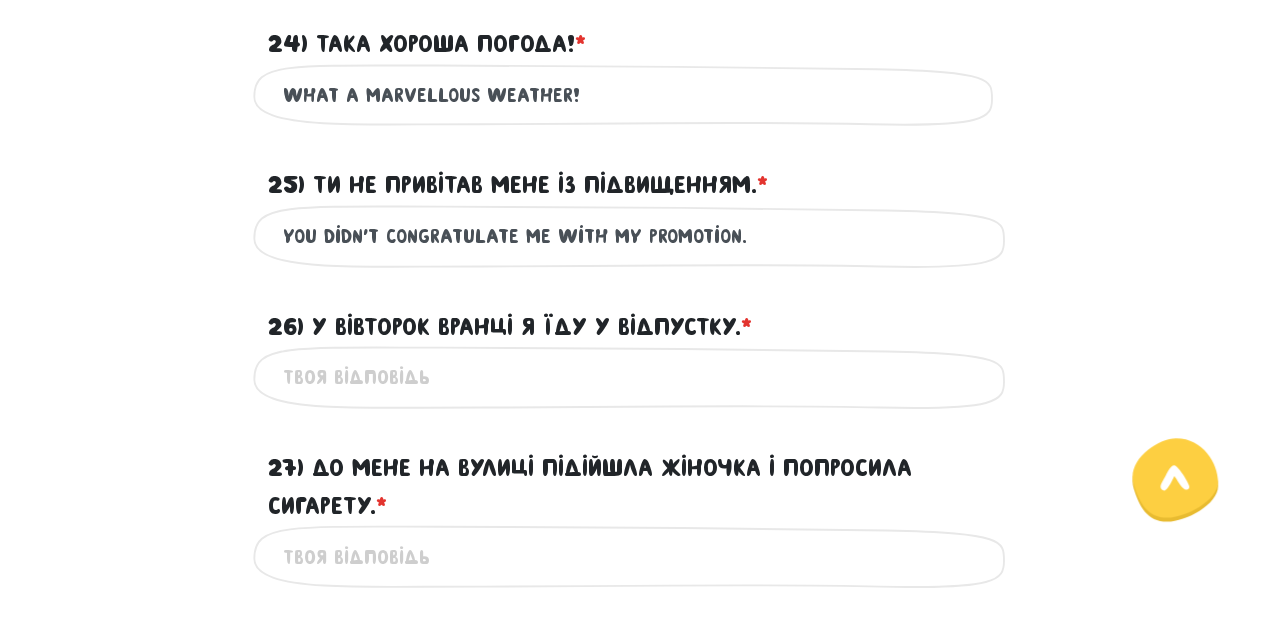 type on "You didn't congratulate me with my promotion." 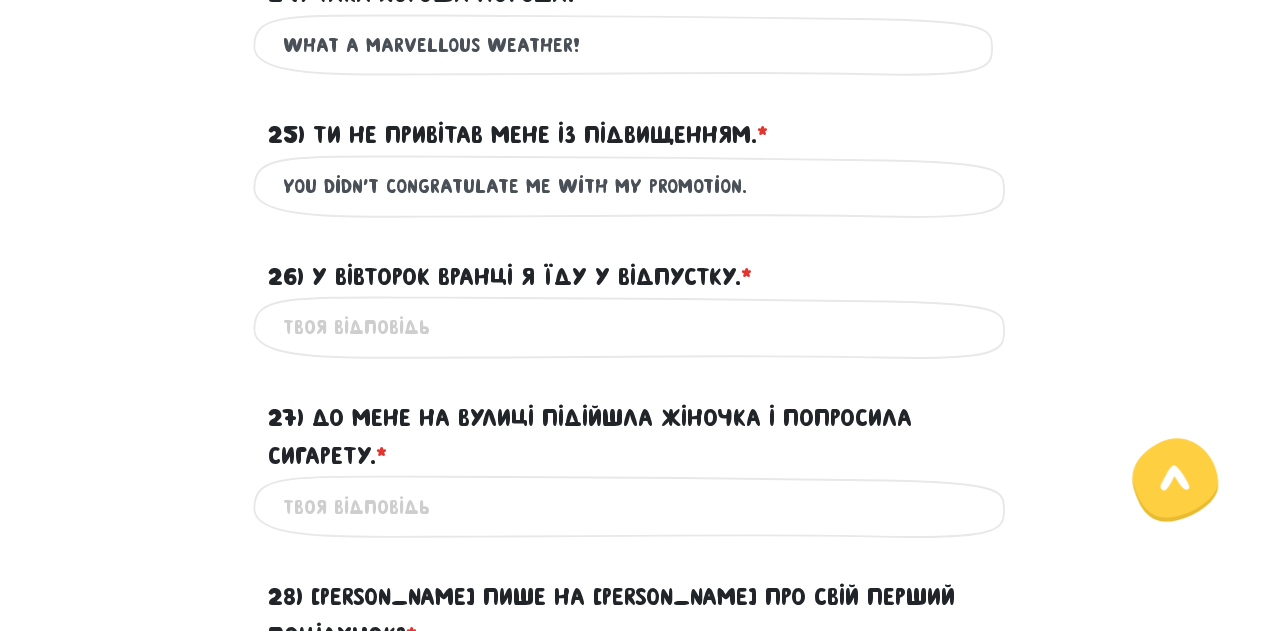 scroll, scrollTop: 3442, scrollLeft: 0, axis: vertical 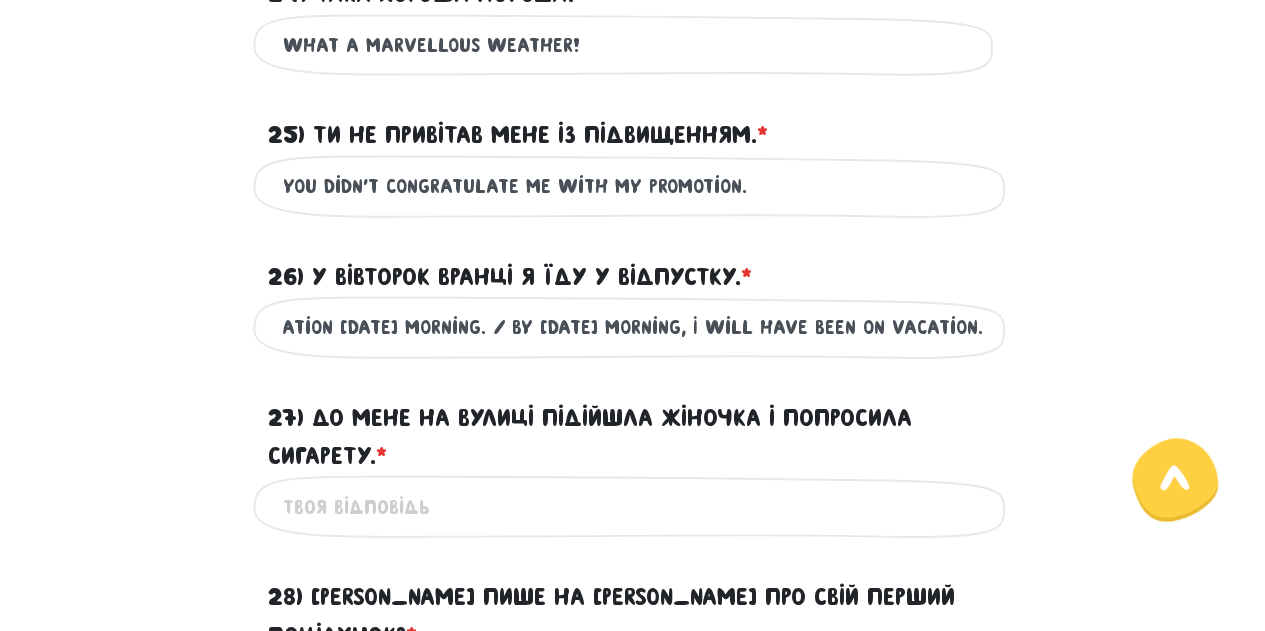 type on "I'm leaving for vacation [DATE] morning. / By [DATE] morning, I will have been on vacation." 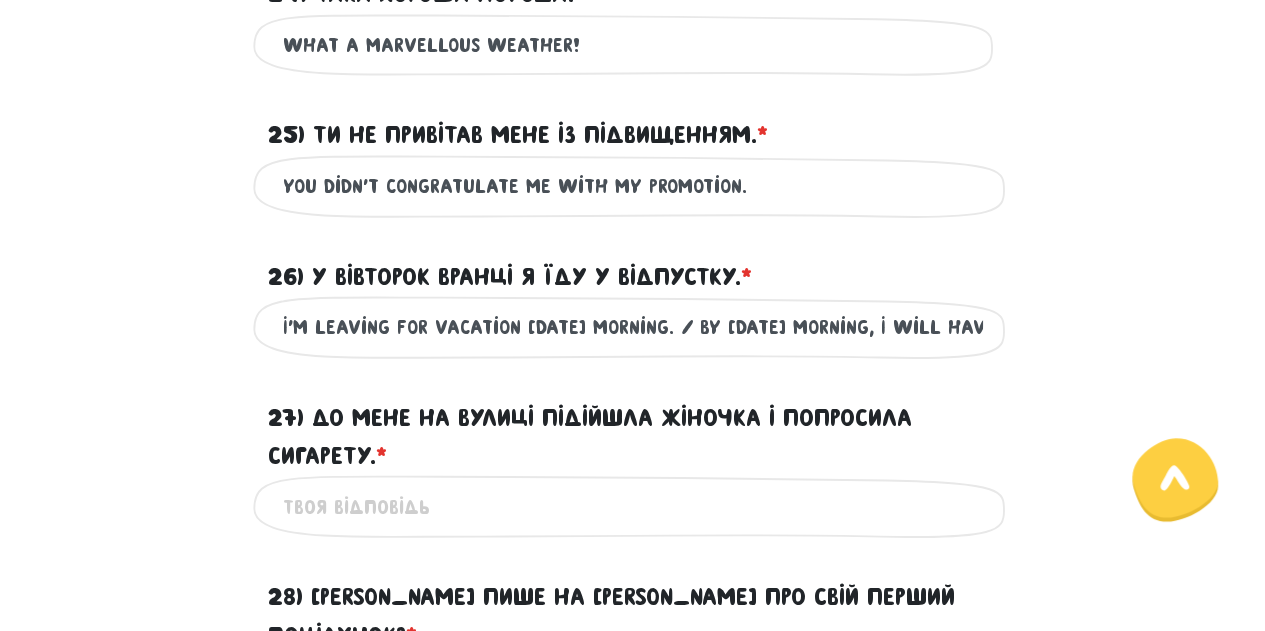 click on "27) До мене на вулиці підійшла жіночка і попросила сигарету. *
?" at bounding box center [633, 506] 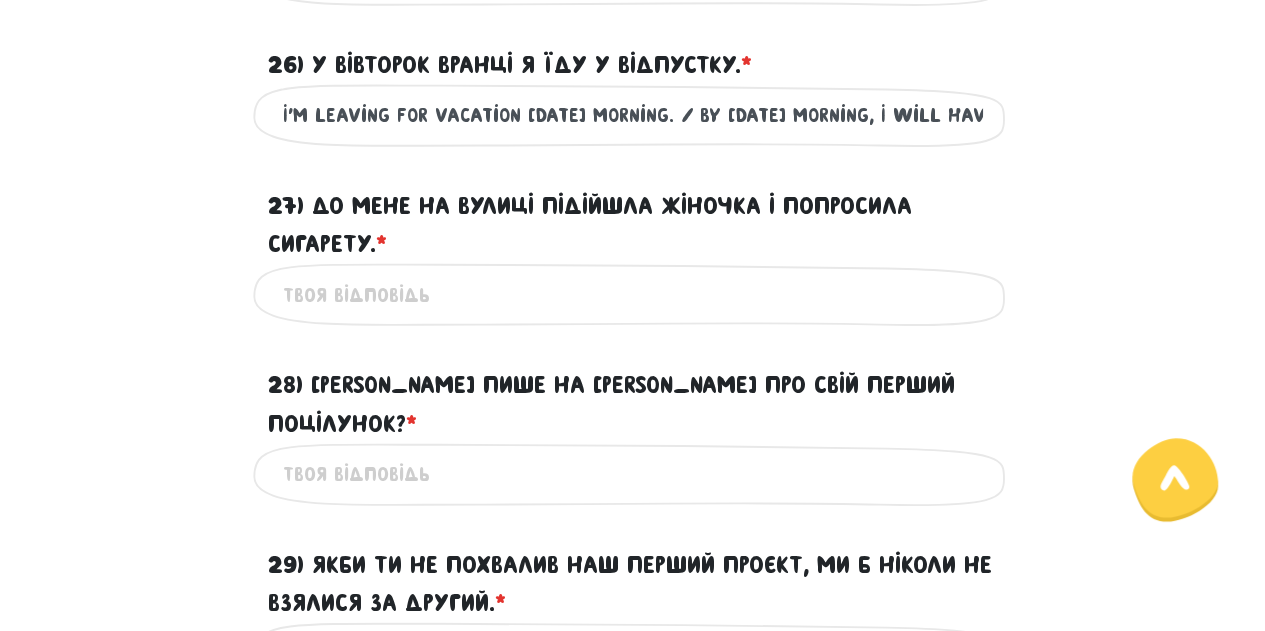 scroll, scrollTop: 3662, scrollLeft: 0, axis: vertical 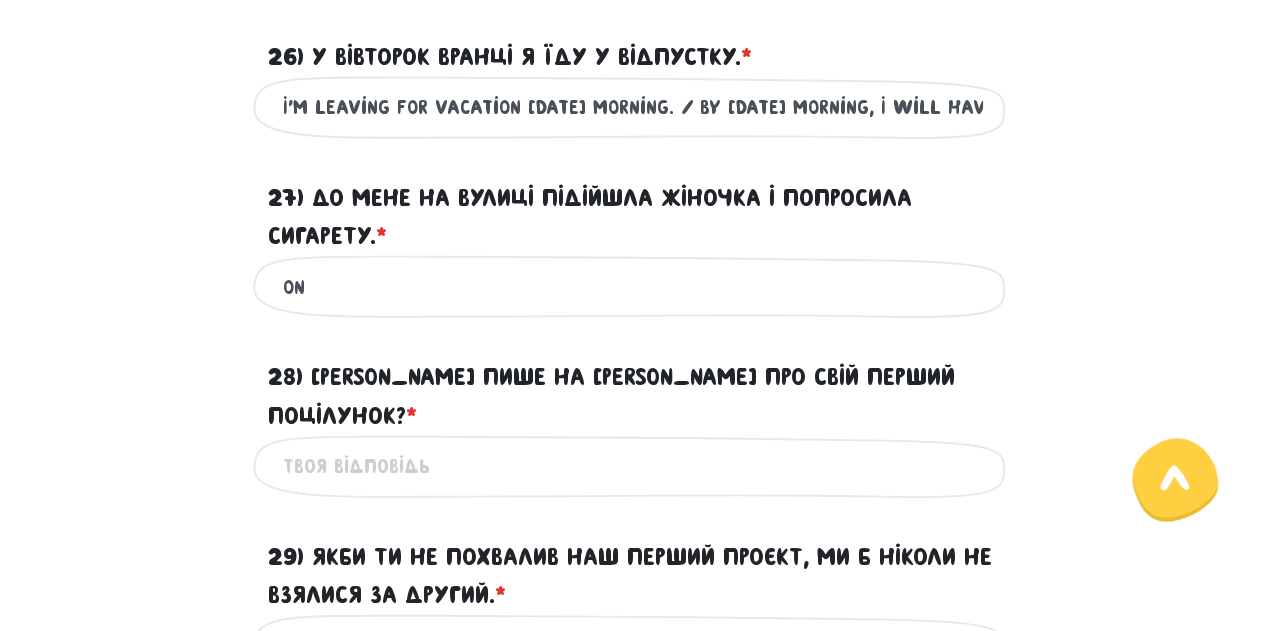 type on "O" 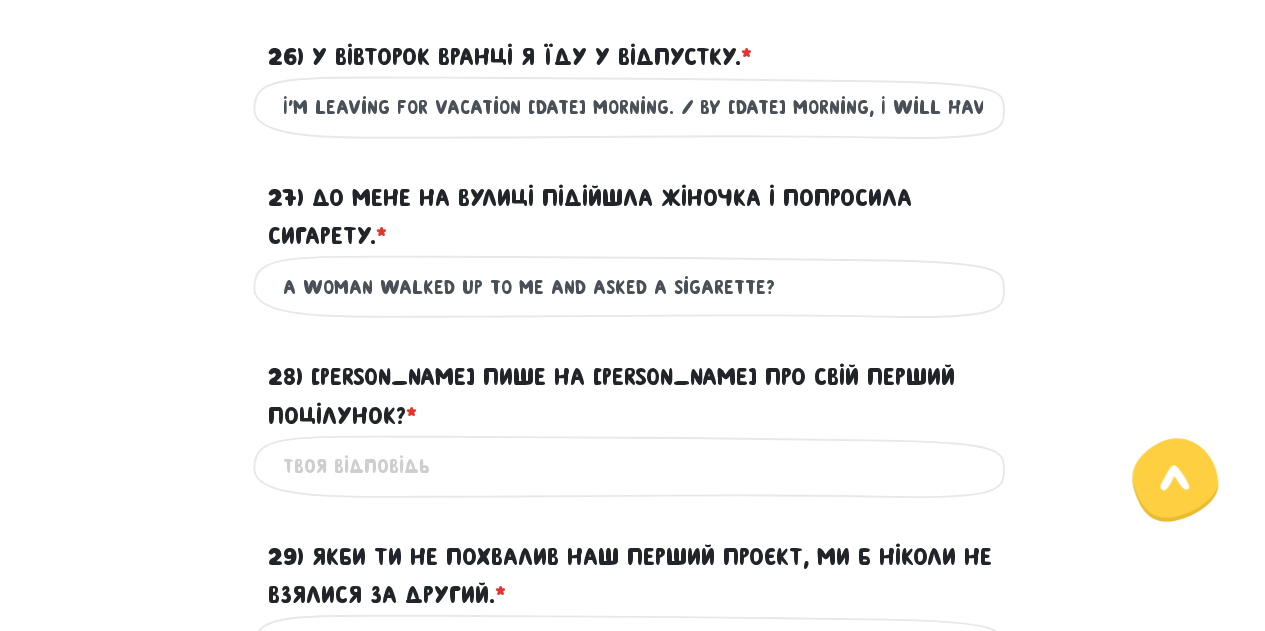 click on "A woman walked up to me and asked a sigarette?" at bounding box center (633, 286) 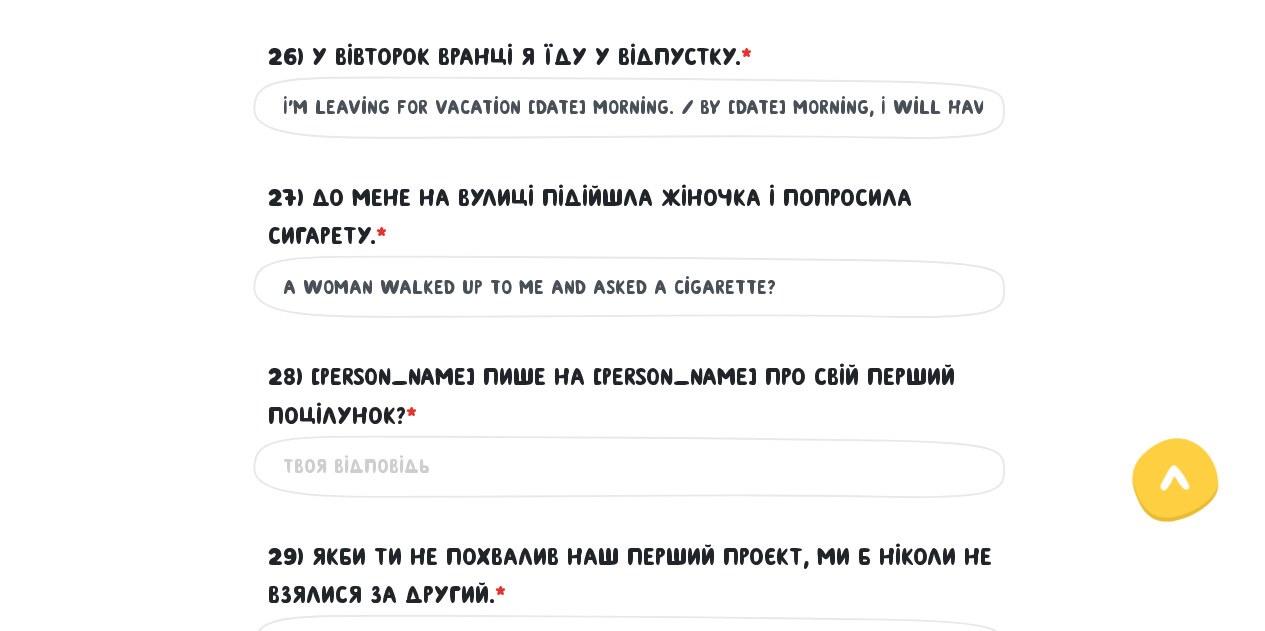click on "A woman walked up to me and asked a cigarette?" at bounding box center (633, 286) 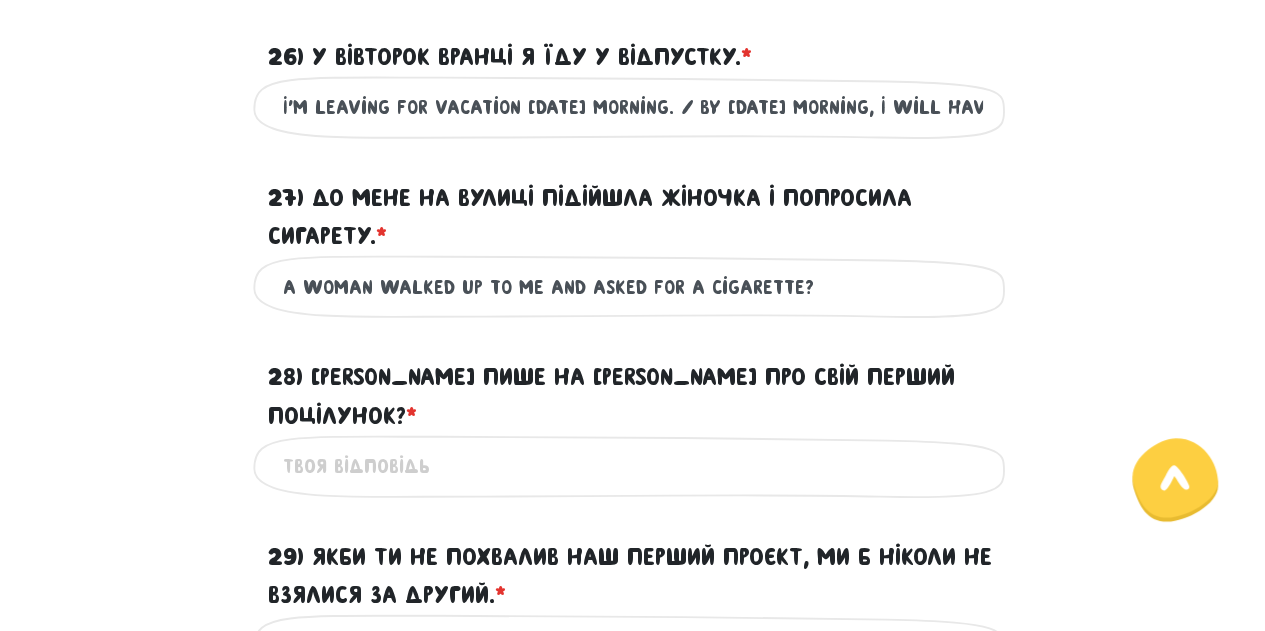 type on "A woman walked up to me and asked for a cigarette?" 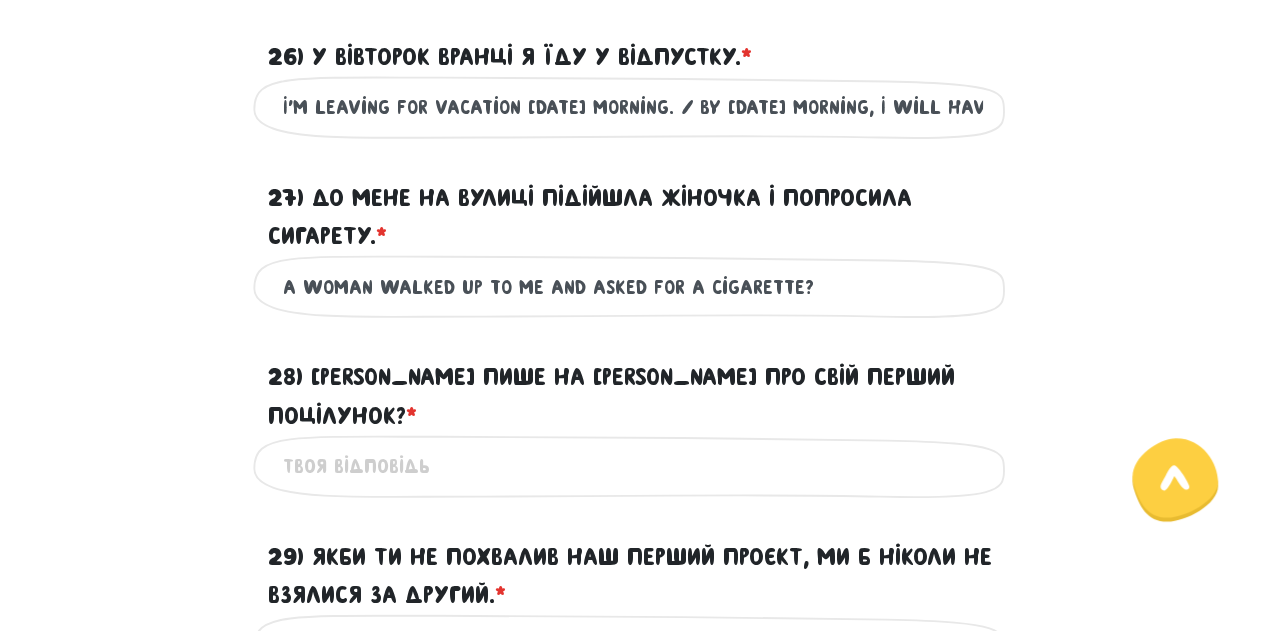 click on "28) [PERSON_NAME] пише на [PERSON_NAME] про свій перший поцілунок? *
?" at bounding box center [633, 466] 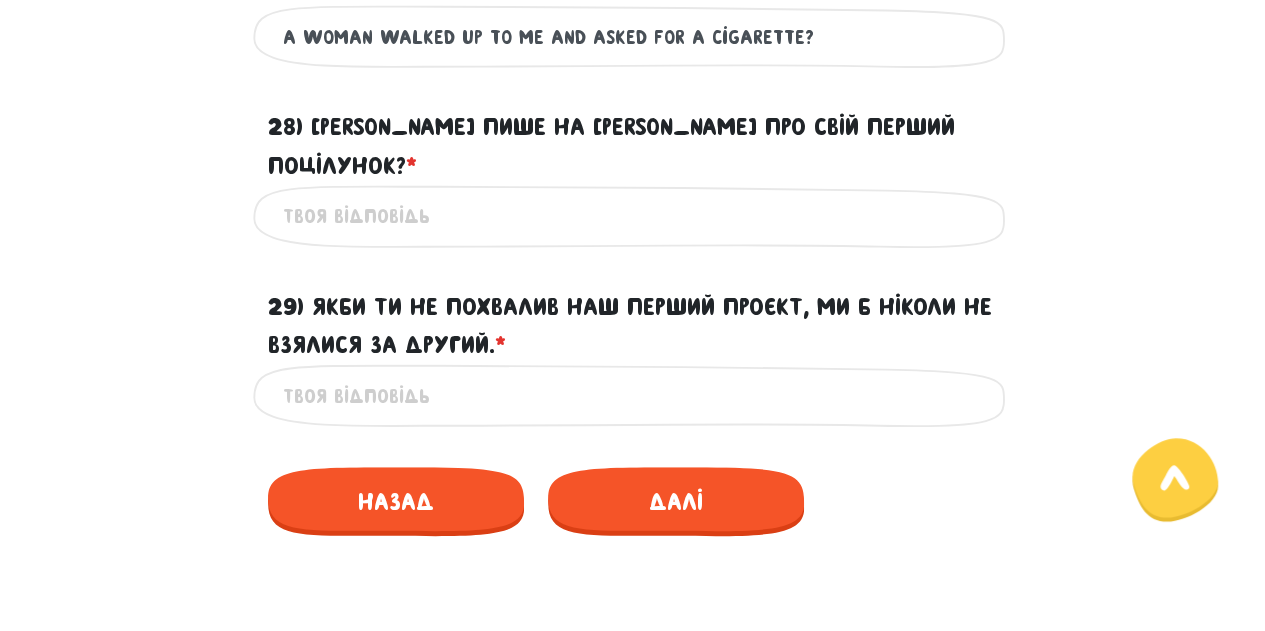 scroll, scrollTop: 3914, scrollLeft: 0, axis: vertical 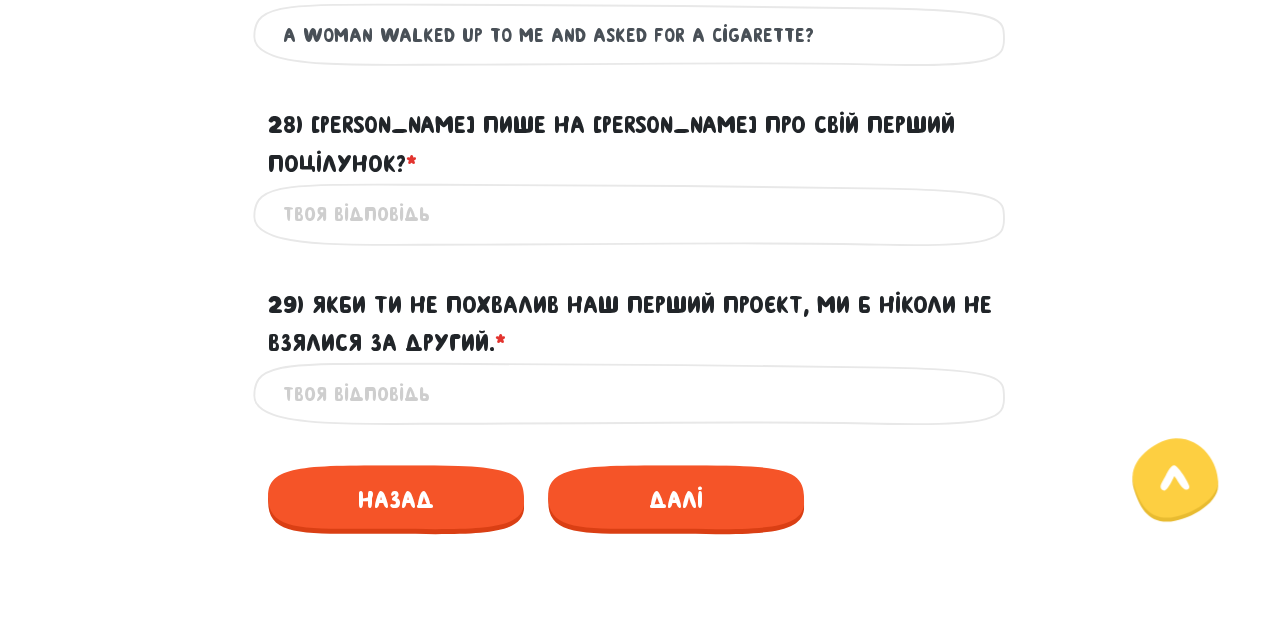 click on "28) [PERSON_NAME] пише на [PERSON_NAME] про свій перший поцілунок? *
?" at bounding box center [633, 214] 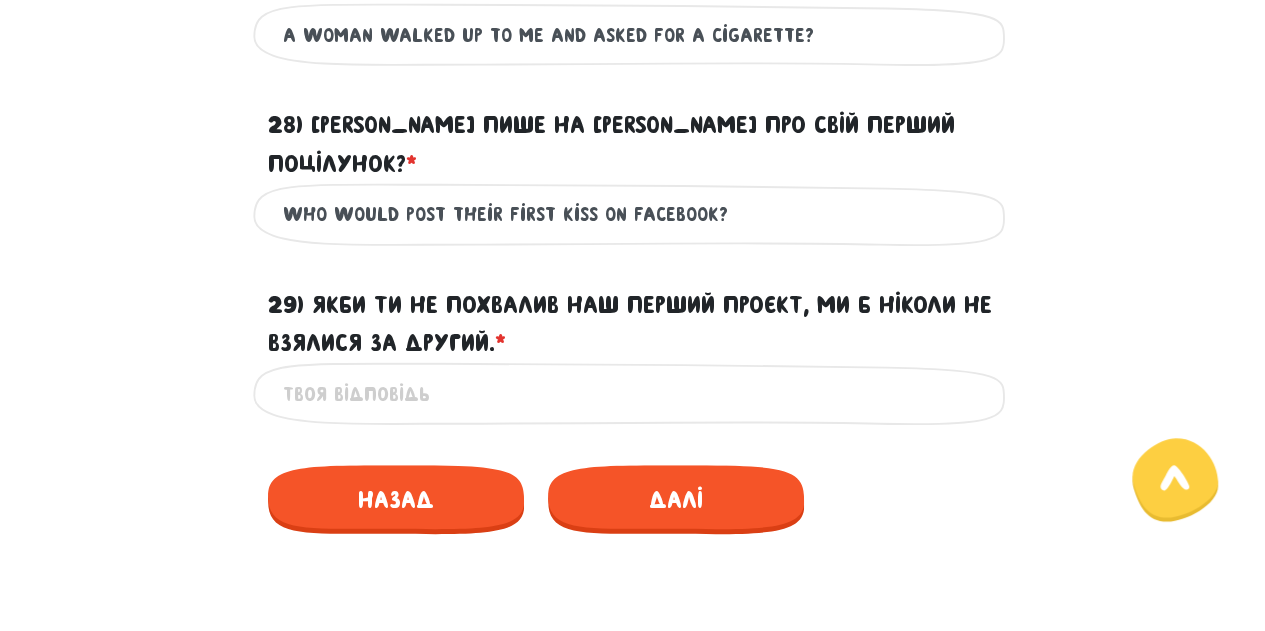 type on "Who would post their first kiss on facebook?" 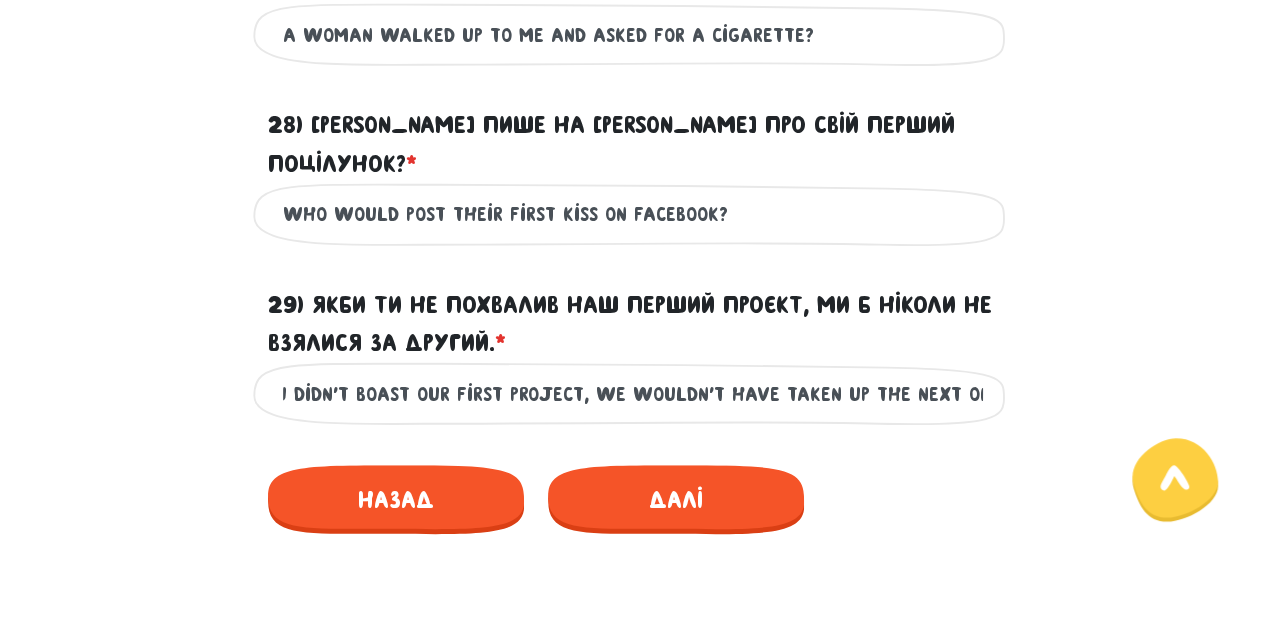 scroll, scrollTop: 0, scrollLeft: 0, axis: both 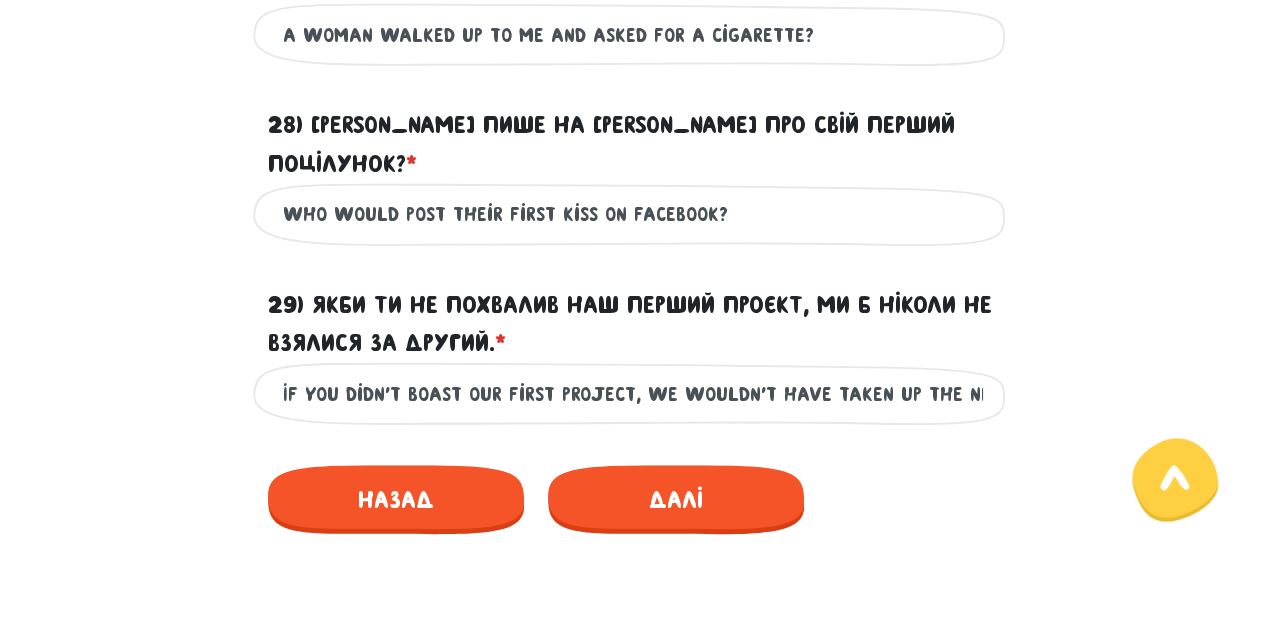 click on "If you didn't boast our first project, we wouldn't have taken up the next one." at bounding box center (633, 393) 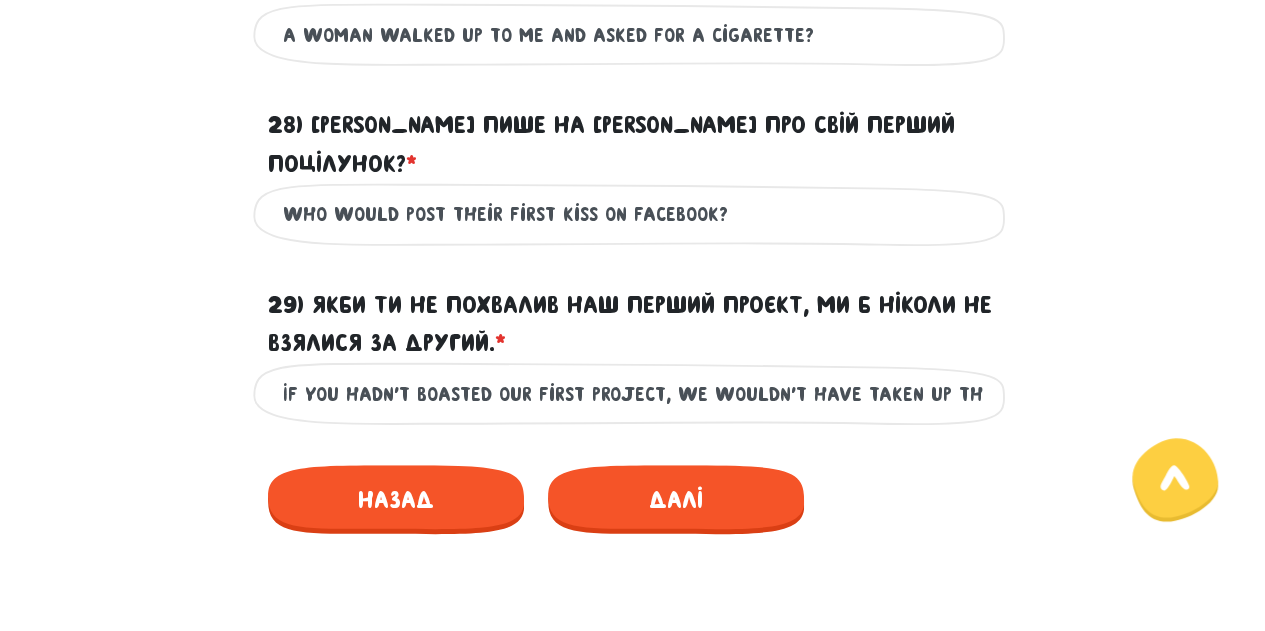 click on "If you hadn't boasted our first project, we wouldn't have taken up the next one." at bounding box center [633, 393] 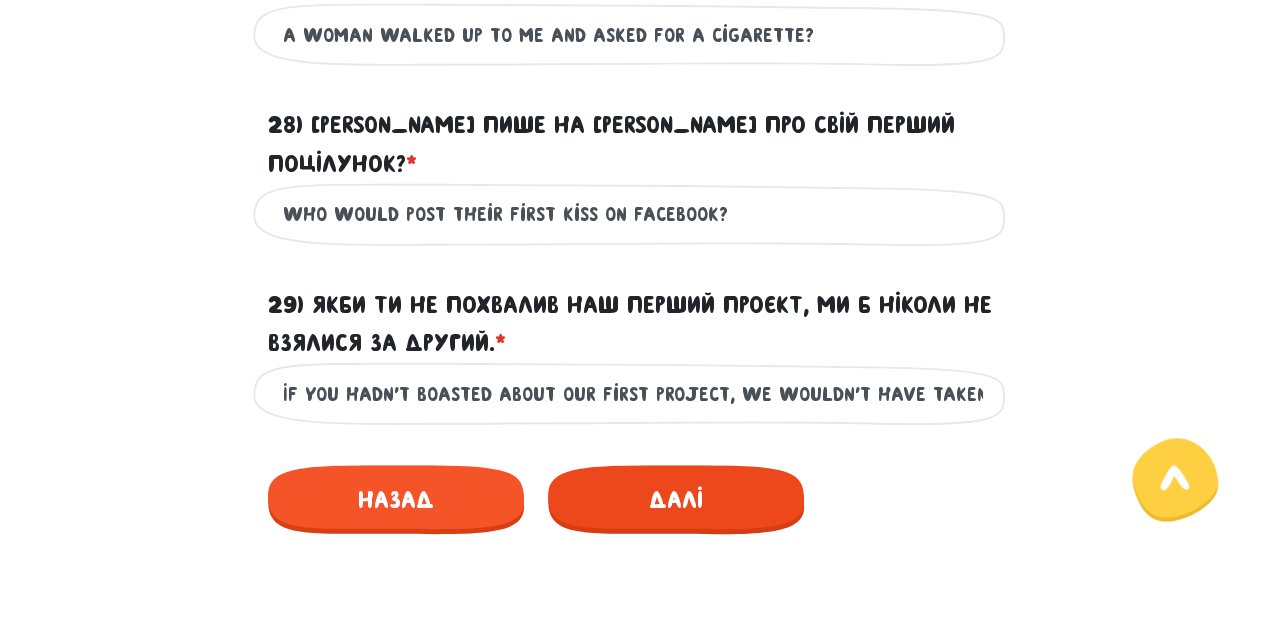 type on "If you hadn't boasted about our first project, we wouldn't have taken up the next one." 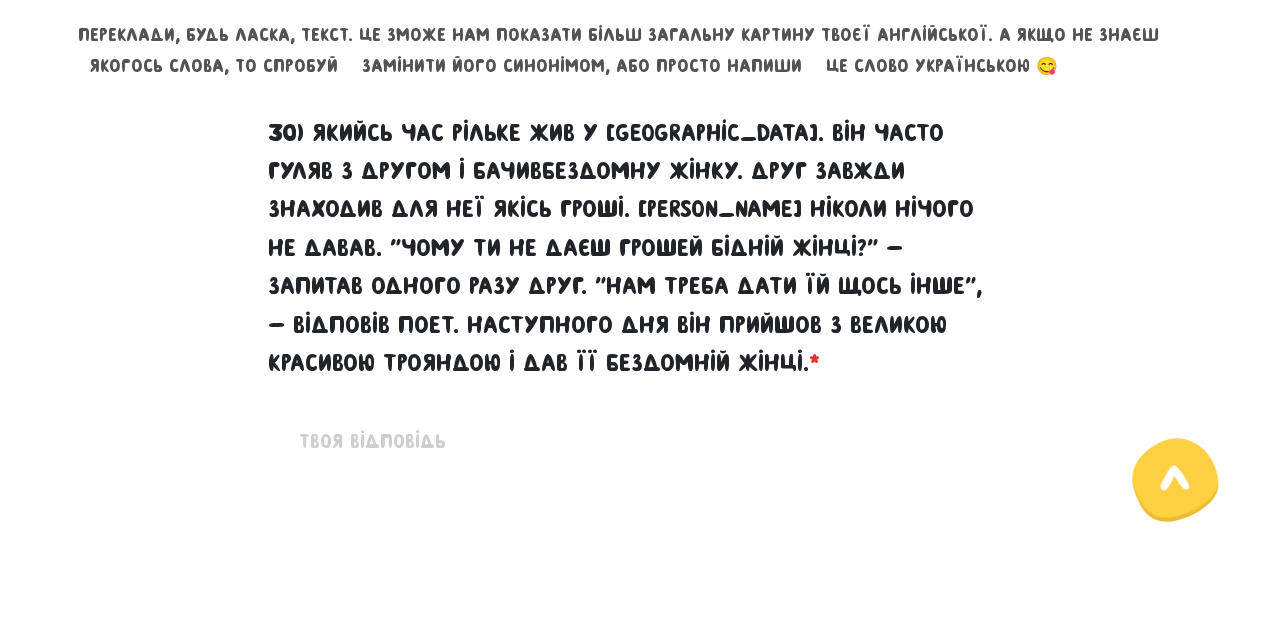 scroll, scrollTop: 875, scrollLeft: 0, axis: vertical 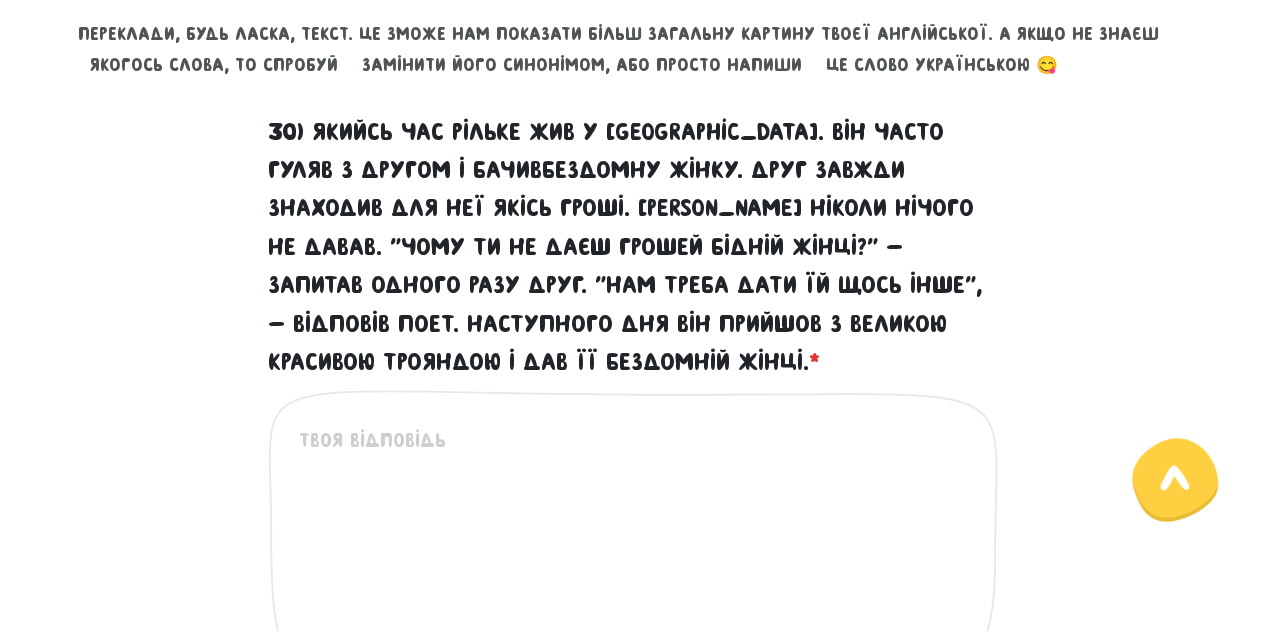 click on "30) Якийсь час Рільке жив у [GEOGRAPHIC_DATA]. Він часто гуляв з другом і бачивбездомну жінку. Друг завжди знаходив для неї якісь гроші. [PERSON_NAME] ніколи нічого не давав. "Чому ти не даєш грошей бідній жінці?" - запитав одного разу друг. "Нам треба дати їй щось інше", - відповів поет. Наступного дня він прийшов з великою красивою трояндою і дав її бездомній жінці.
*" at bounding box center [634, 548] 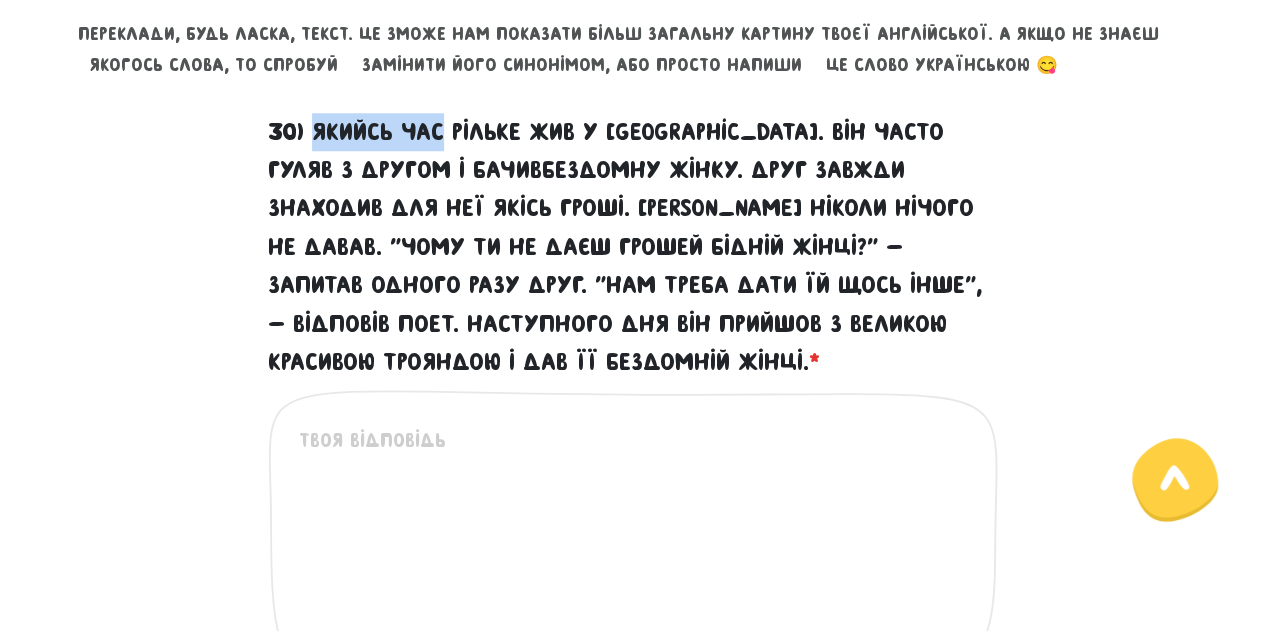 drag, startPoint x: 318, startPoint y: 120, endPoint x: 443, endPoint y: 126, distance: 125.14392 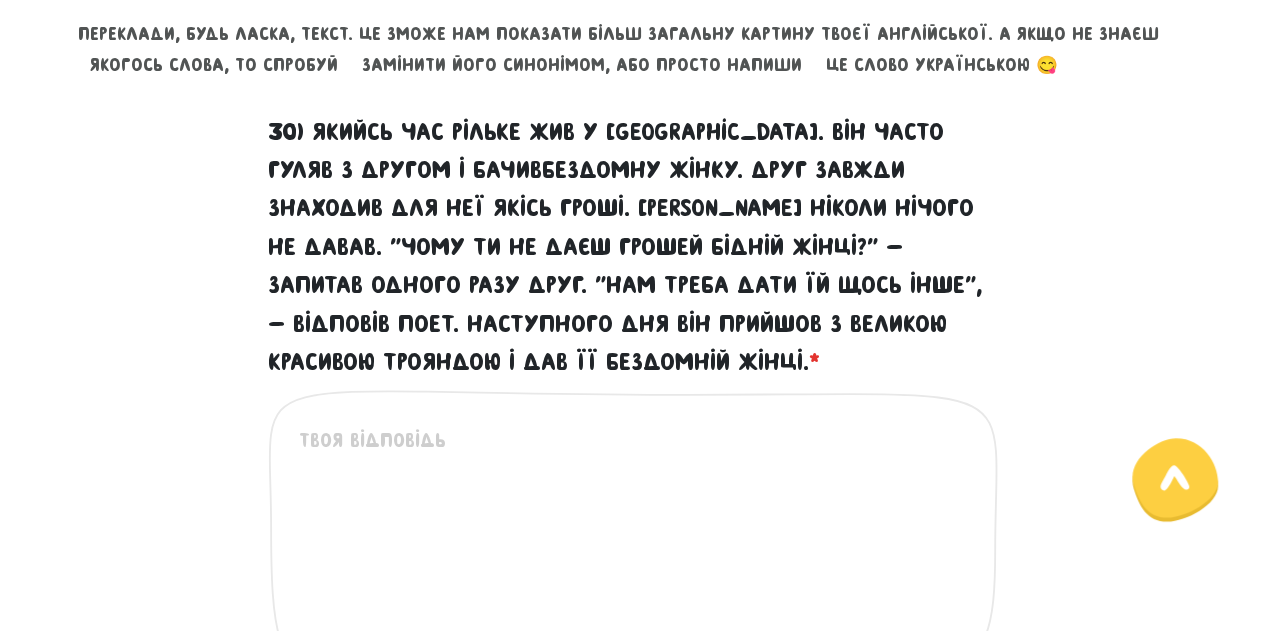 click on "30) Якийсь час Рільке жив у [GEOGRAPHIC_DATA]. Він часто гуляв з другом і бачивбездомну жінку. Друг завжди знаходив для неї якісь гроші. [PERSON_NAME] ніколи нічого не давав. "Чому ти не даєш грошей бідній жінці?" - запитав одного разу друг. "Нам треба дати їй щось інше", - відповів поет. Наступного дня він прийшов з великою красивою трояндою і дав її бездомній жінці.
*" at bounding box center [634, 548] 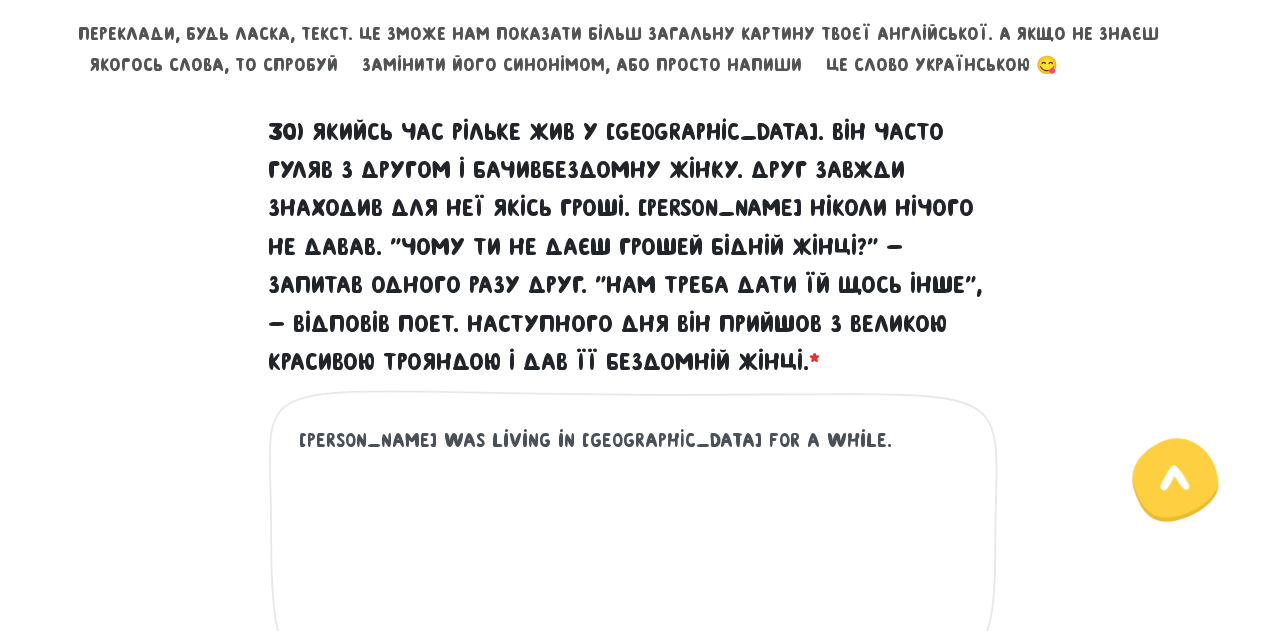 click on "[PERSON_NAME] was living in [GEOGRAPHIC_DATA] for a while." at bounding box center (634, 548) 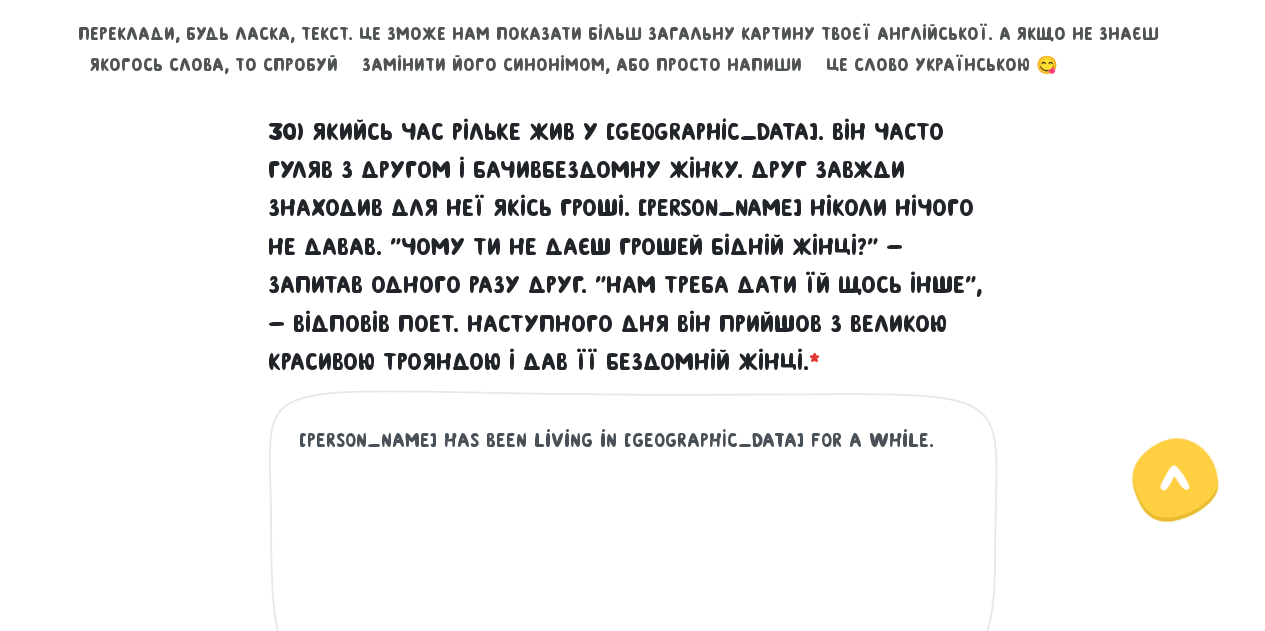 click on "[PERSON_NAME] has been living in [GEOGRAPHIC_DATA] for a while." at bounding box center [634, 548] 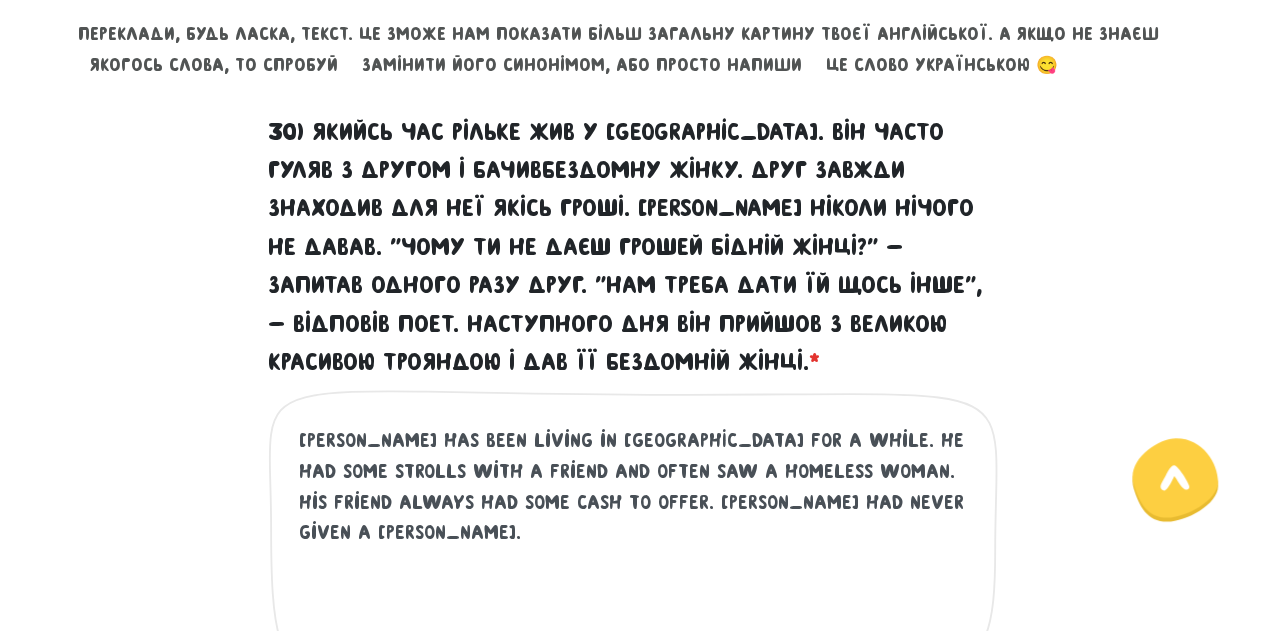 click on "[PERSON_NAME] has been living in [GEOGRAPHIC_DATA] for a while. He had some strolls with a friend and often saw a homeless woman. His friend always had some cash to offer. [PERSON_NAME] had never given a [PERSON_NAME]." at bounding box center [634, 548] 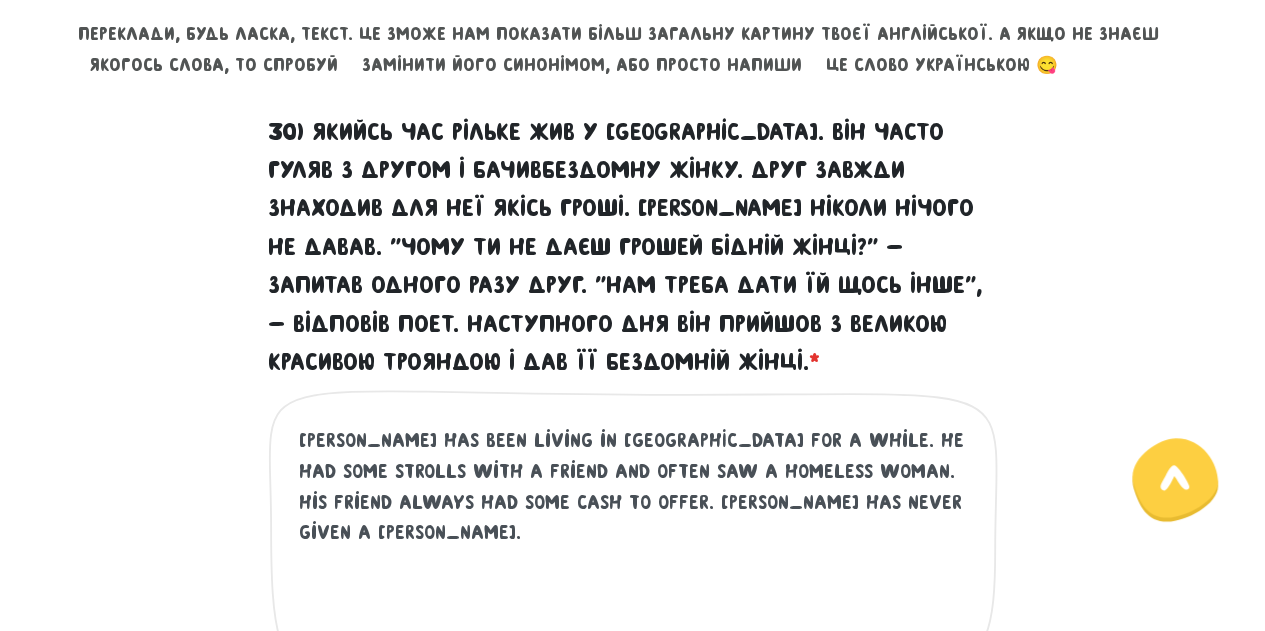 click on "[PERSON_NAME] has been living in [GEOGRAPHIC_DATA] for a while. He had some strolls with a friend and often saw a homeless woman. His friend always had some cash to offer. [PERSON_NAME] has never given a [PERSON_NAME]." at bounding box center [634, 548] 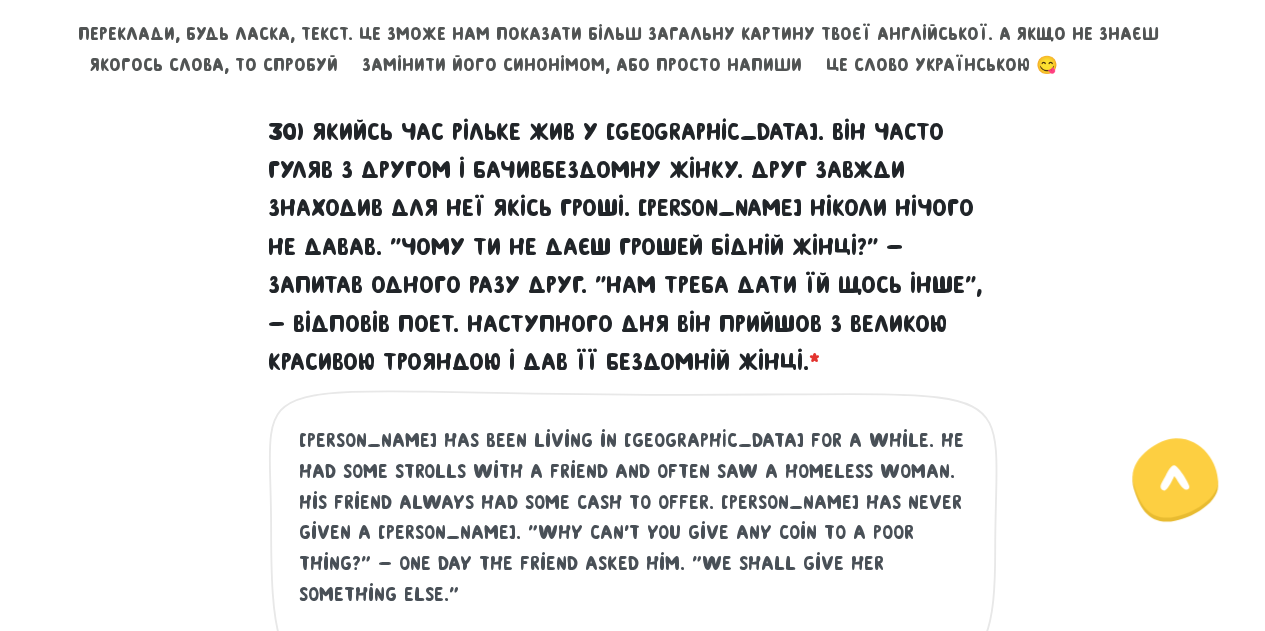 click on "[PERSON_NAME] has been living in [GEOGRAPHIC_DATA] for a while. He had some strolls with a friend and often saw a homeless woman. His friend always had some cash to offer. [PERSON_NAME] has never given a [PERSON_NAME]. "Why can't you give any coin to a poor thing?" - one day the friend asked him. "We shall give her something else."" at bounding box center (634, 548) 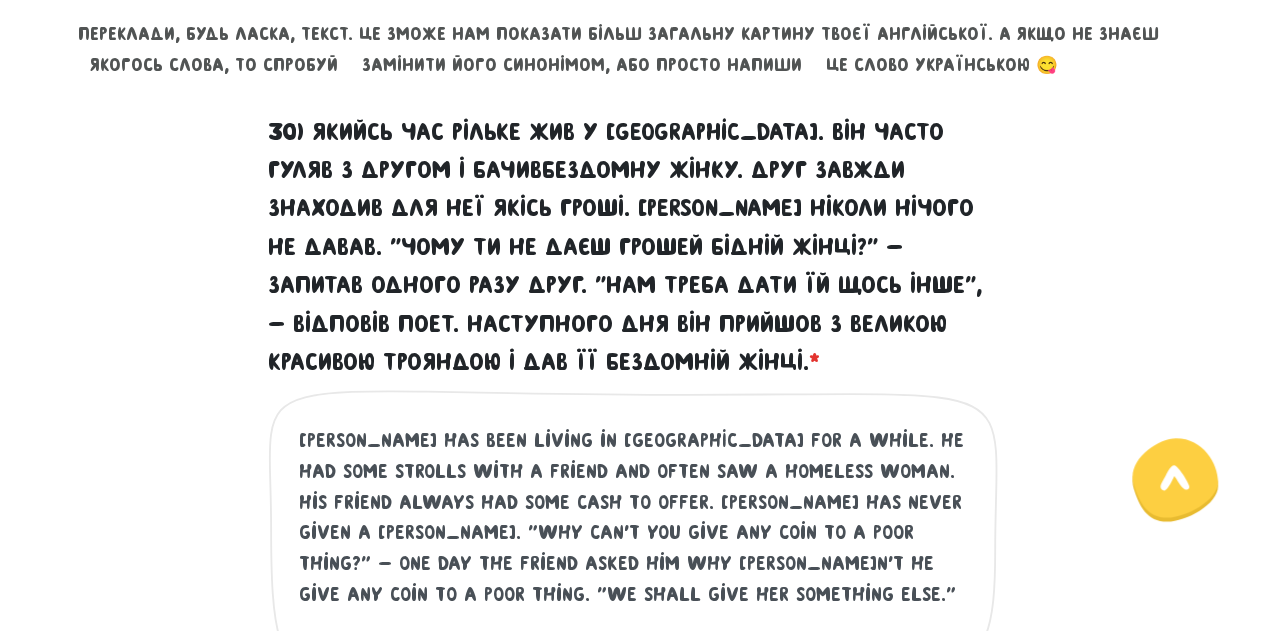 drag, startPoint x: 529, startPoint y: 531, endPoint x: 718, endPoint y: 503, distance: 191.06282 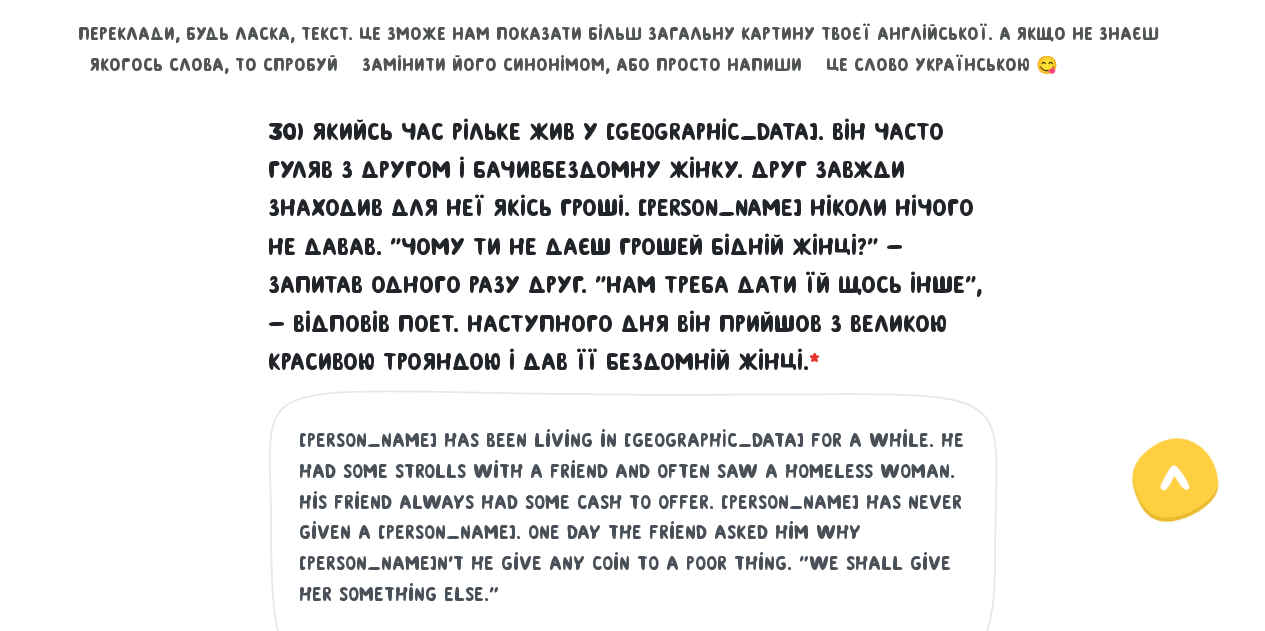 drag, startPoint x: 793, startPoint y: 531, endPoint x: 830, endPoint y: 560, distance: 47.010635 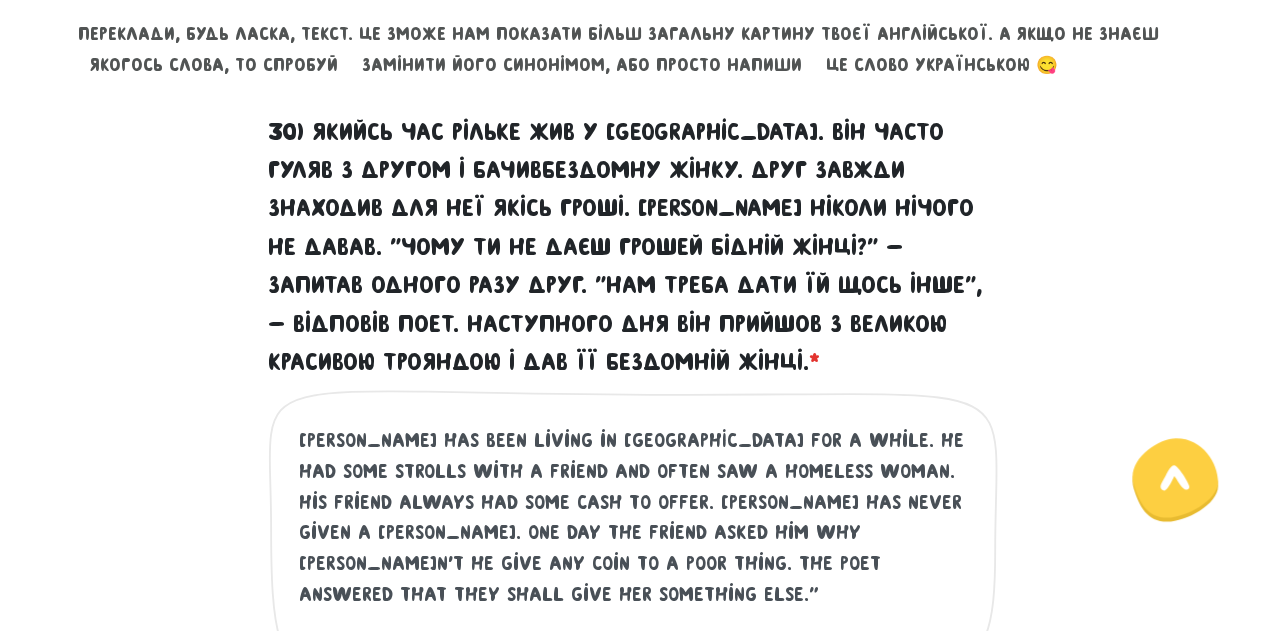 click on "[PERSON_NAME] has been living in [GEOGRAPHIC_DATA] for a while. He had some strolls with a friend and often saw a homeless woman. His friend always had some cash to offer. [PERSON_NAME] has never given a [PERSON_NAME]. one day the friend asked him why [PERSON_NAME]n't he give any coin to a poor thing. The poet answered that they shall give her something else."" at bounding box center [634, 548] 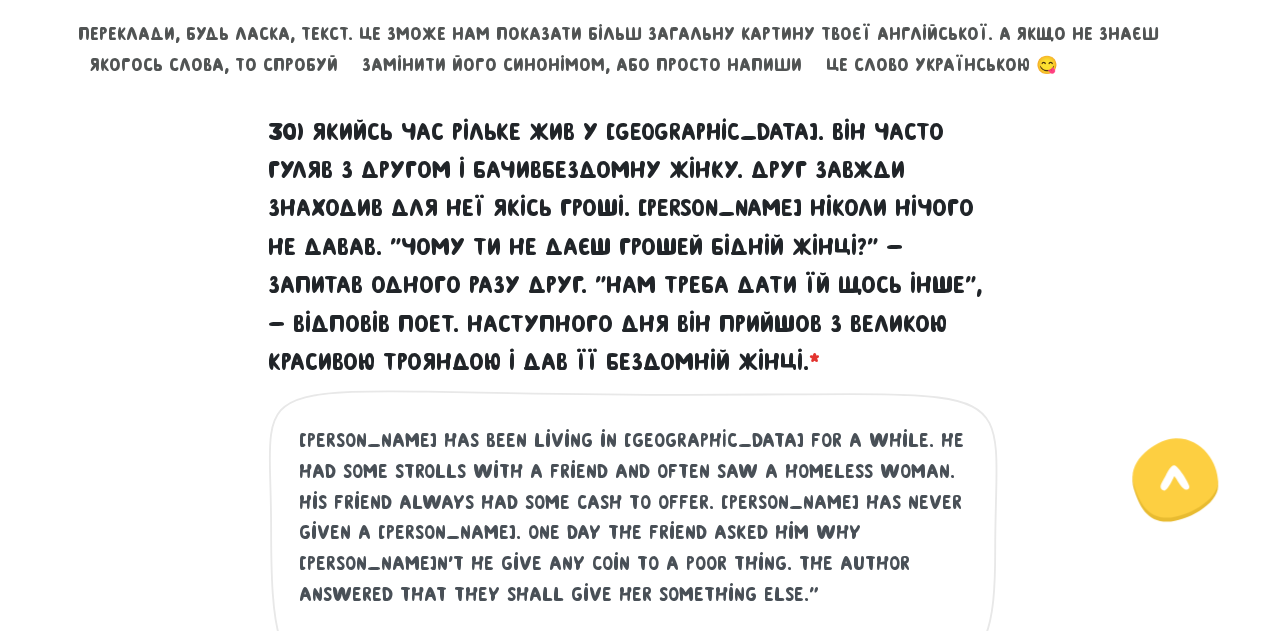click on "[PERSON_NAME] has been living in [GEOGRAPHIC_DATA] for a while. He had some strolls with a friend and often saw a homeless woman. His friend always had some cash to offer. [PERSON_NAME] has never given a [PERSON_NAME]. one day the friend asked him why [PERSON_NAME]n't he give any coin to a poor thing. The author answered that they shall give her something else."" at bounding box center (634, 548) 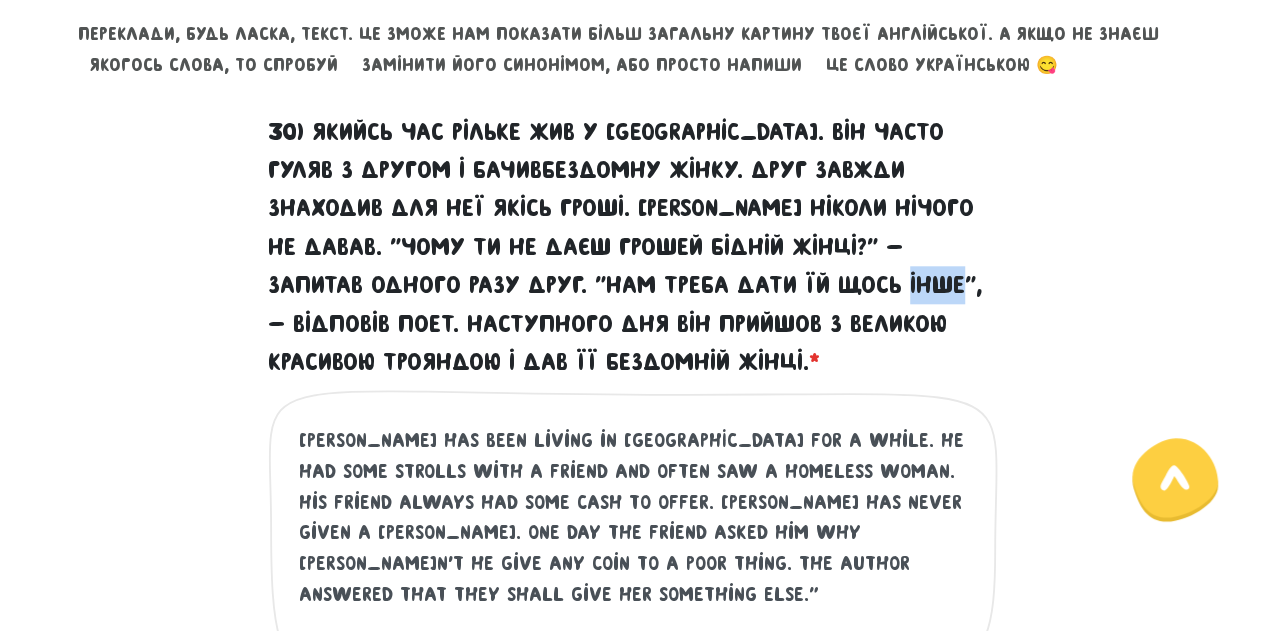click on "30) Якийсь час Рільке жив у [GEOGRAPHIC_DATA]. Він часто гуляв з другом і бачивбездомну жінку. Друг завжди знаходив для неї якісь гроші. [PERSON_NAME] ніколи нічого не давав. "Чому ти не даєш грошей бідній жінці?" - запитав одного разу друг. "Нам треба дати їй щось інше", - відповів поет. Наступного дня він прийшов з великою красивою трояндою і дав її бездомній жінці.
*" at bounding box center [633, 247] 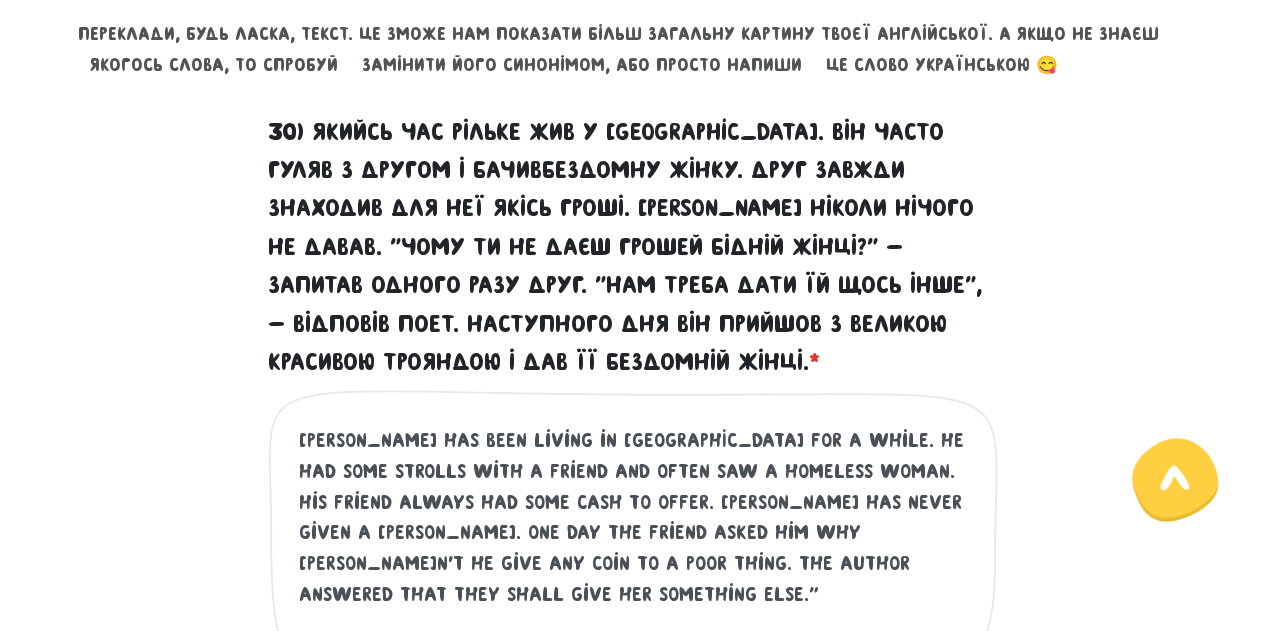 click on "[PERSON_NAME] has been living in [GEOGRAPHIC_DATA] for a while. He had some strolls with a friend and often saw a homeless woman. His friend always had some cash to offer. [PERSON_NAME] has never given a [PERSON_NAME]. one day the friend asked him why [PERSON_NAME]n't he give any coin to a poor thing. The author answered that they shall give her something else."" at bounding box center [634, 548] 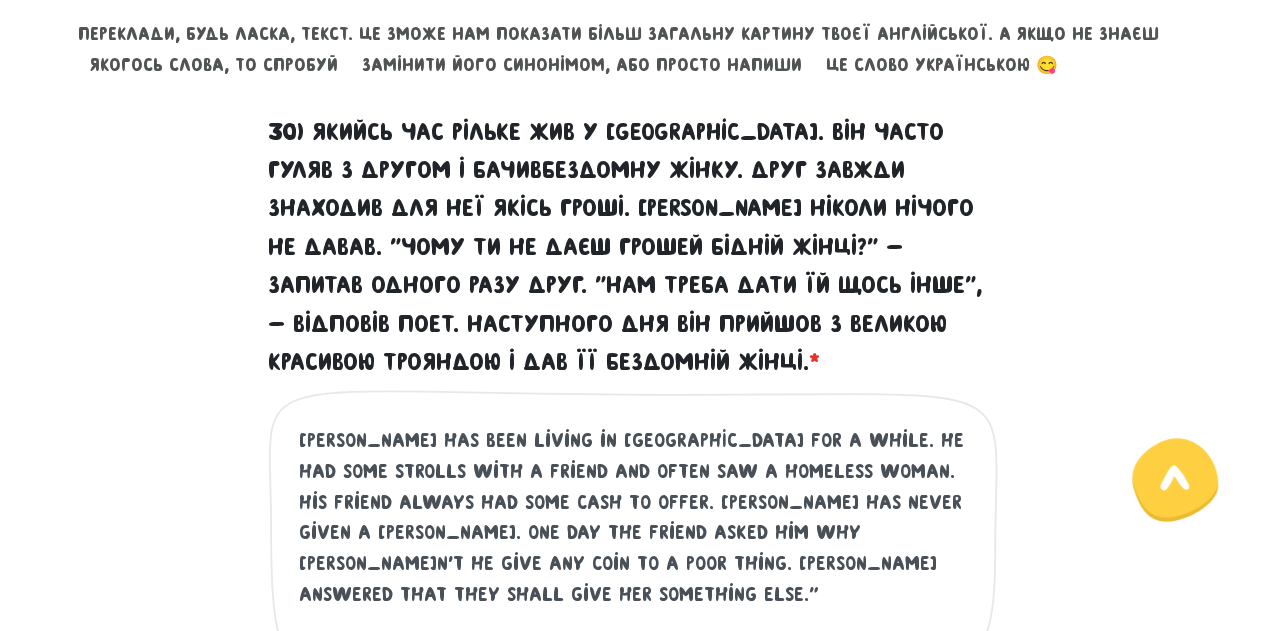 click on "[PERSON_NAME] has been living in [GEOGRAPHIC_DATA] for a while. He had some strolls with a friend and often saw a homeless woman. His friend always had some cash to offer. [PERSON_NAME] has never given a [PERSON_NAME]. one day the friend asked him why [PERSON_NAME]n't he give any coin to a poor thing. [PERSON_NAME] answered that they shall give her something else."" at bounding box center [634, 548] 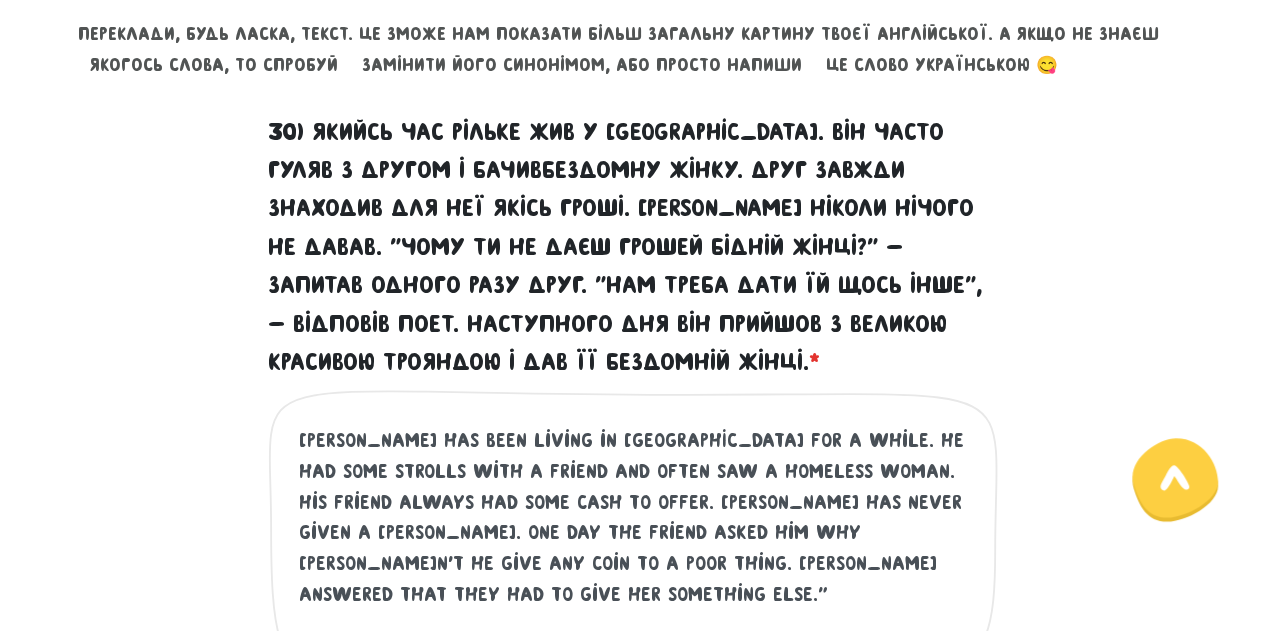 click on "[PERSON_NAME] has been living in [GEOGRAPHIC_DATA] for a while. He had some strolls with a friend and often saw a homeless woman. His friend always had some cash to offer. [PERSON_NAME] has never given a [PERSON_NAME]. one day the friend asked him why [PERSON_NAME]n't he give any coin to a poor thing. [PERSON_NAME] answered that they had to give her something else."" at bounding box center (634, 548) 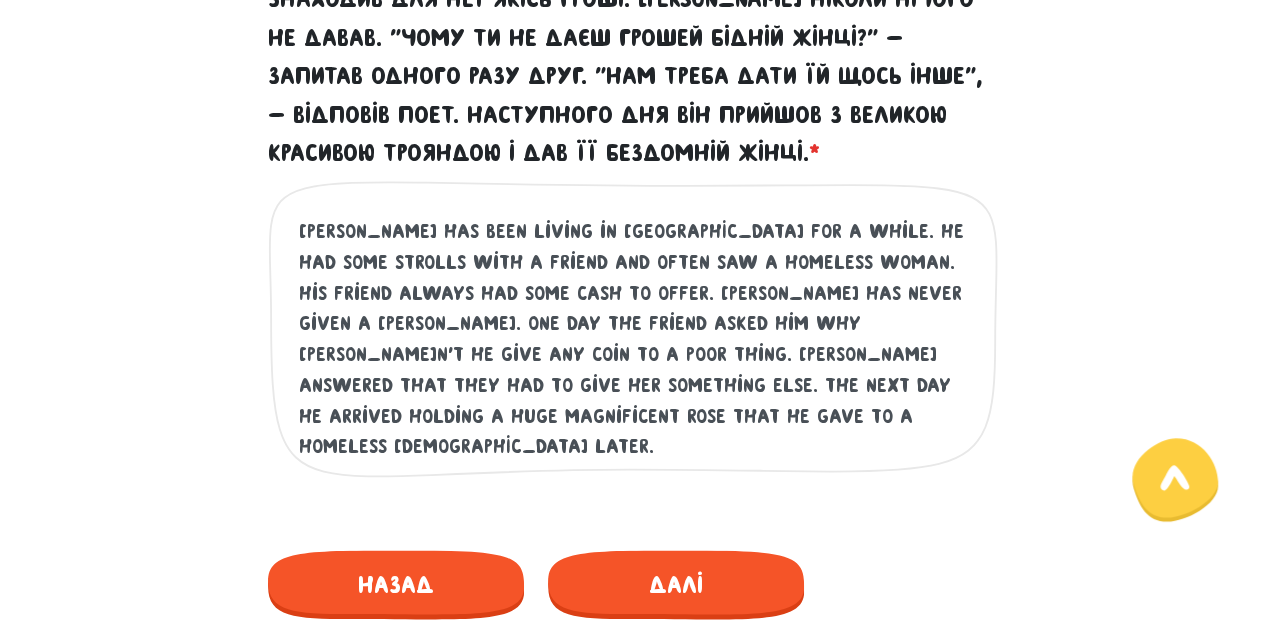 scroll, scrollTop: 1085, scrollLeft: 0, axis: vertical 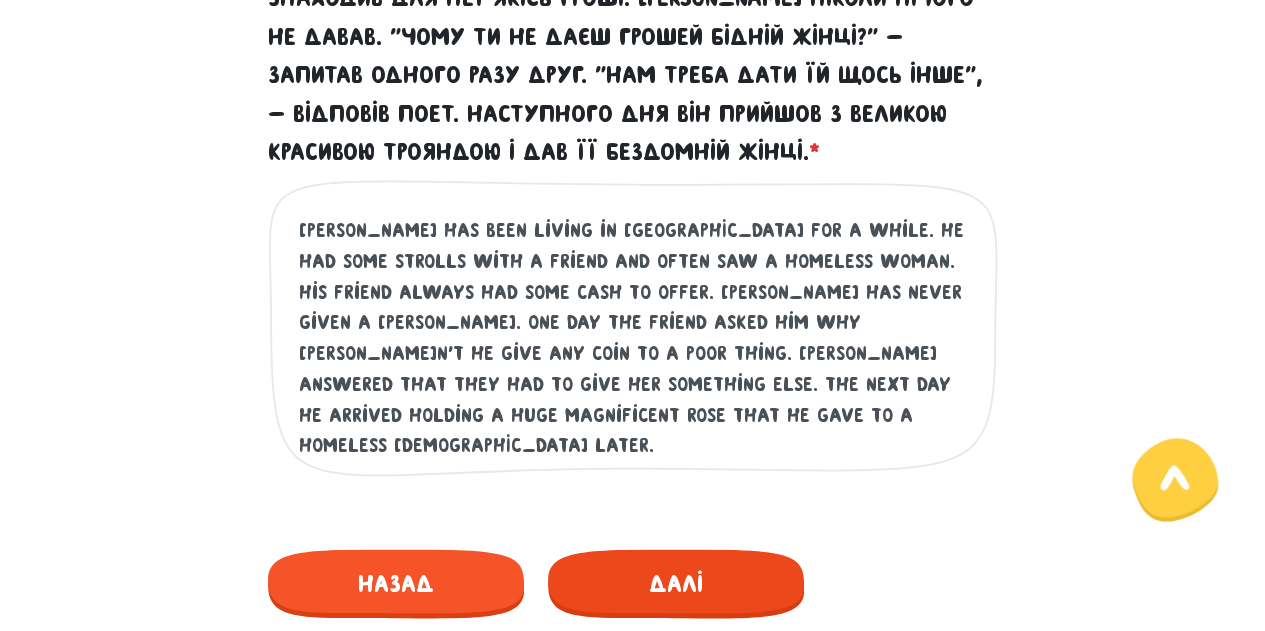 type on "[PERSON_NAME] has been living in [GEOGRAPHIC_DATA] for a while. He had some strolls with a friend and often saw a homeless woman. His friend always had some cash to offer. [PERSON_NAME] has never given a [PERSON_NAME]. one day the friend asked him why [PERSON_NAME]n't he give any coin to a poor thing. [PERSON_NAME] answered that they had to give her something else. The next day he arrived holding a huge magnificent rose that he gave to a homeless [DEMOGRAPHIC_DATA] later." 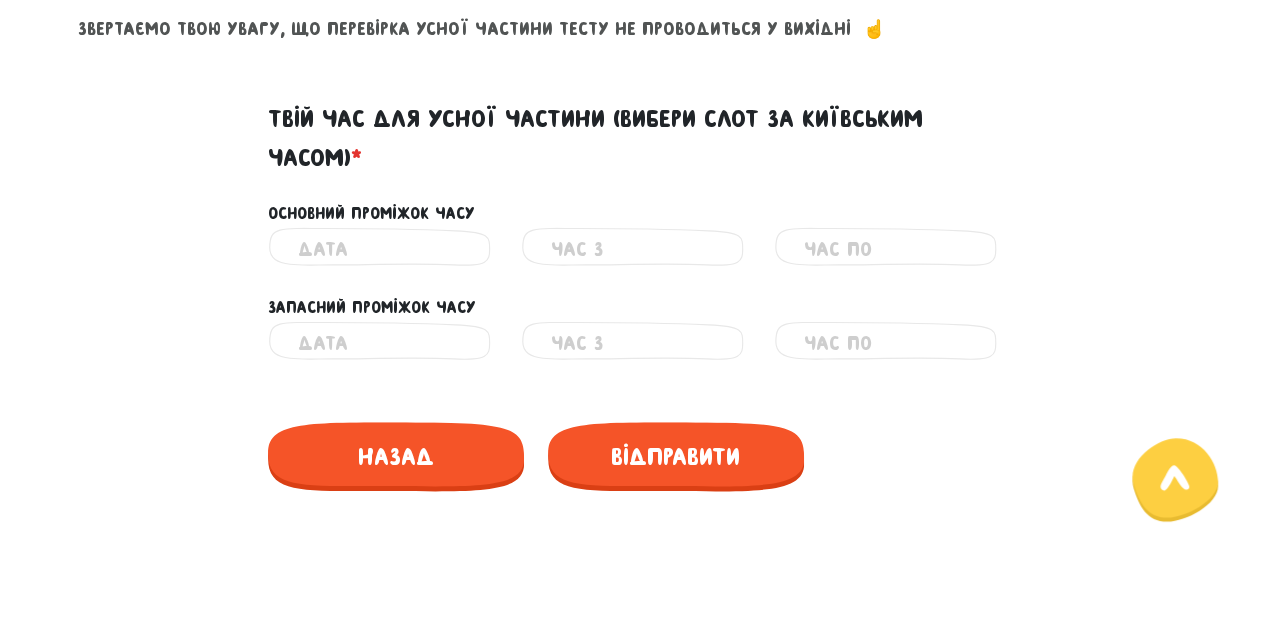 scroll, scrollTop: 968, scrollLeft: 0, axis: vertical 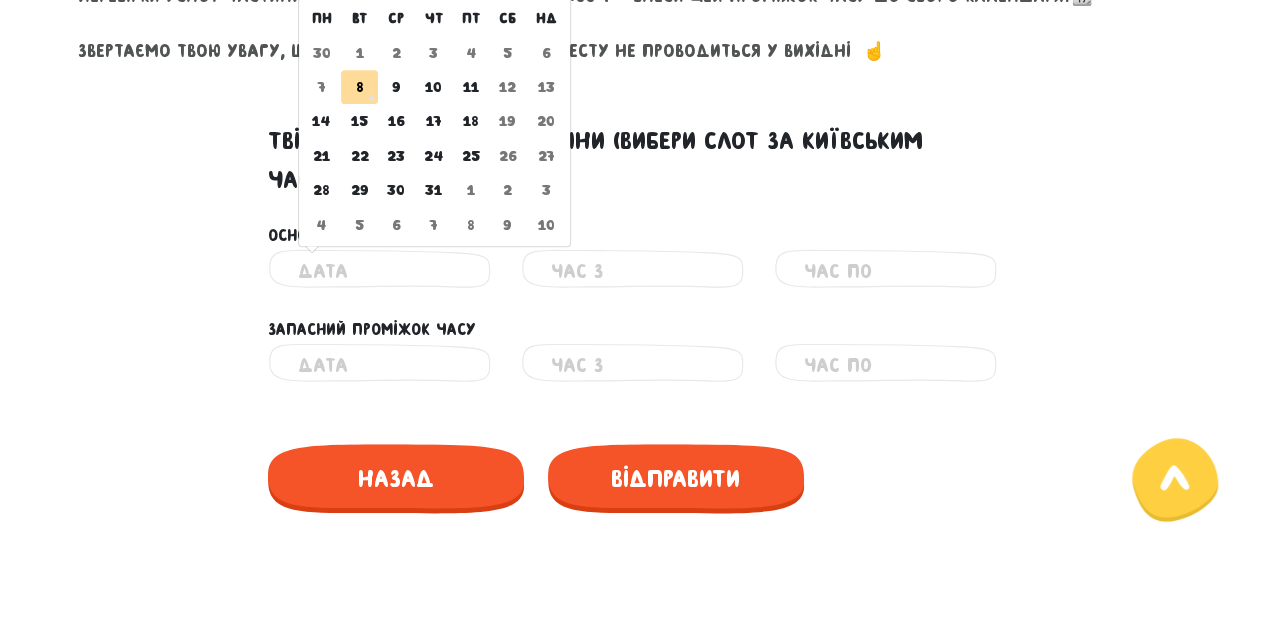 click at bounding box center [379, 271] 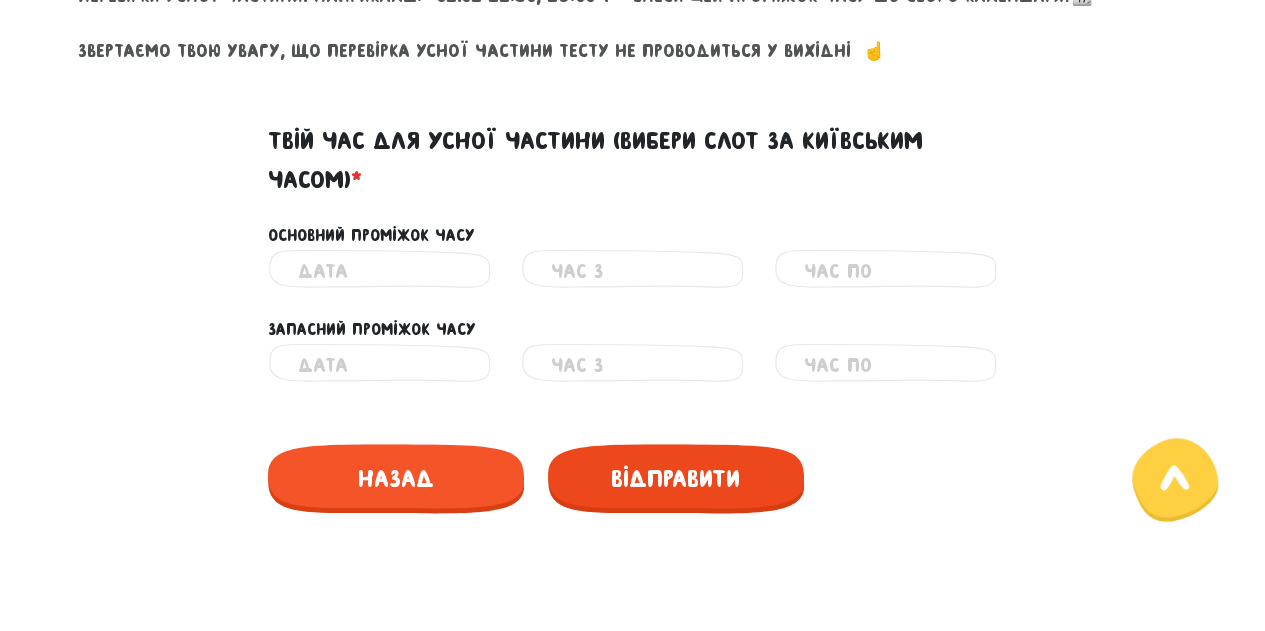 click on "Відправити" at bounding box center [676, 478] 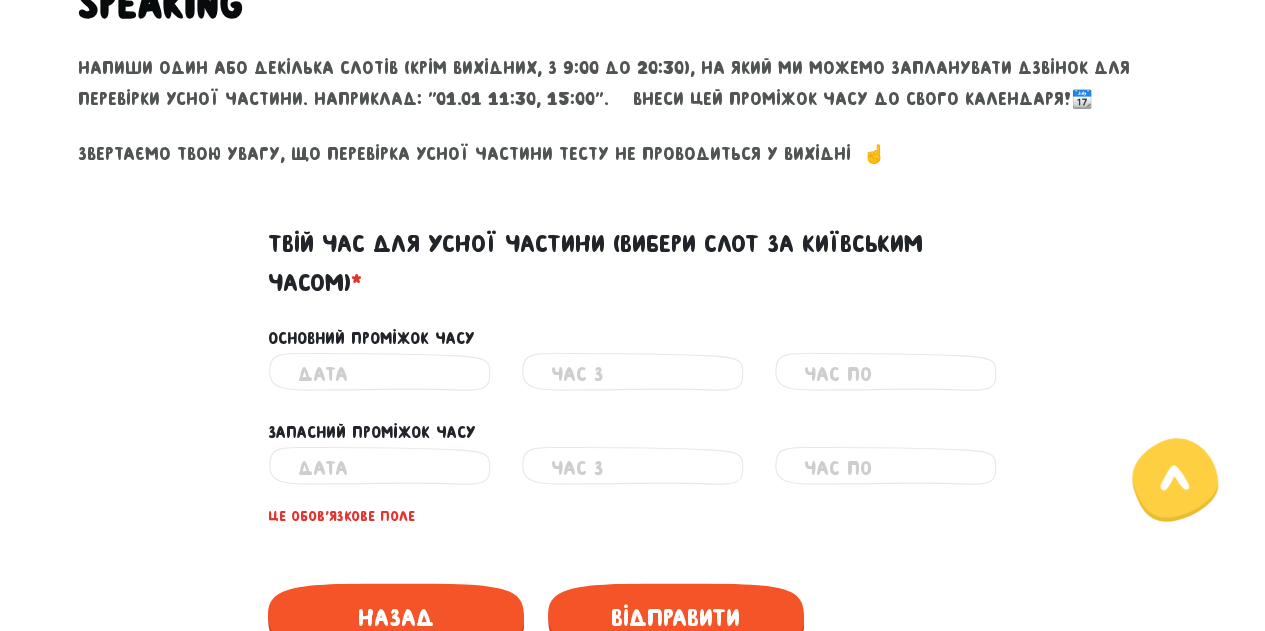 scroll, scrollTop: 863, scrollLeft: 0, axis: vertical 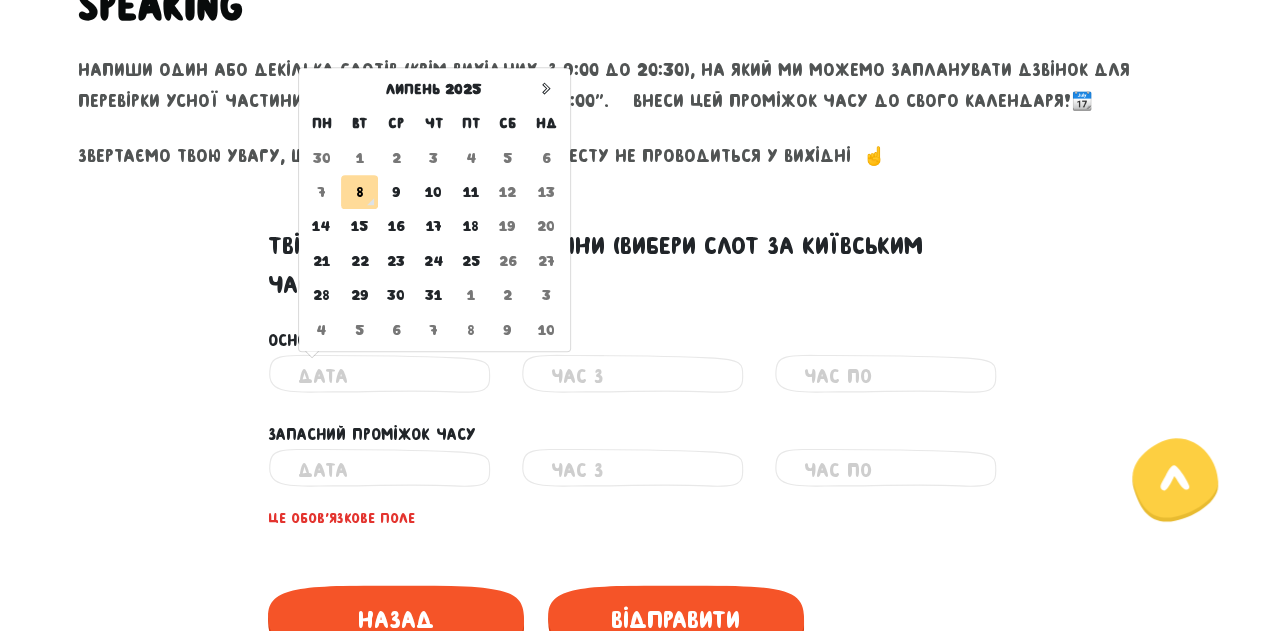 click at bounding box center [379, 376] 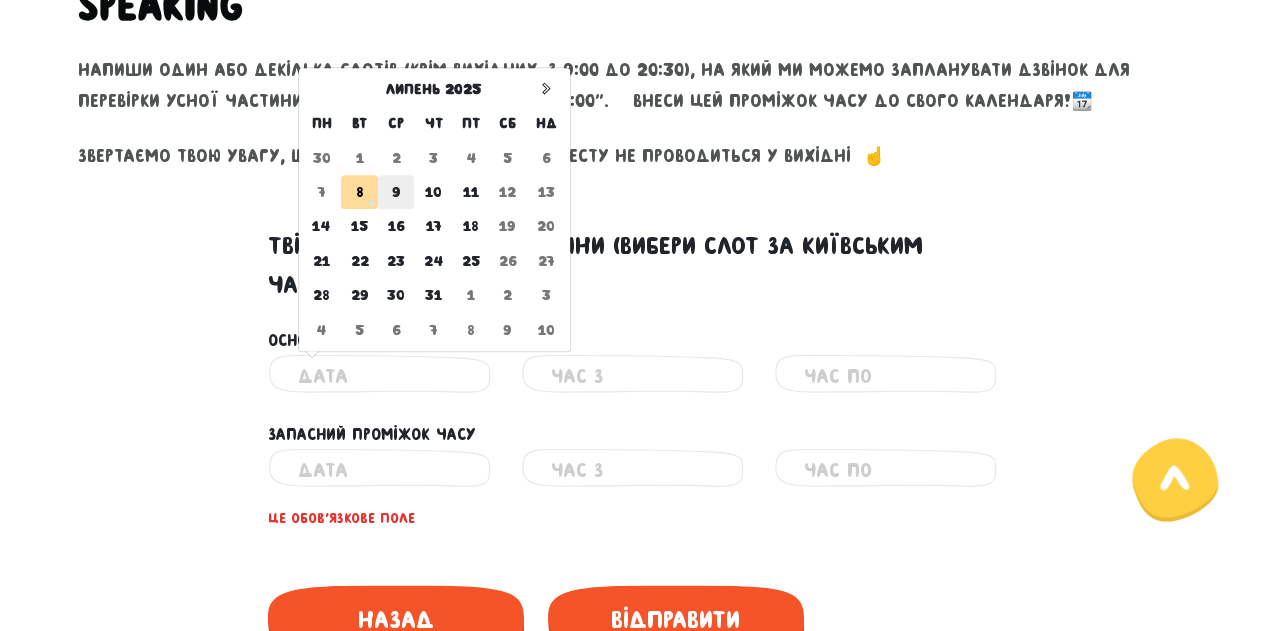 click on "9" at bounding box center [396, 192] 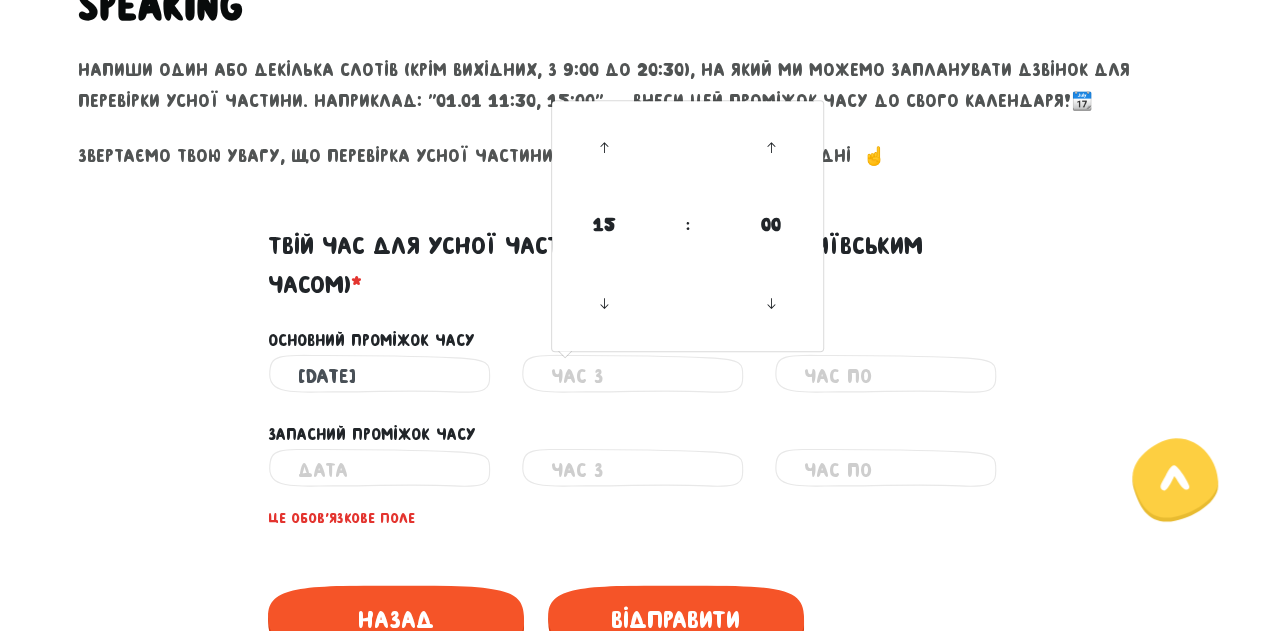 click at bounding box center (632, 376) 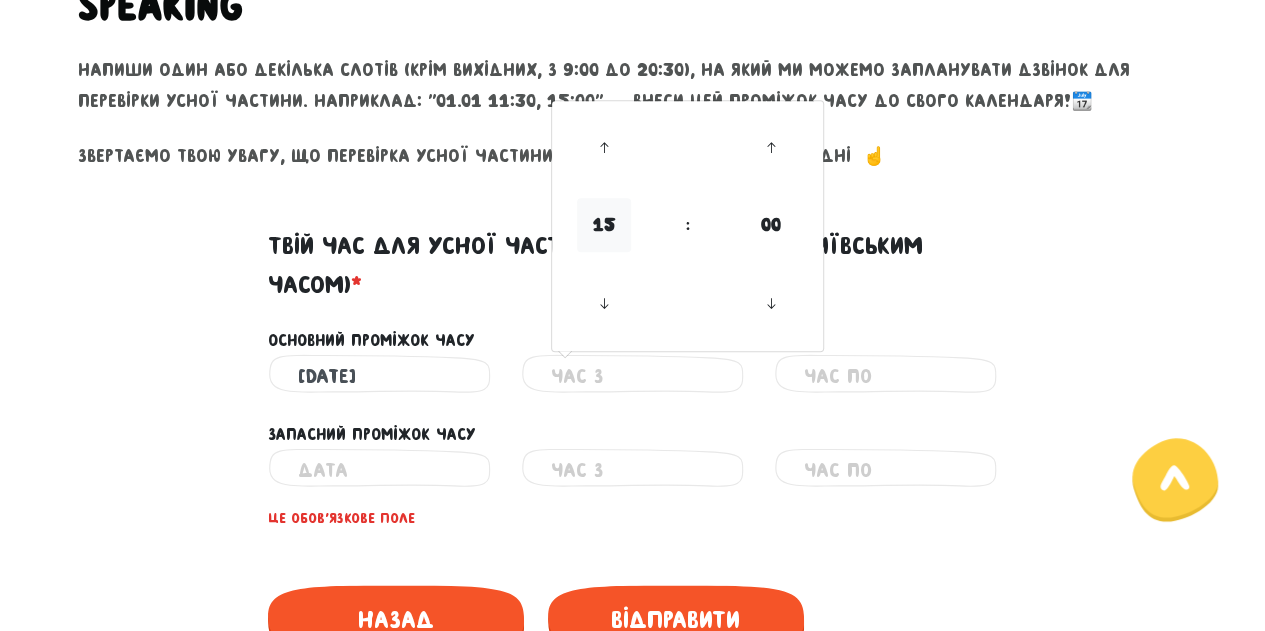 click on "15" at bounding box center (604, 225) 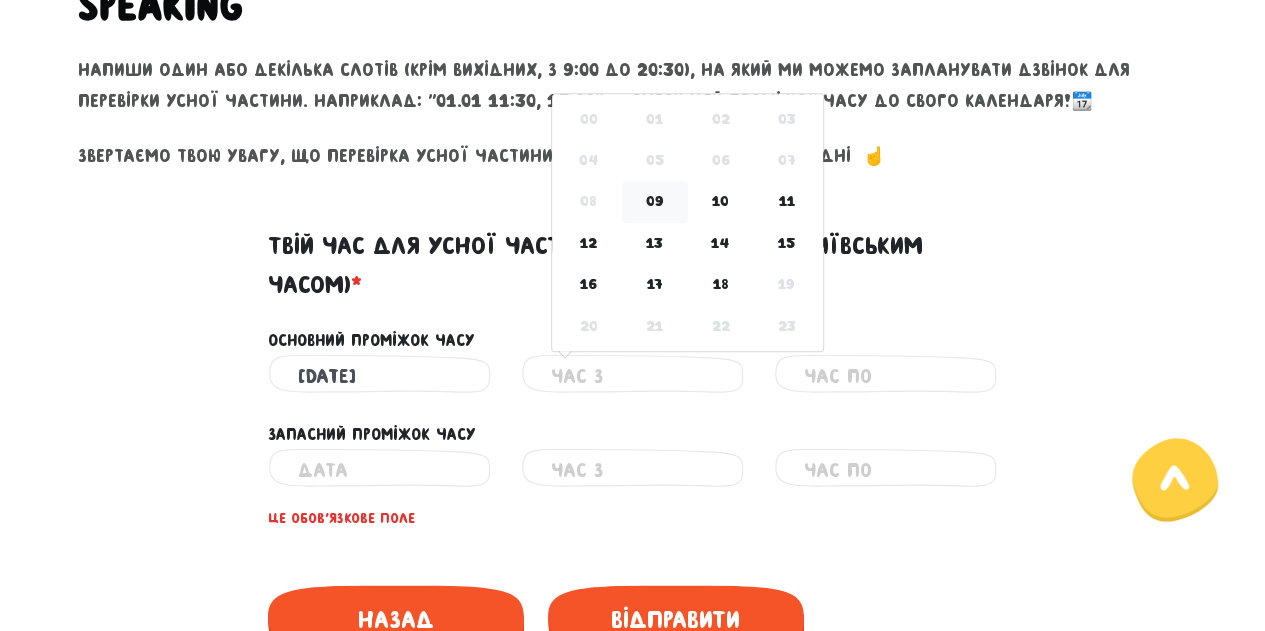 click on "09" at bounding box center [655, 201] 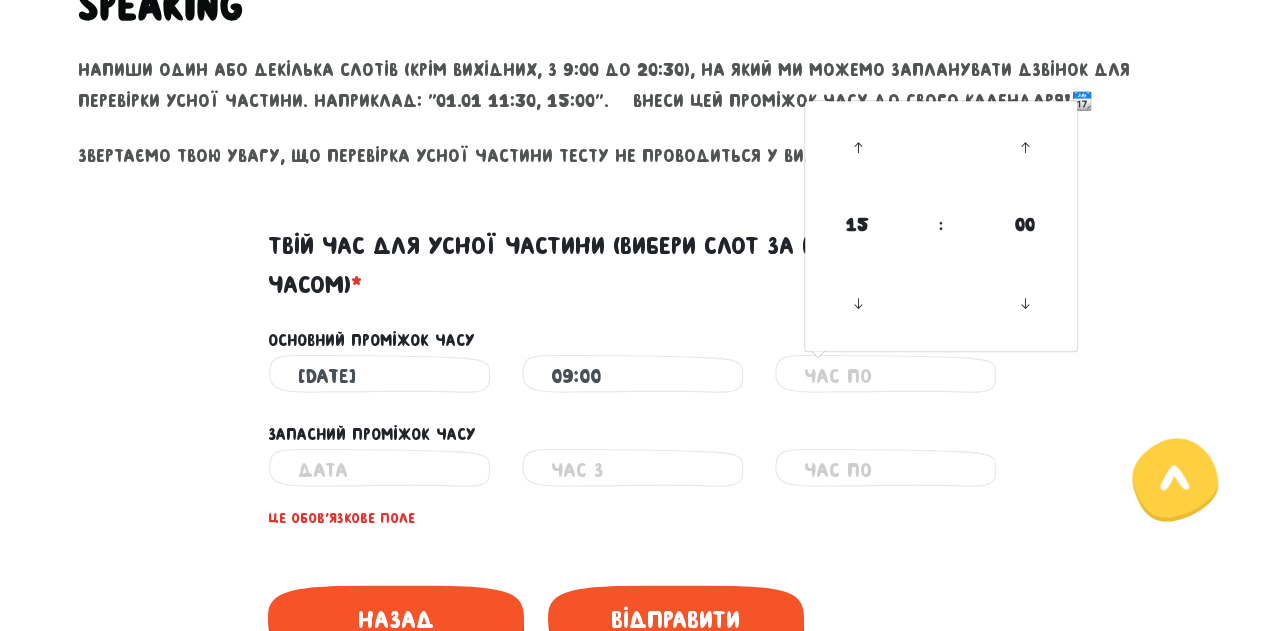 click at bounding box center [885, 376] 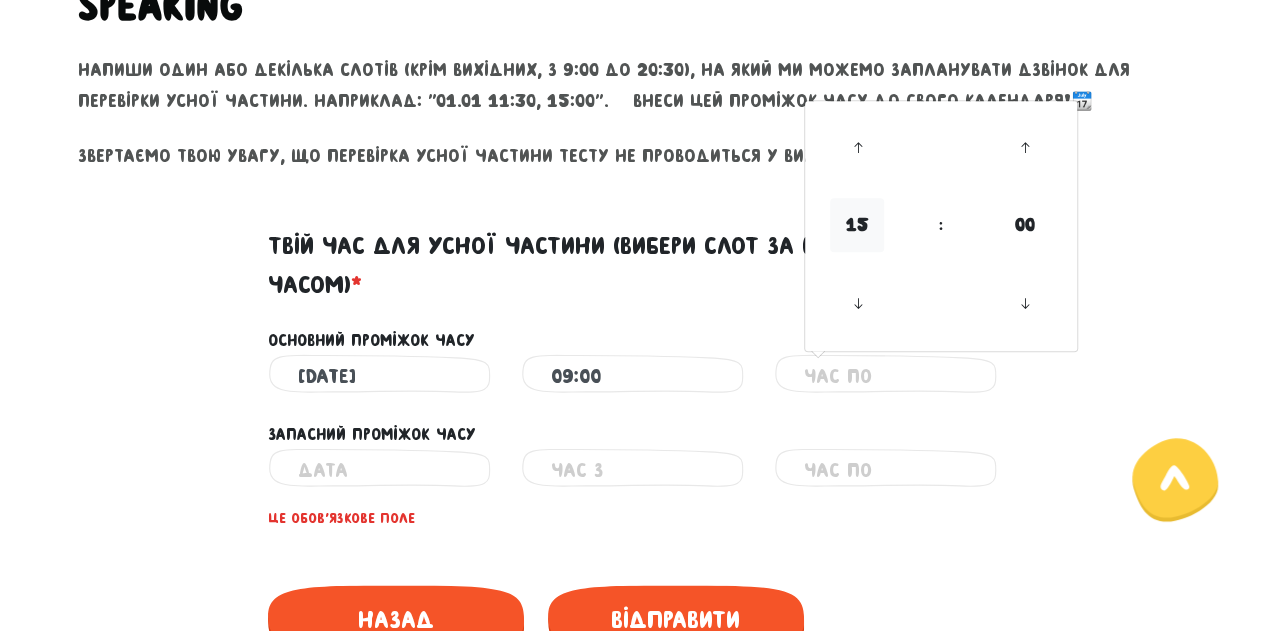 click on "15" at bounding box center (857, 225) 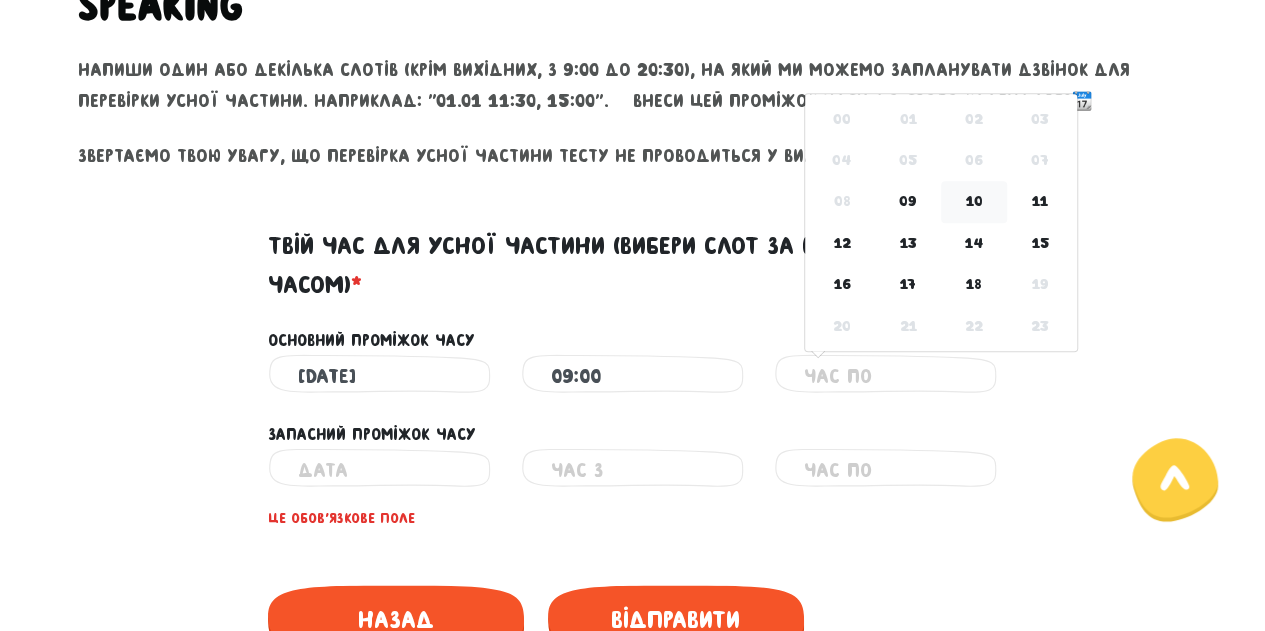 click on "10" at bounding box center [974, 201] 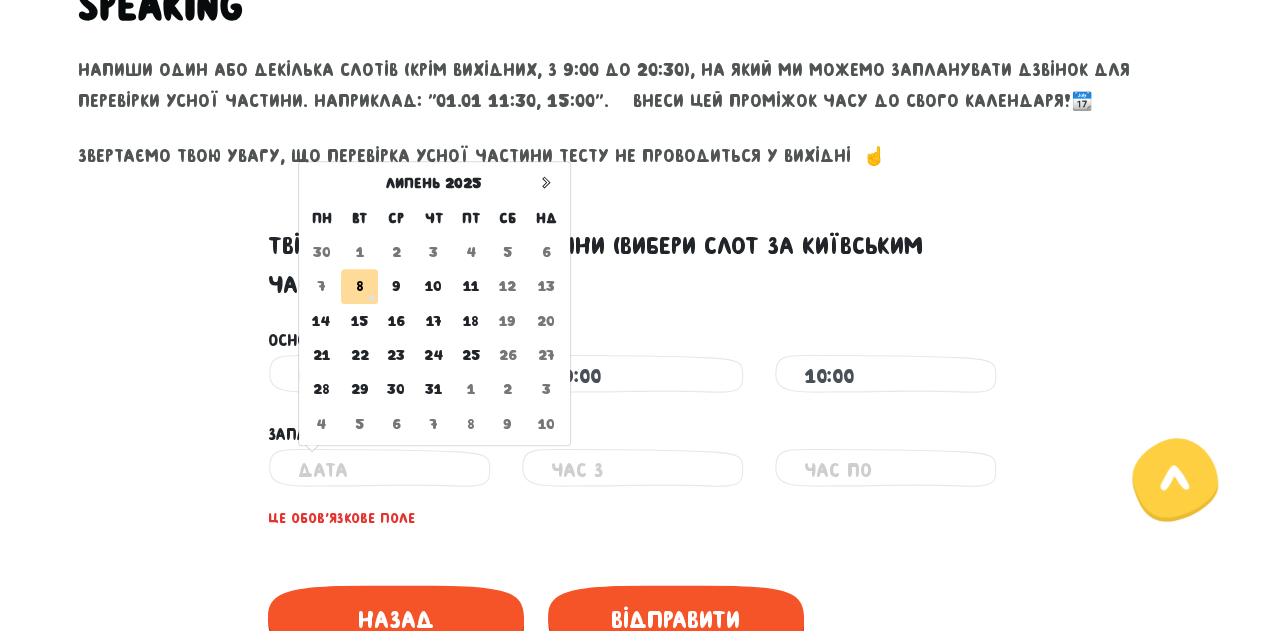 click at bounding box center (379, 470) 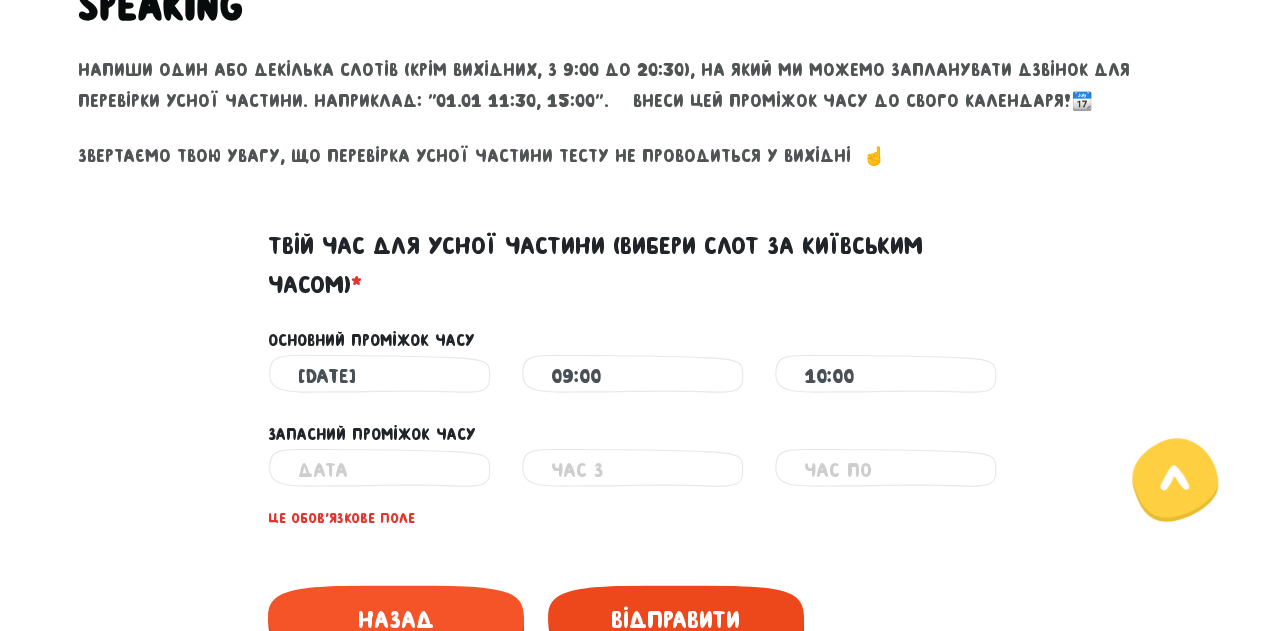 click on "Відправити" at bounding box center [676, 619] 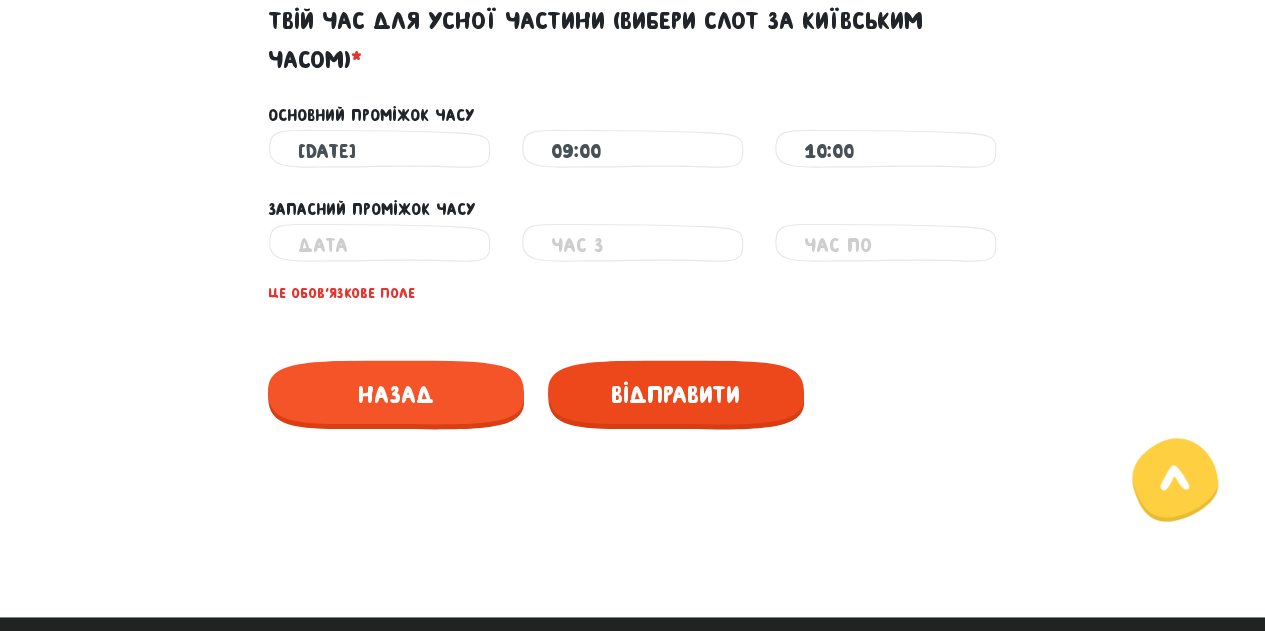 scroll, scrollTop: 1306, scrollLeft: 0, axis: vertical 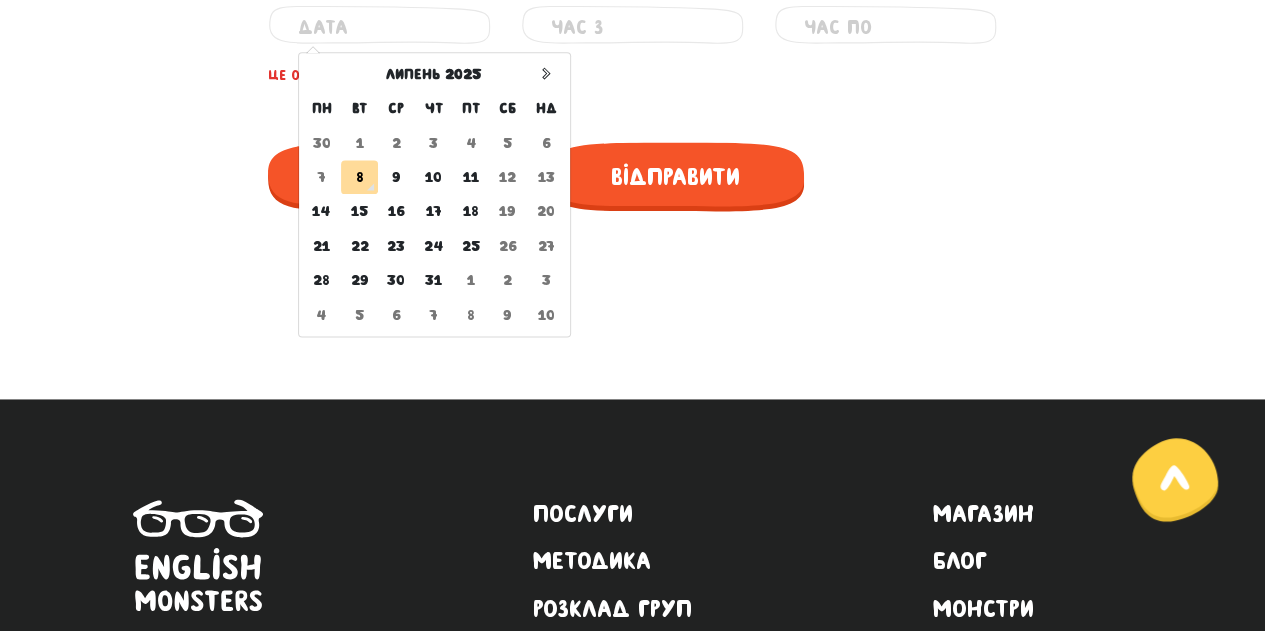 click at bounding box center [379, 27] 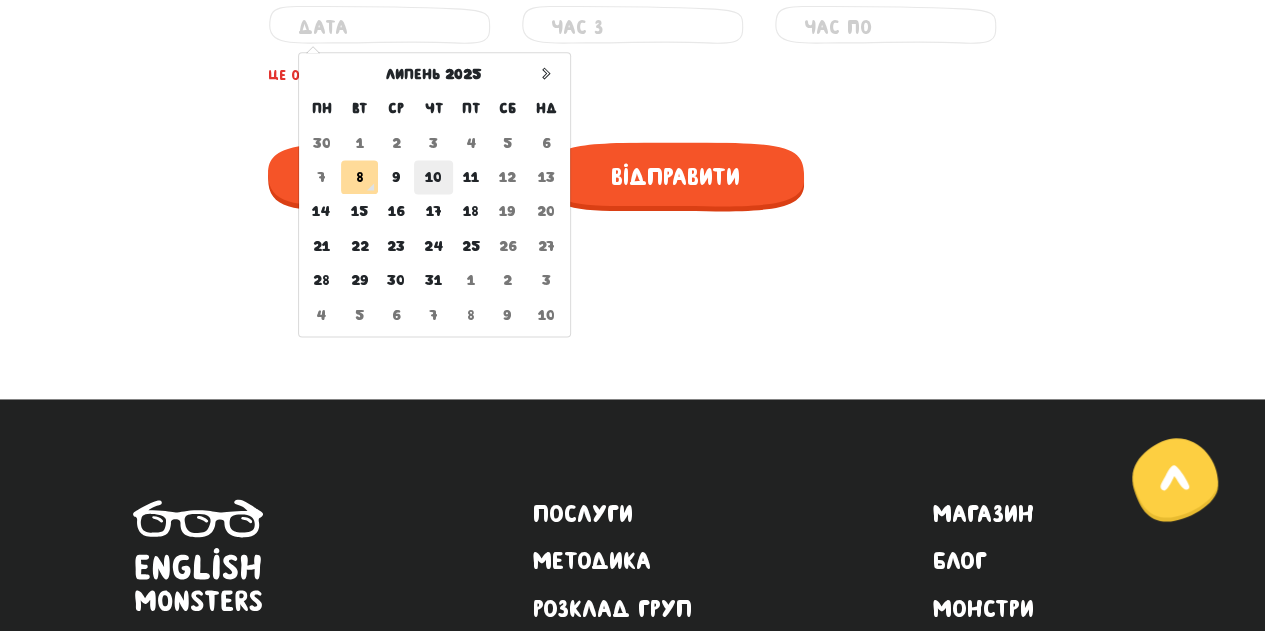 click on "10" at bounding box center [433, 177] 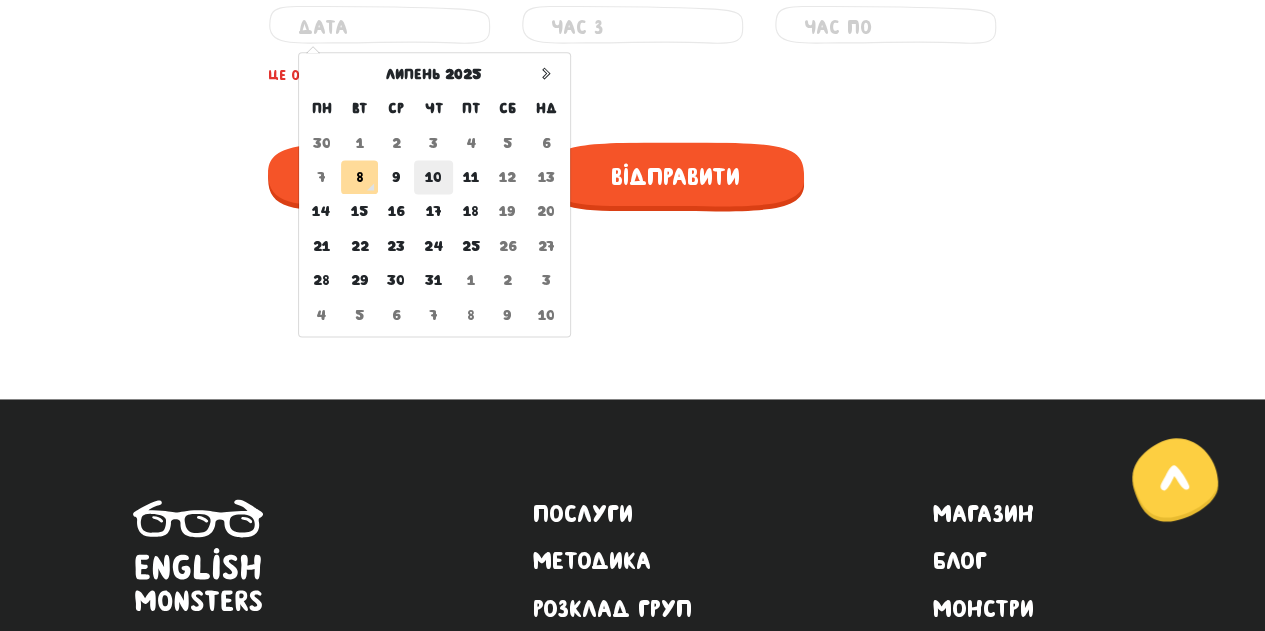 type on "[DATE]" 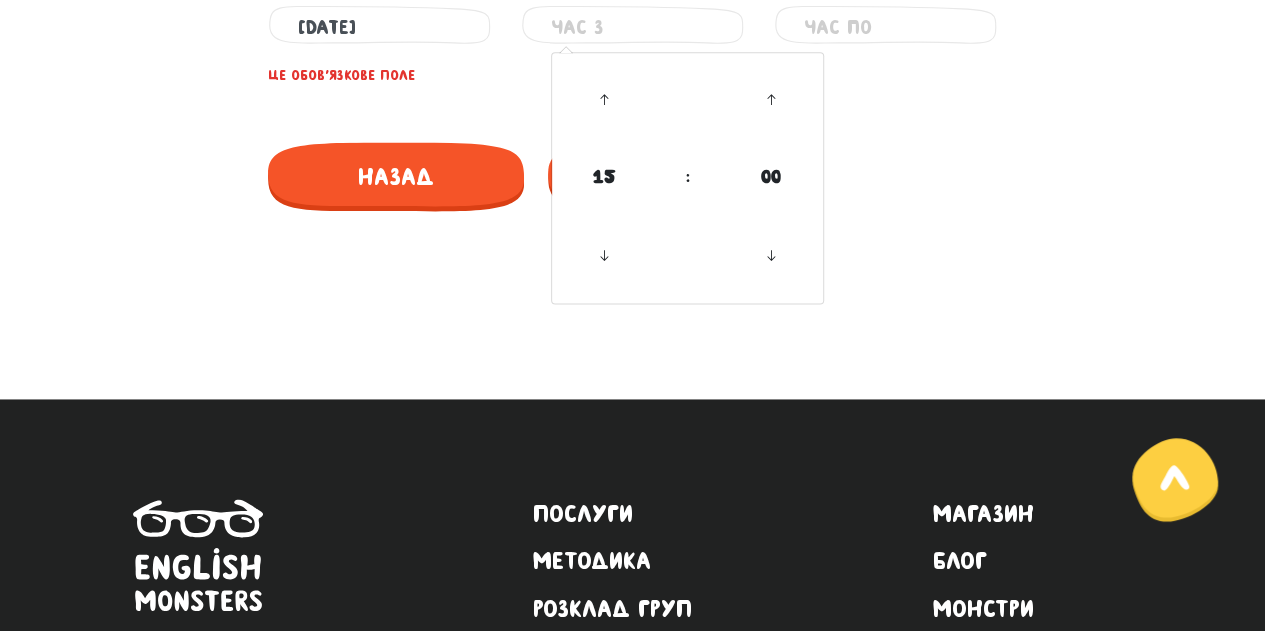 click at bounding box center (632, 27) 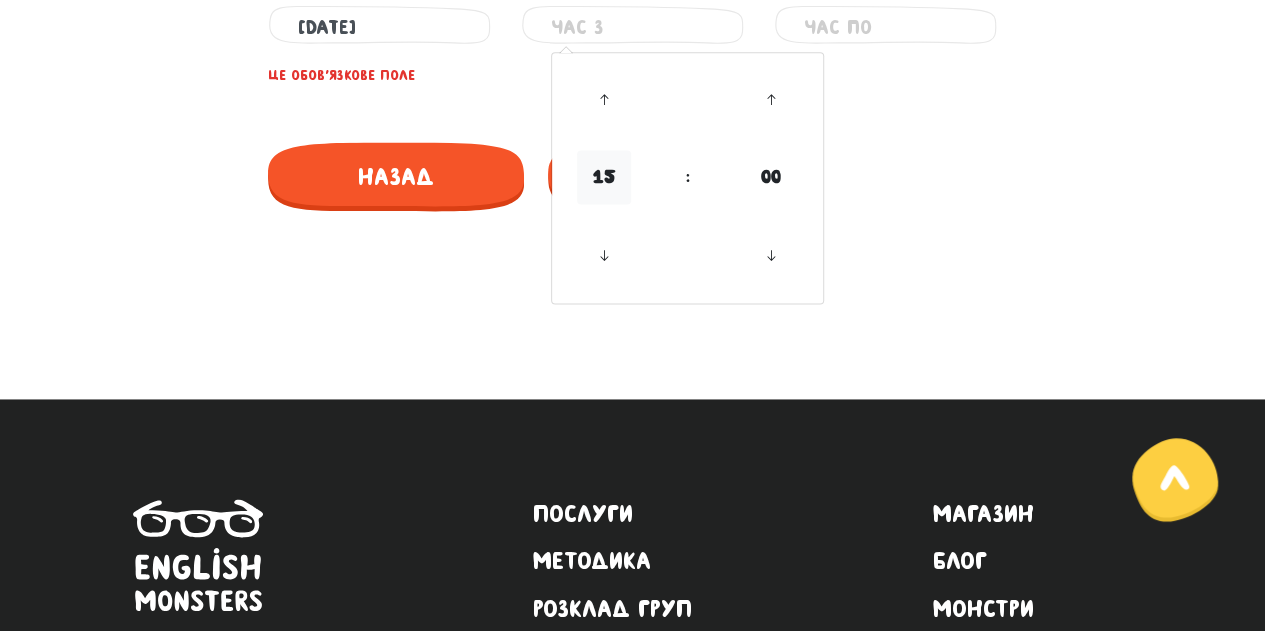 click on "15" at bounding box center (604, 177) 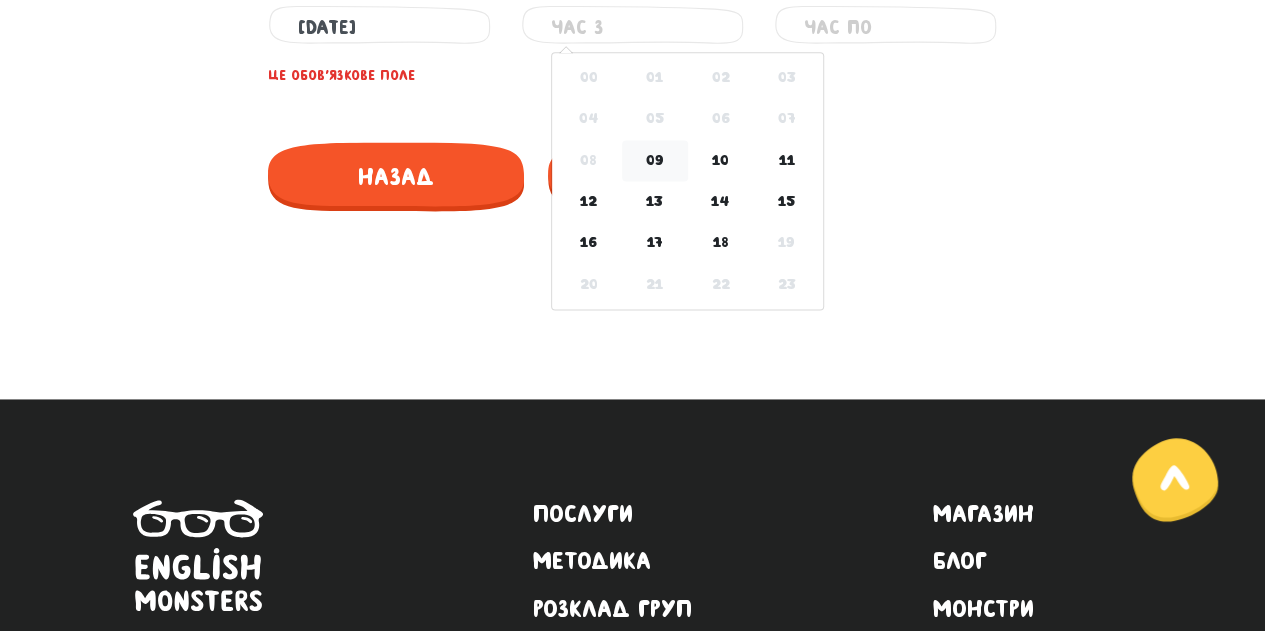 click on "09" at bounding box center [655, 160] 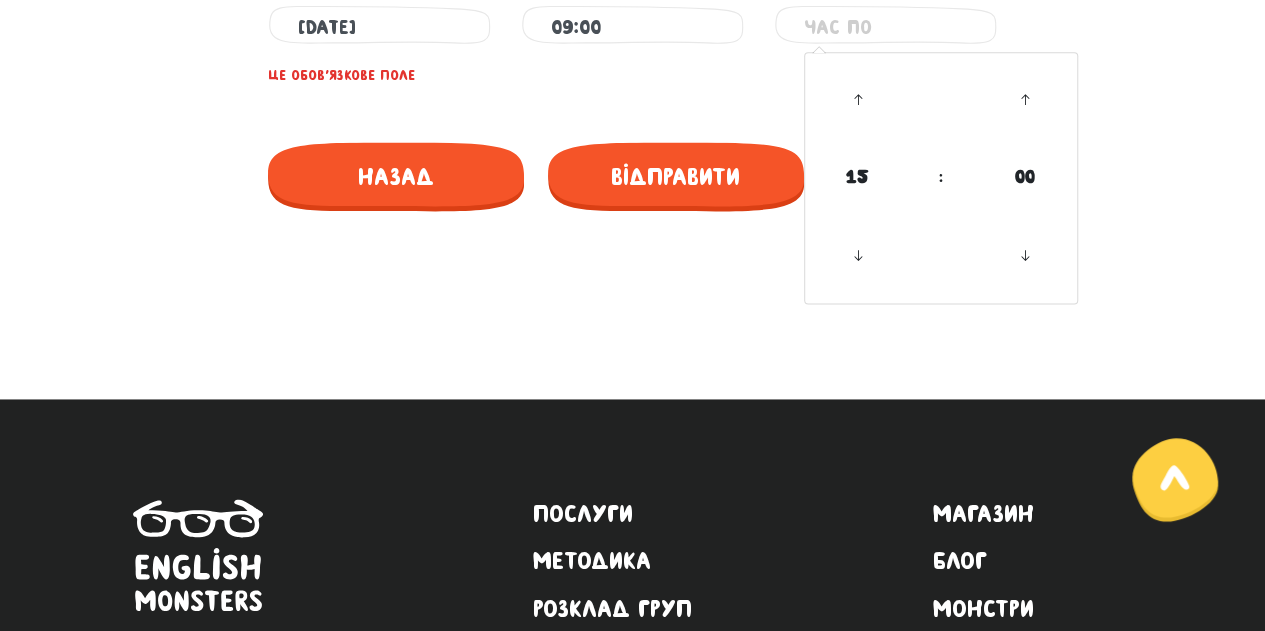 click at bounding box center (885, 27) 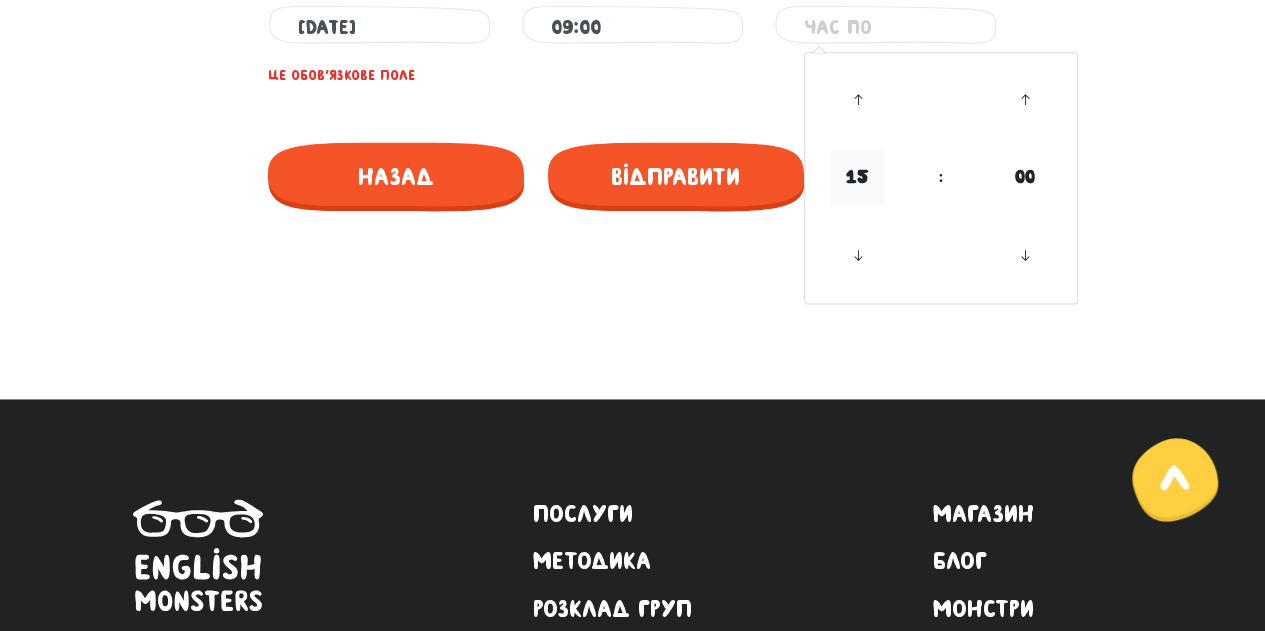 click on "15" at bounding box center [857, 177] 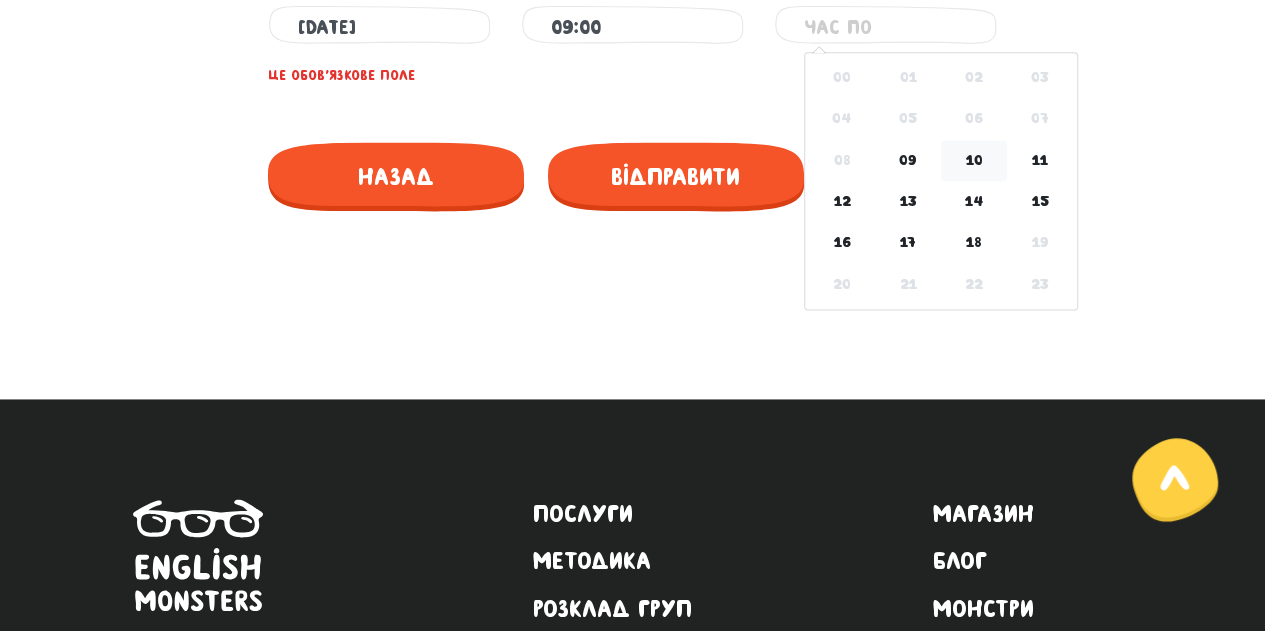 click on "10" at bounding box center (974, 160) 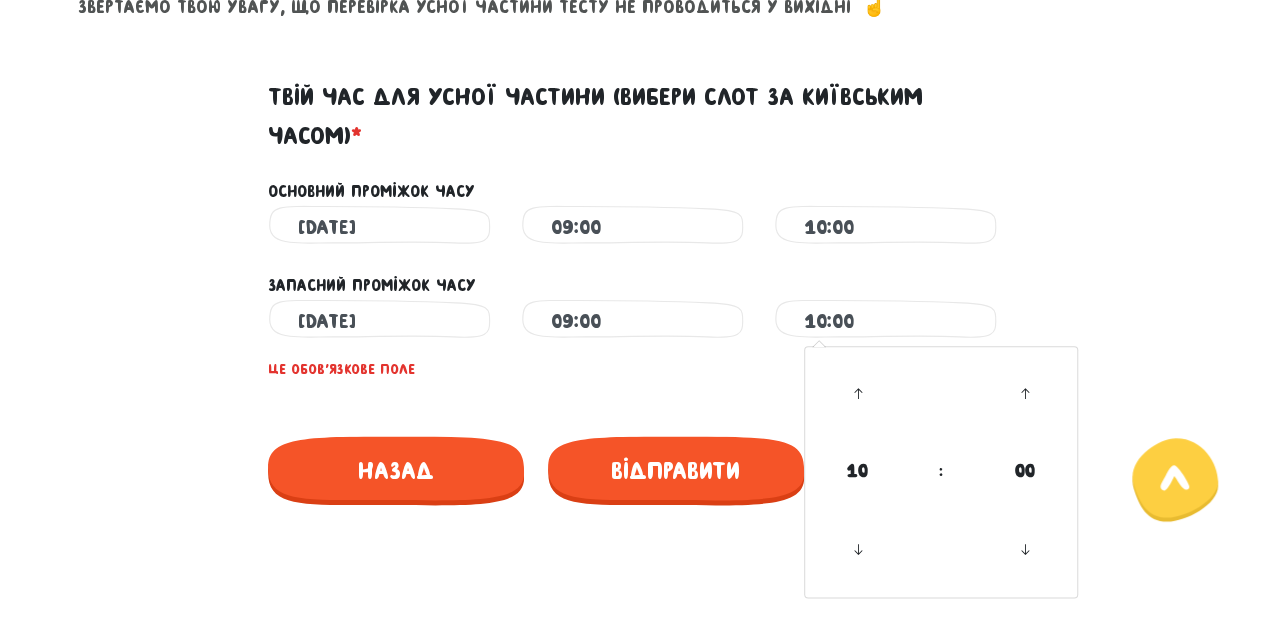 scroll, scrollTop: 1009, scrollLeft: 0, axis: vertical 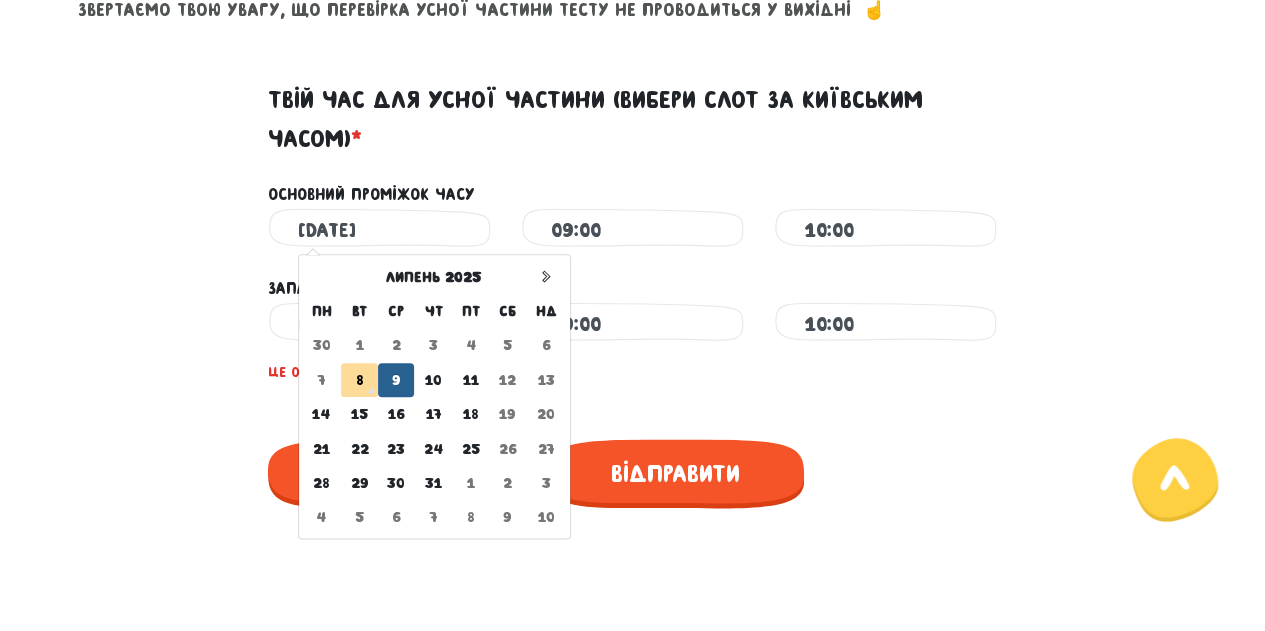 click on "[DATE]" at bounding box center (379, 230) 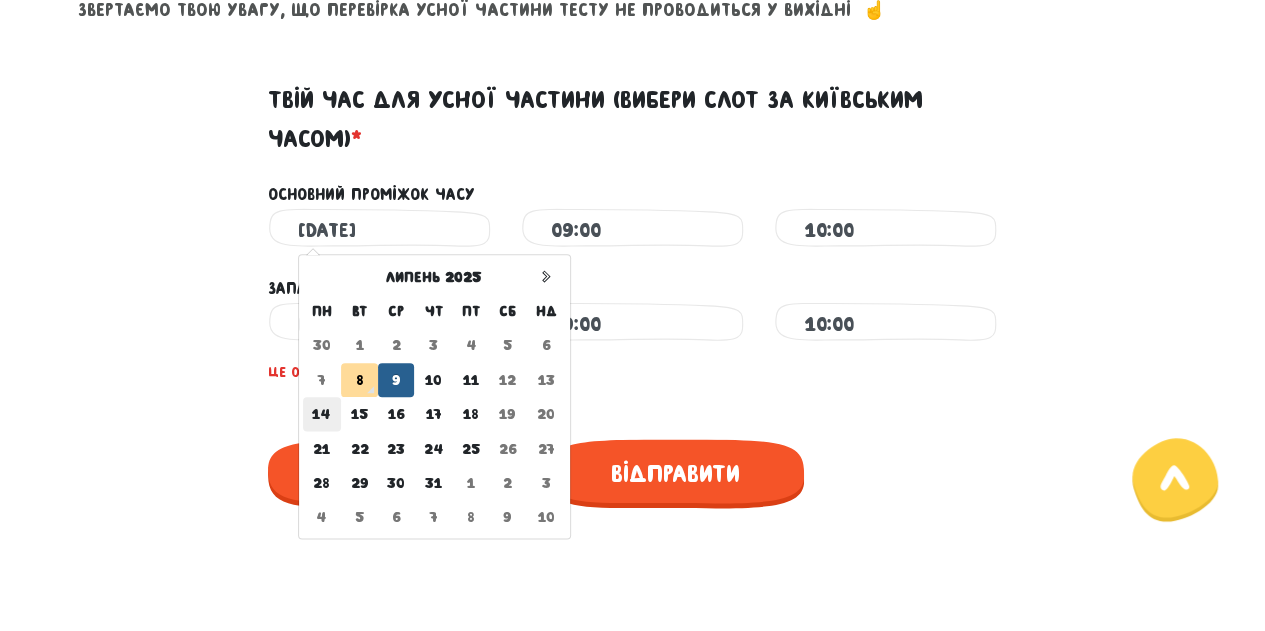 click on "14" at bounding box center (322, 414) 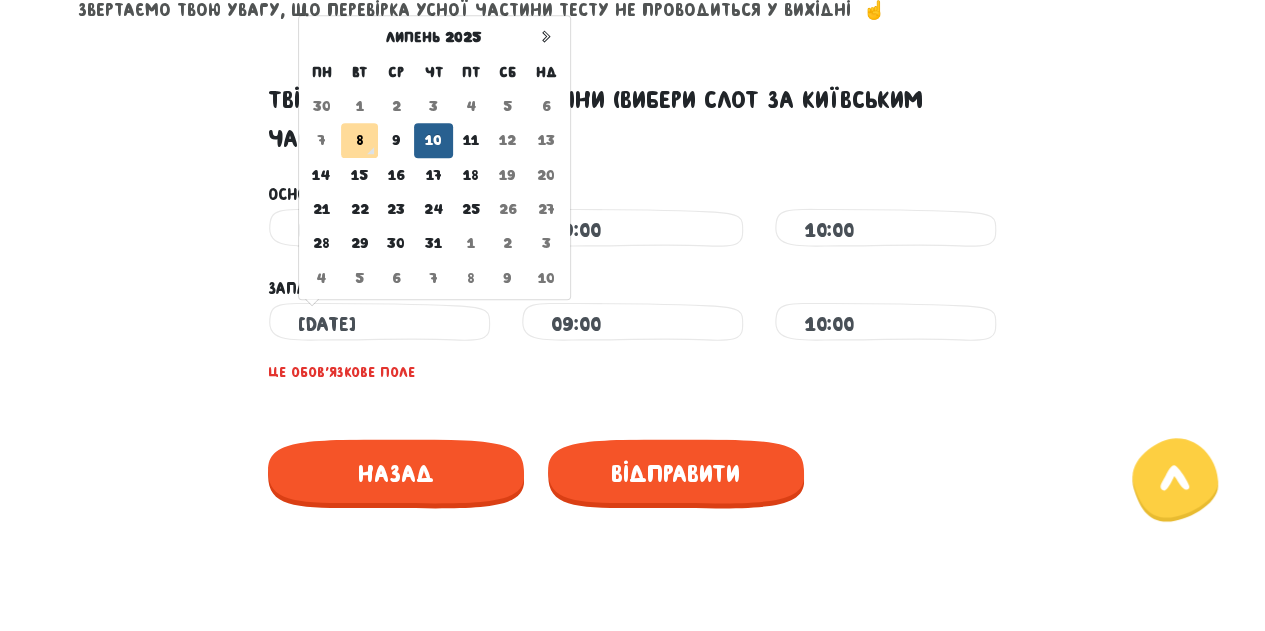 click on "[DATE]" at bounding box center [379, 324] 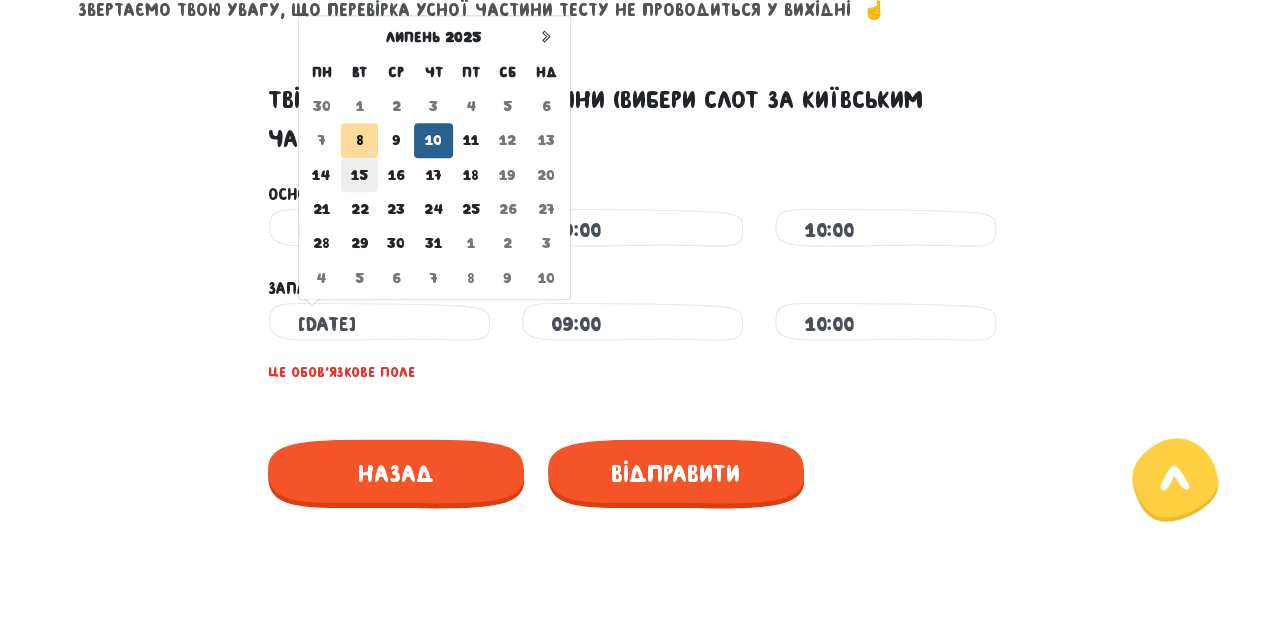 click on "15" at bounding box center [359, 175] 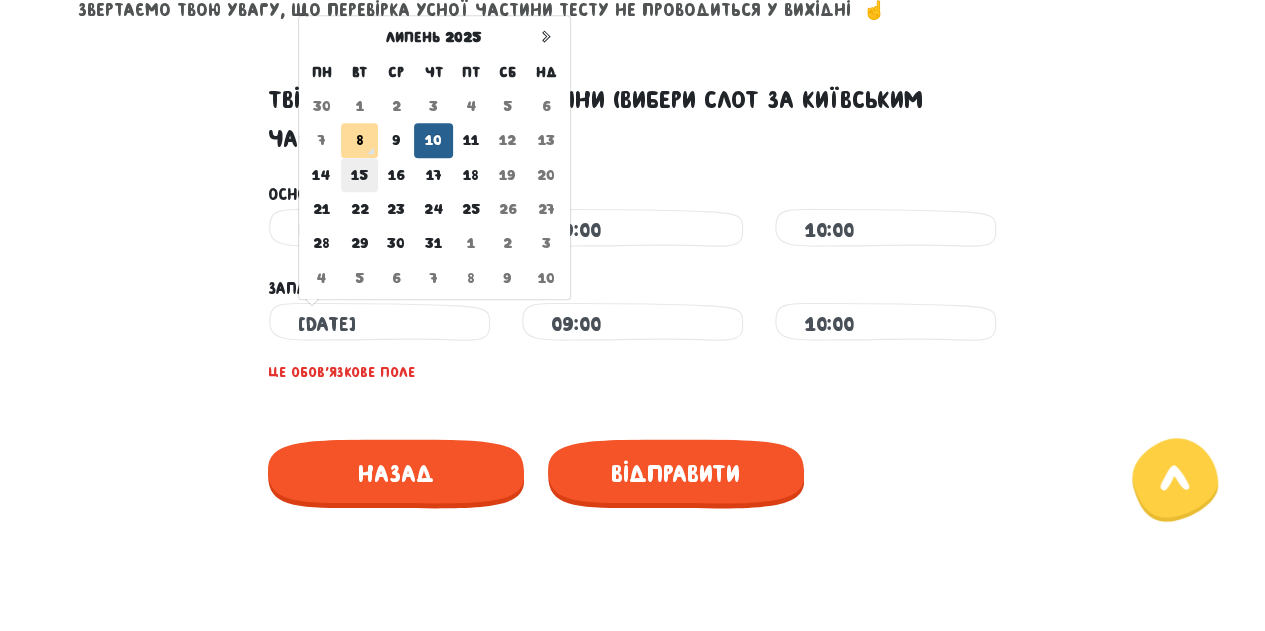 type on "[DATE]" 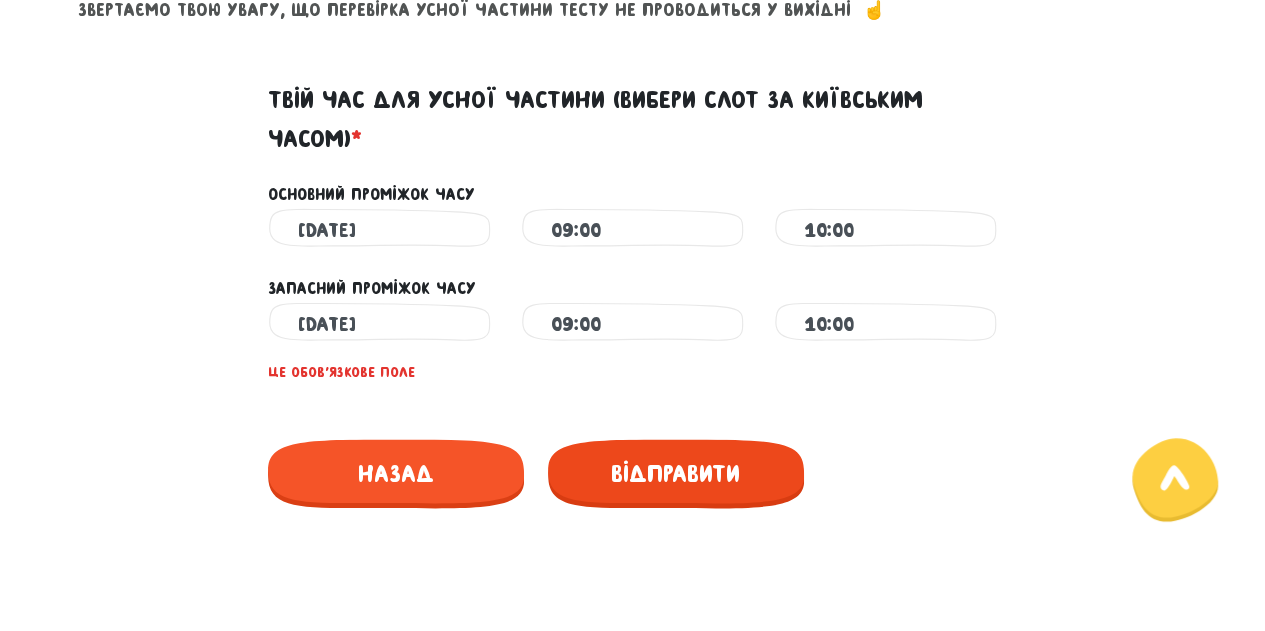 click on "Відправити" at bounding box center (676, 473) 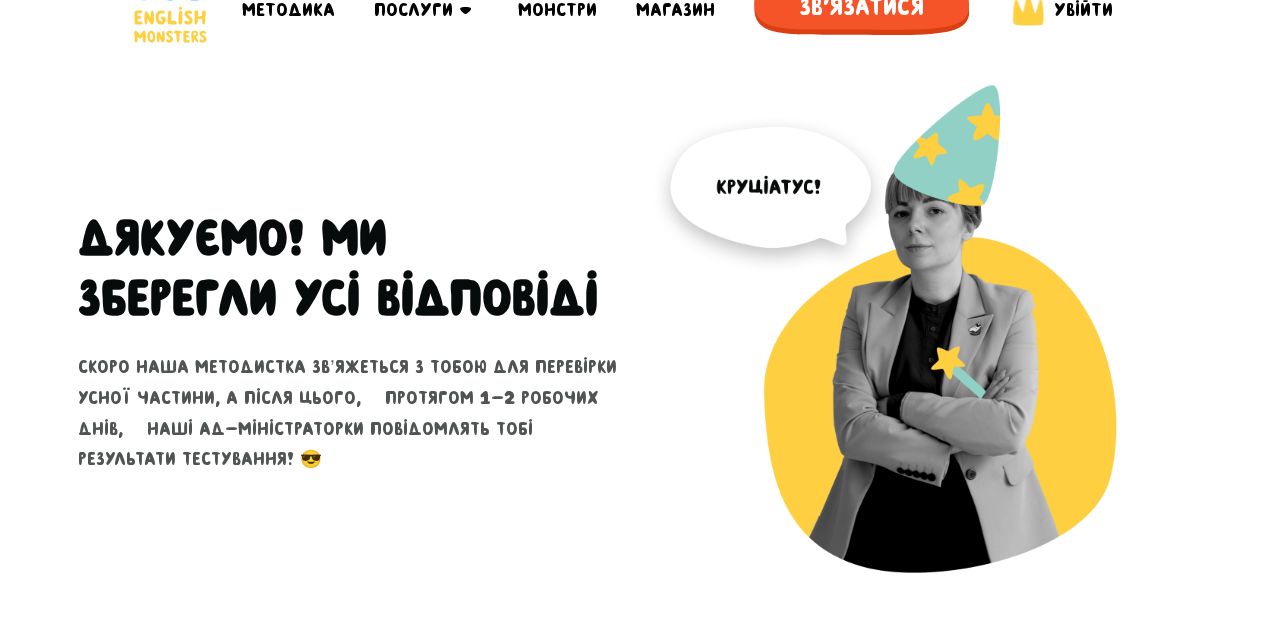 scroll, scrollTop: 39, scrollLeft: 0, axis: vertical 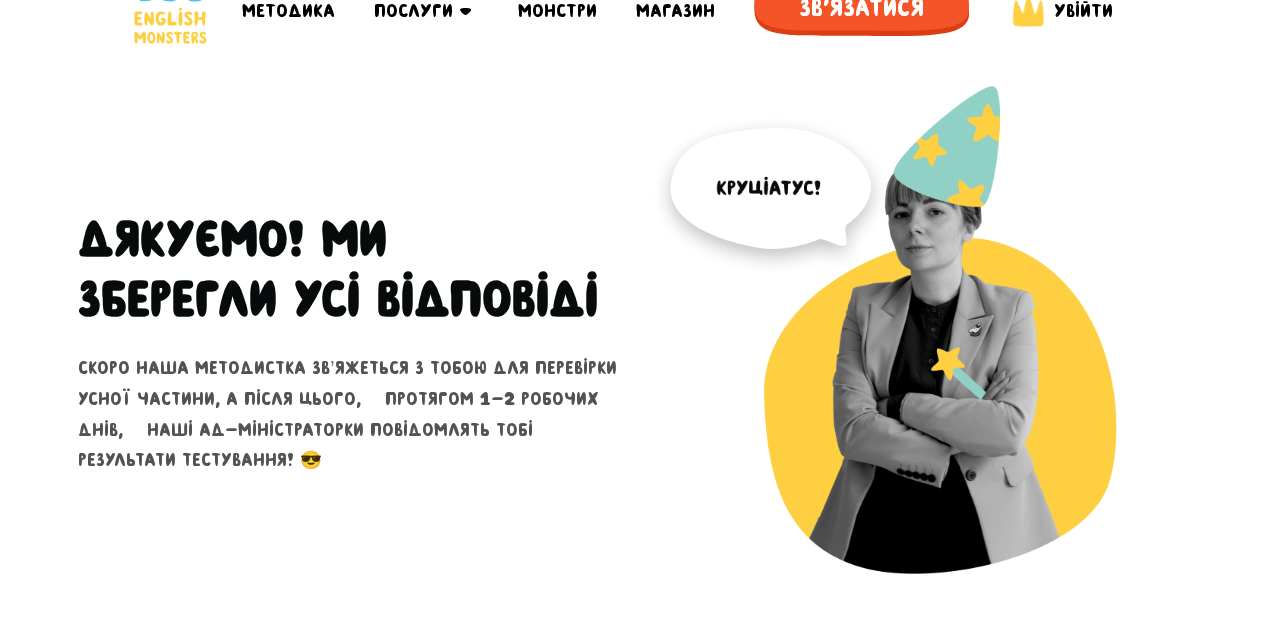 click on "скоро наша методистка звʼяжеться з тобою для перевірки усної частини, а після цього,    протягом 1-2 робочих днів,    наші ад-міністраторки повідомлять тобі результати тестування! 😎" at bounding box center [348, 414] 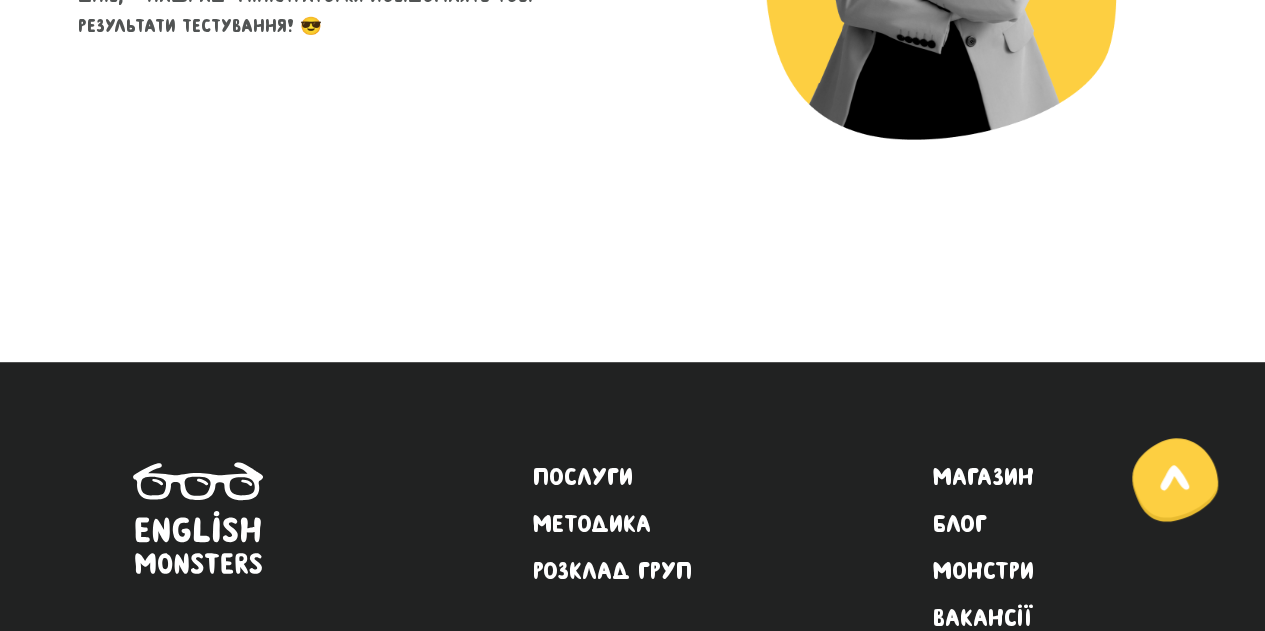 scroll, scrollTop: 0, scrollLeft: 0, axis: both 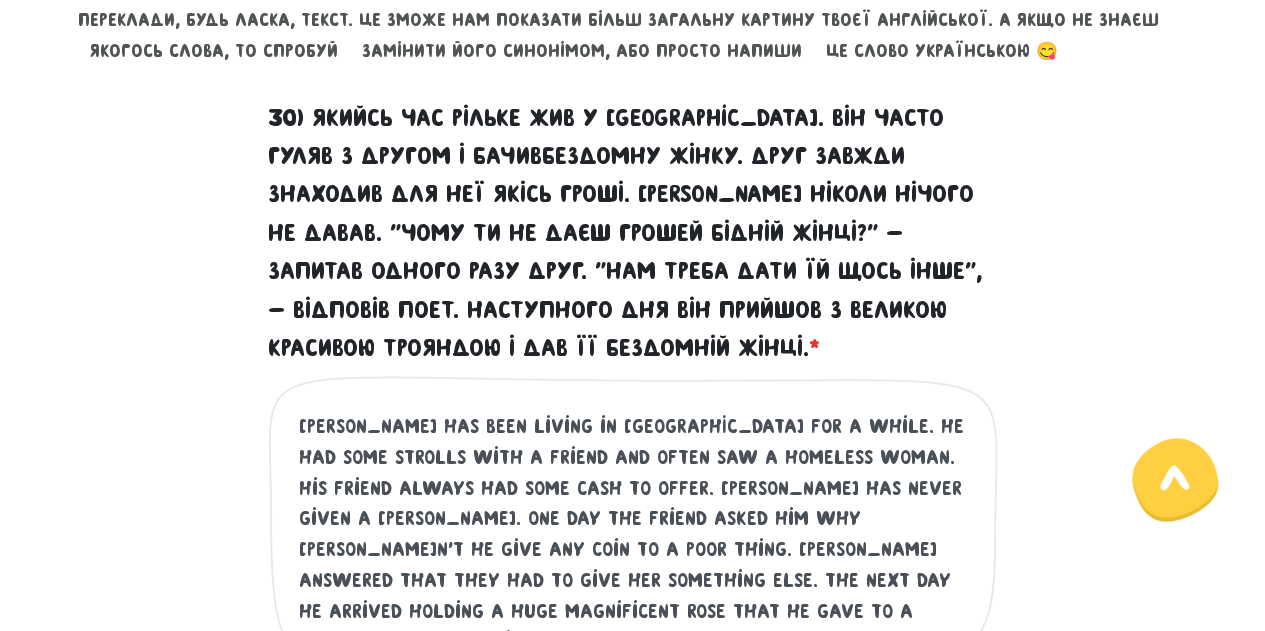 click on "[PERSON_NAME] has been living in [GEOGRAPHIC_DATA] for a while. He had some strolls with a friend and often saw a homeless woman. His friend always had some cash to offer. [PERSON_NAME] has never given a [PERSON_NAME]. one day the friend asked him why [PERSON_NAME]n't he give any coin to a poor thing. [PERSON_NAME] answered that they had to give her something else. The next day he arrived holding a huge magnificent rose that he gave to a homeless [DEMOGRAPHIC_DATA] later." at bounding box center [634, 534] 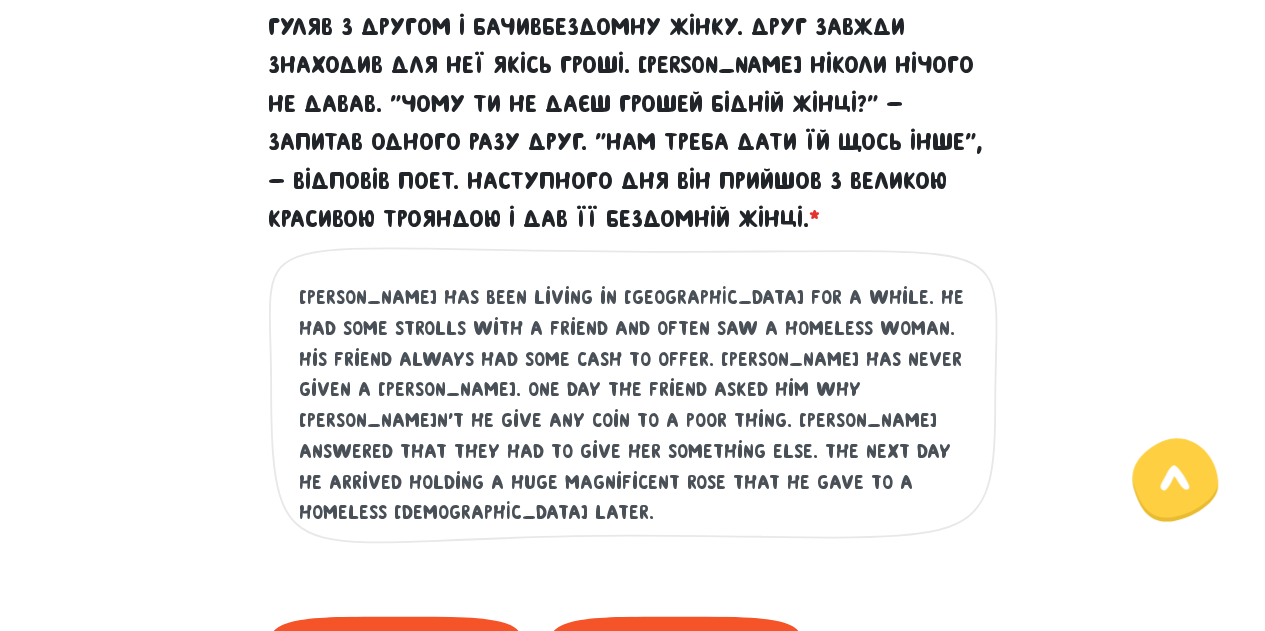 scroll, scrollTop: 923, scrollLeft: 0, axis: vertical 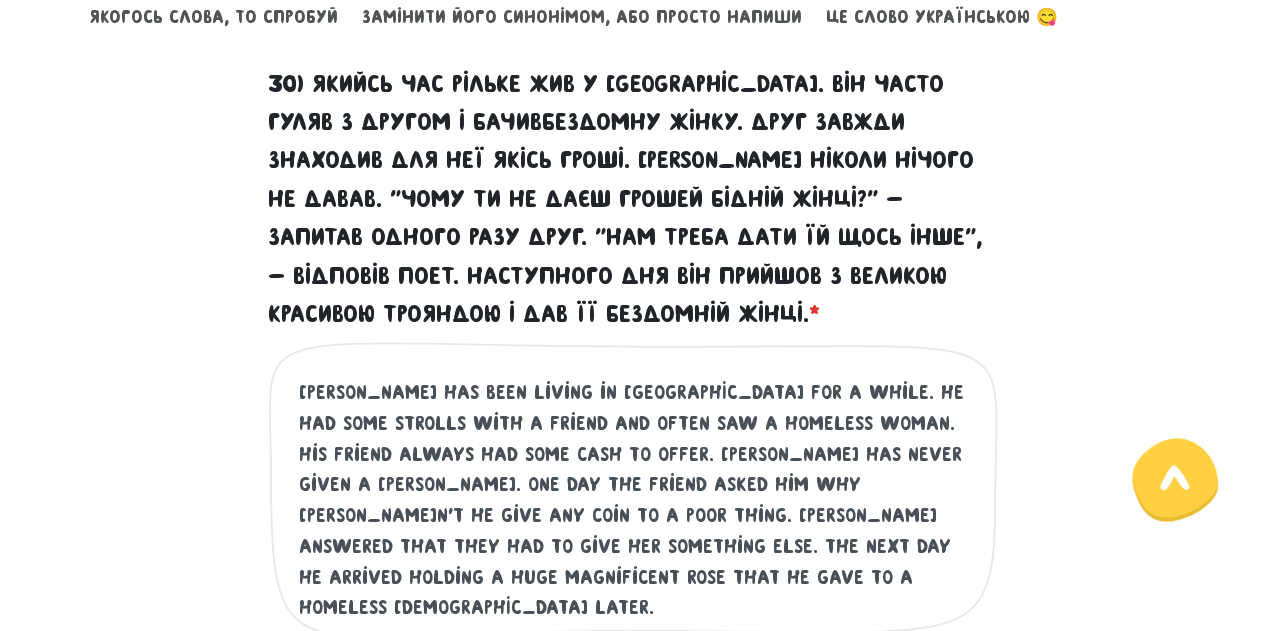 click on "30) Якийсь час Рільке жив у [GEOGRAPHIC_DATA]. Він часто гуляв з другом і бачивбездомну жінку. Друг завжди знаходив для неї якісь гроші. [PERSON_NAME] ніколи нічого не давав. "Чому ти не даєш грошей бідній жінці?" - запитав одного разу друг. "Нам треба дати їй щось інше", - відповів поет. Наступного дня він прийшов з великою красивою трояндою і дав її бездомній жінці.
*" at bounding box center [633, 199] 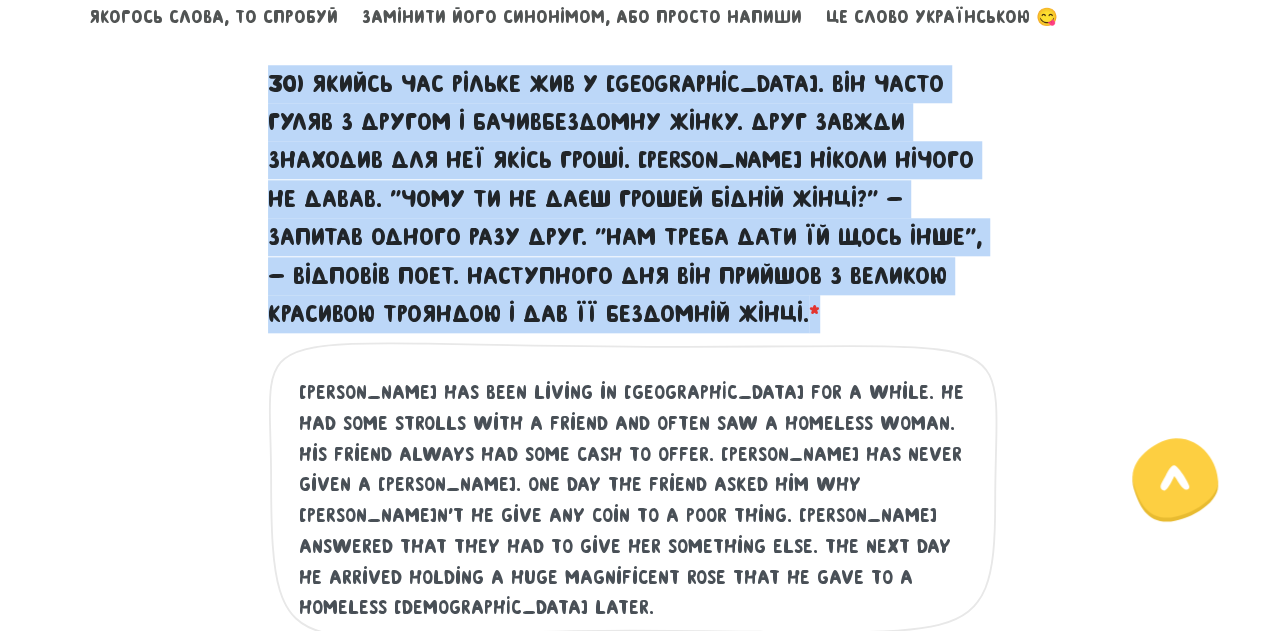 drag, startPoint x: 269, startPoint y: 80, endPoint x: 578, endPoint y: 585, distance: 592.03546 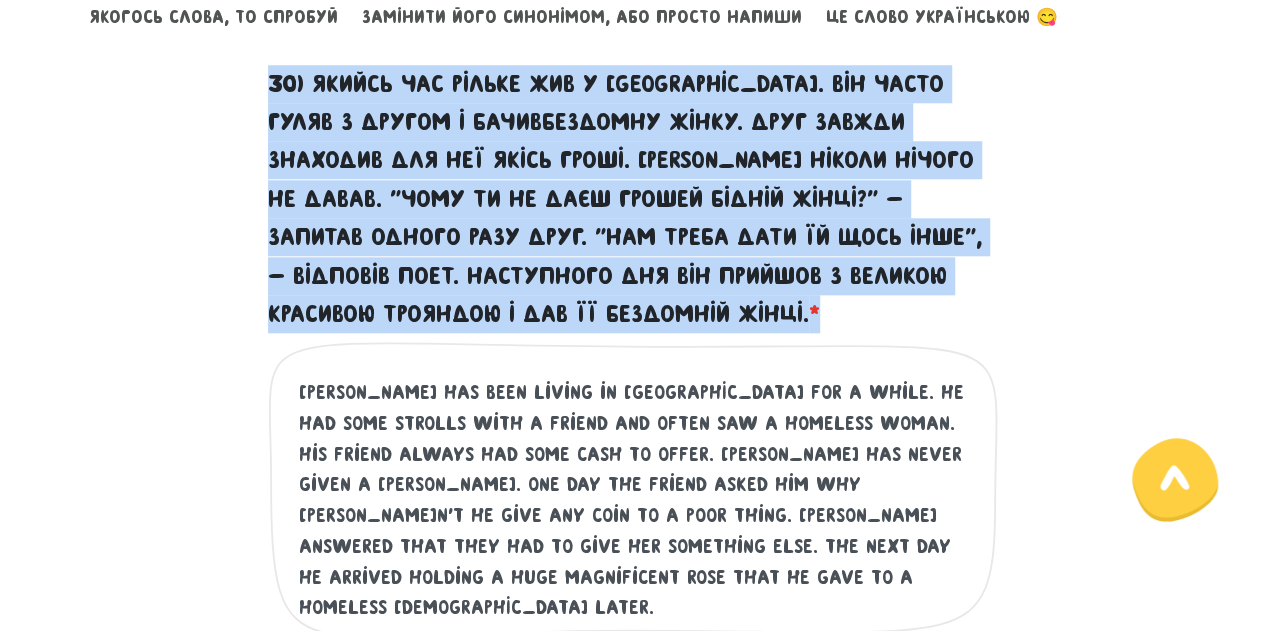 click on "30) Якийсь час Рільке жив у [GEOGRAPHIC_DATA]. Він часто гуляв з другом і бачивбездомну жінку. Друг завжди знаходив для неї якісь гроші. [PERSON_NAME] ніколи нічого не давав. "Чому ти не даєш грошей бідній жінці?" - запитав одного разу друг. "Нам треба дати їй щось інше", - відповів поет. Наступного дня він прийшов з великою красивою трояндою і дав її бездомній жінці.
*" at bounding box center (633, 368) 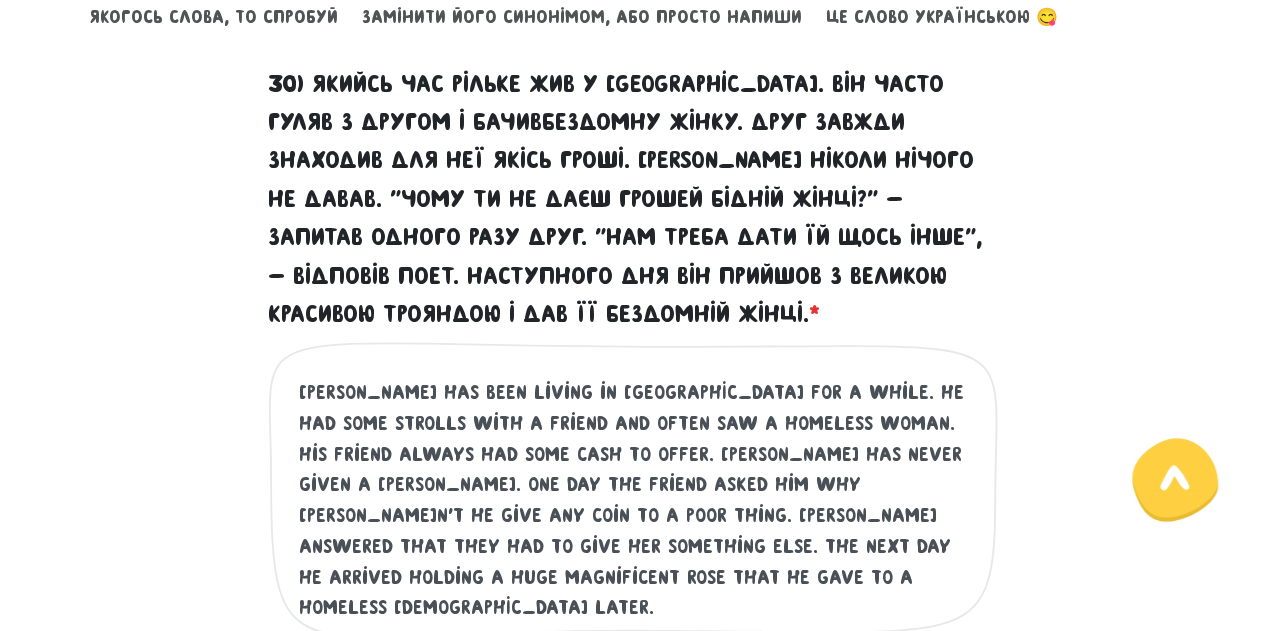 click on "[PERSON_NAME] has been living in [GEOGRAPHIC_DATA] for a while. He had some strolls with a friend and often saw a homeless woman. His friend always had some cash to offer. [PERSON_NAME] has never given a [PERSON_NAME]. one day the friend asked him why [PERSON_NAME]n't he give any coin to a poor thing. [PERSON_NAME] answered that they had to give her something else. The next day he arrived holding a huge magnificent rose that he gave to a homeless [DEMOGRAPHIC_DATA] later." at bounding box center (634, 500) 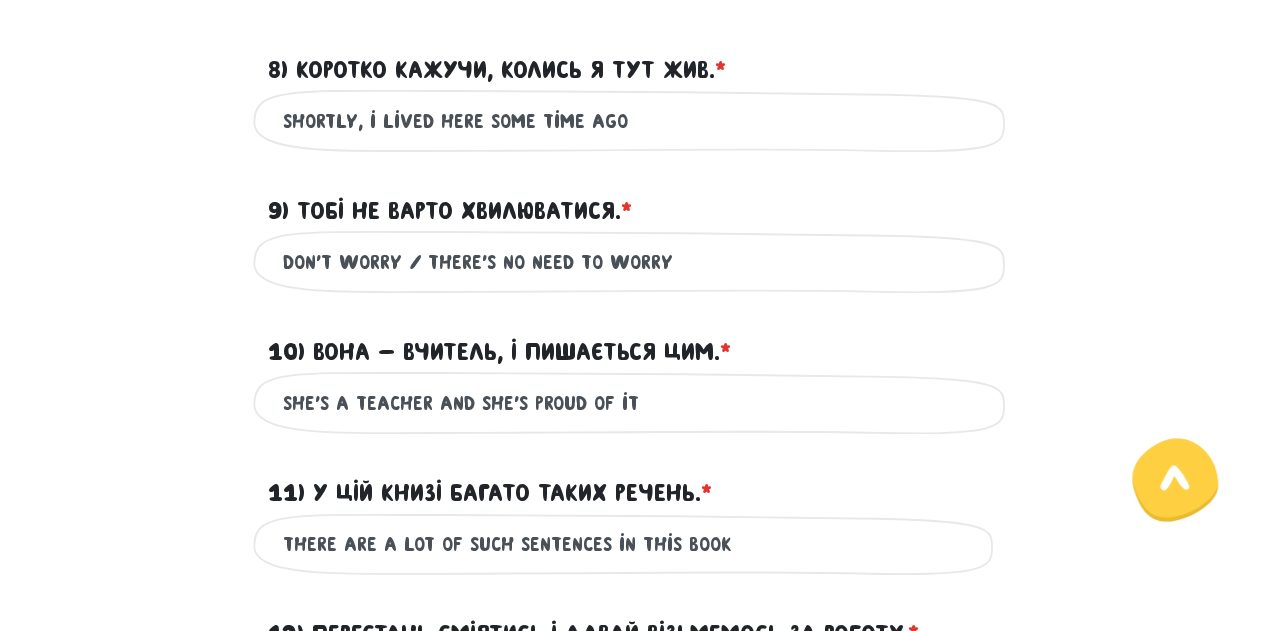 scroll, scrollTop: 858, scrollLeft: 0, axis: vertical 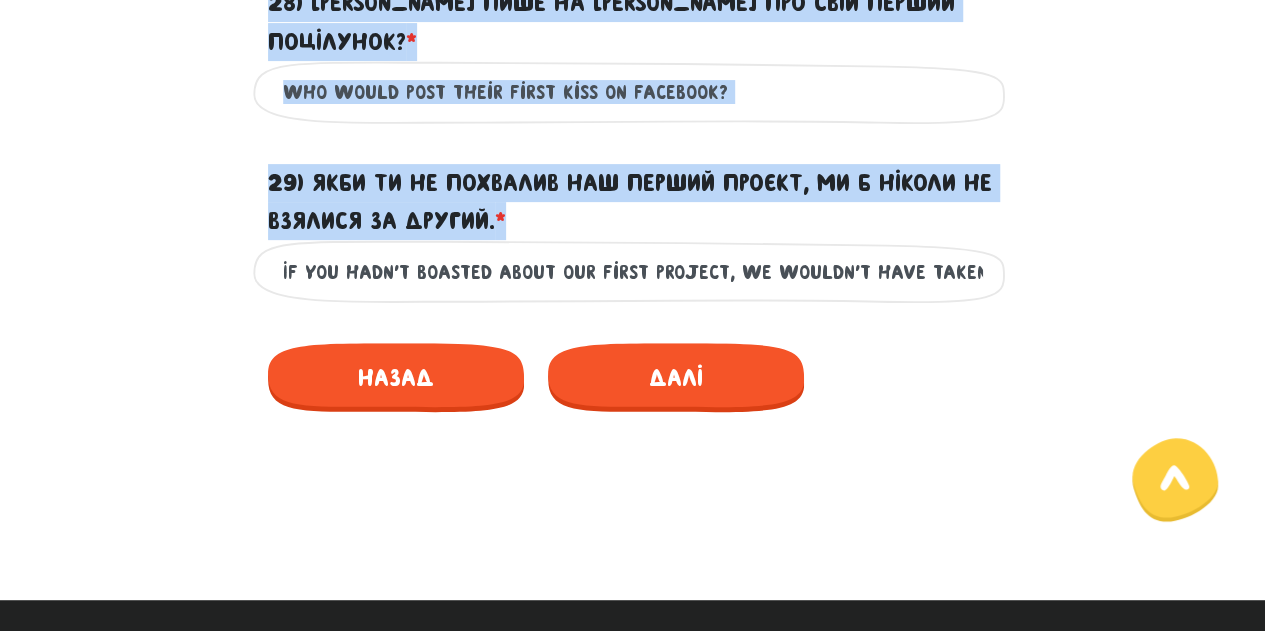 drag, startPoint x: 270, startPoint y: 127, endPoint x: 1079, endPoint y: 234, distance: 816.04535 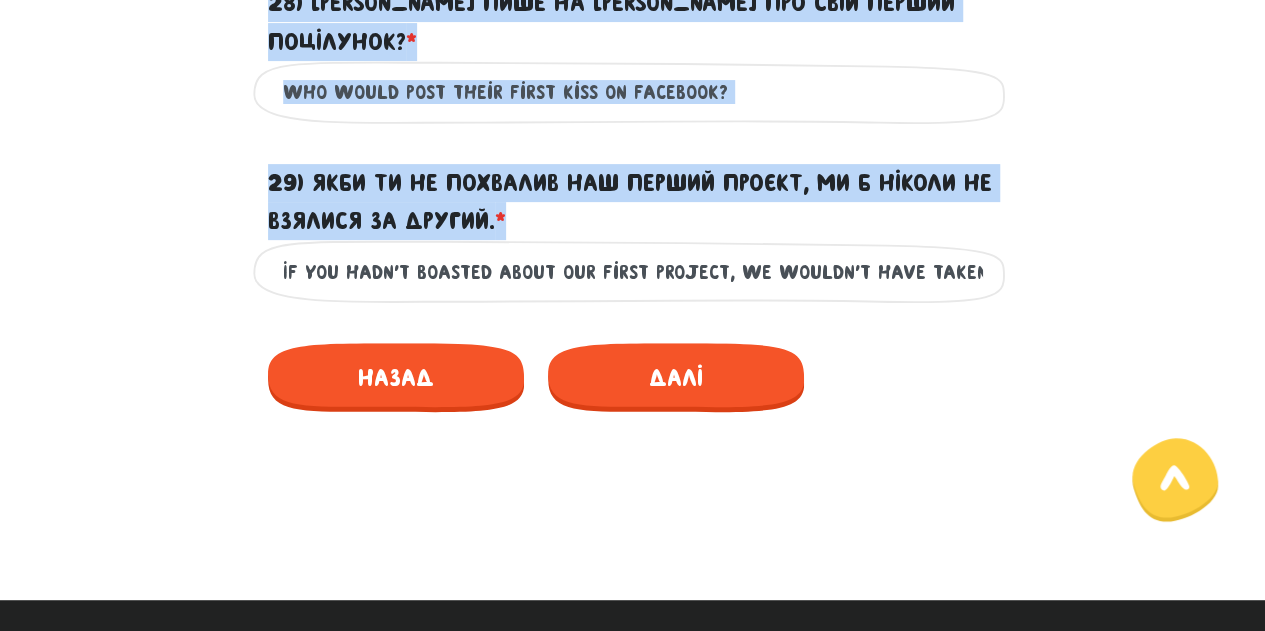 click on "Монстро­­тестування 3/6
Привіт!
Щоб почати навчання, для початку нам потрібно подивитися на твою англійську нашими монстрячими очима 👀
Будь  чесним/ою    - це допоможе нам підібрати тобі програму, за якою тобі буде найкомфортніше та найефективніше вчитися.  Будь ласка,   не підглядай    в  перекладач!   Good luck!
Форма складається з таких частин:
Письмова (лексика, граматика) — близько 30 хв" at bounding box center (633, -1742) 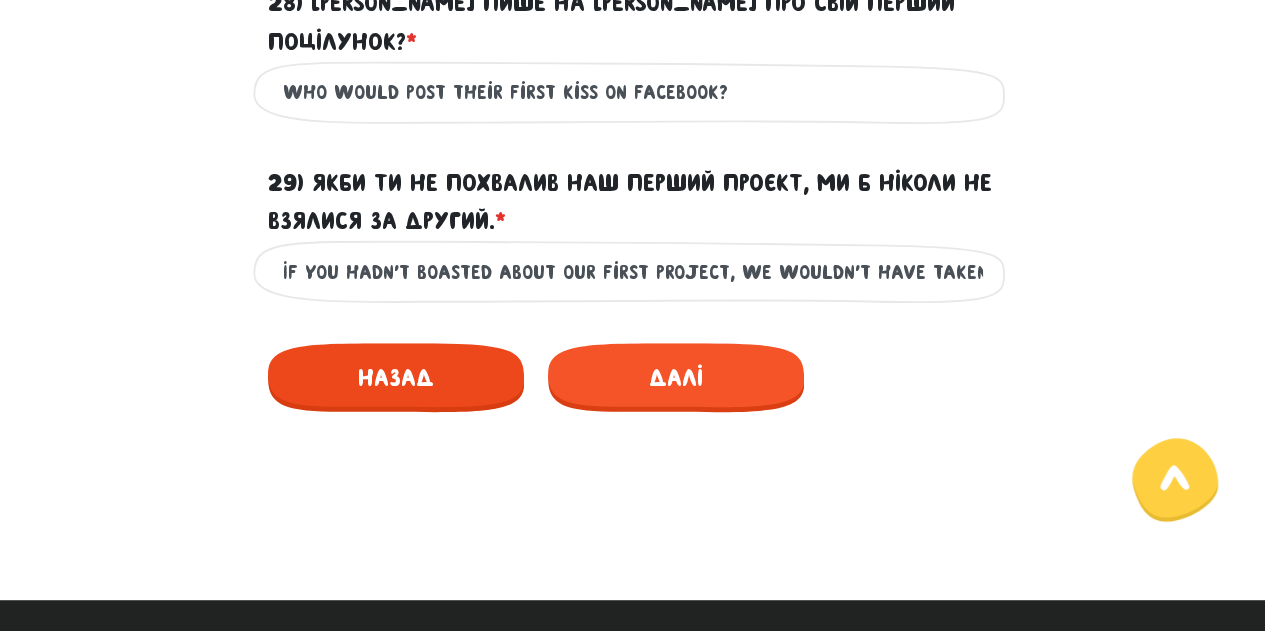 click on "Назад" at bounding box center (396, 377) 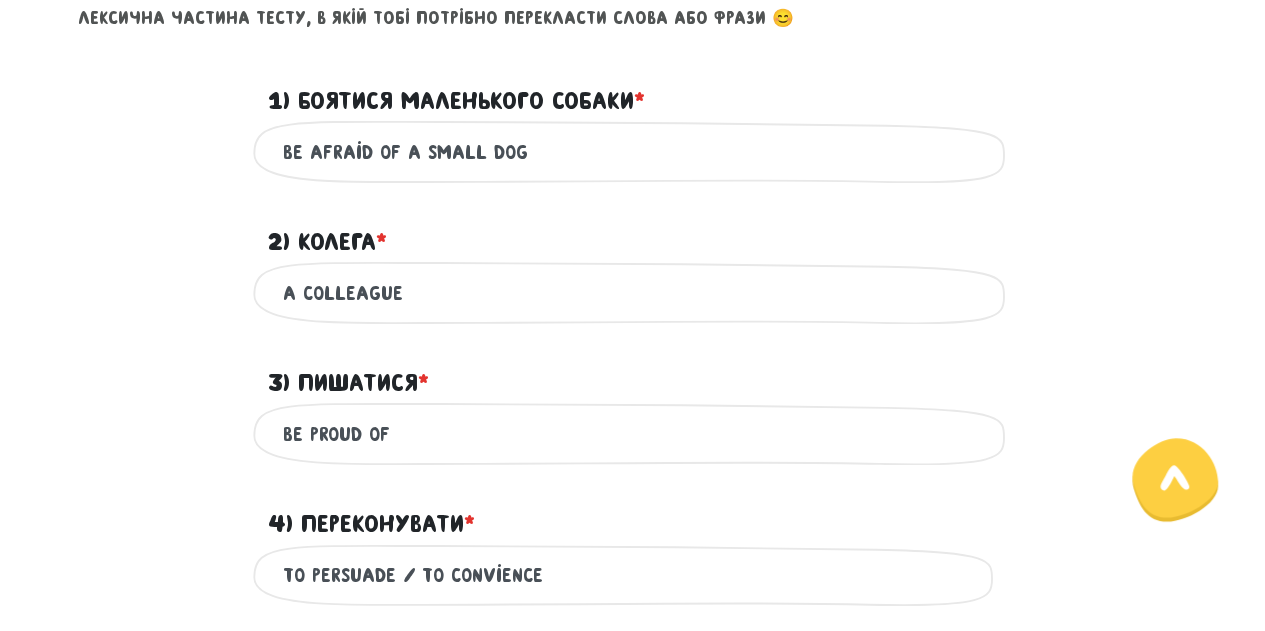 scroll, scrollTop: 858, scrollLeft: 0, axis: vertical 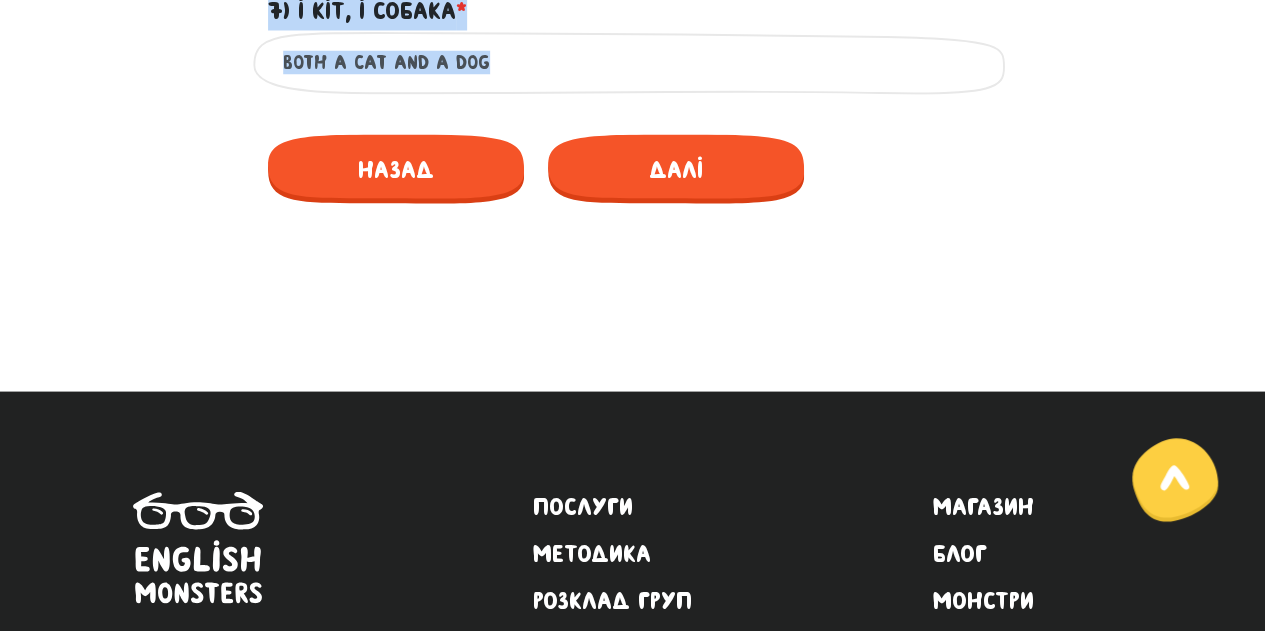 drag, startPoint x: 256, startPoint y: 127, endPoint x: 478, endPoint y: 121, distance: 222.08107 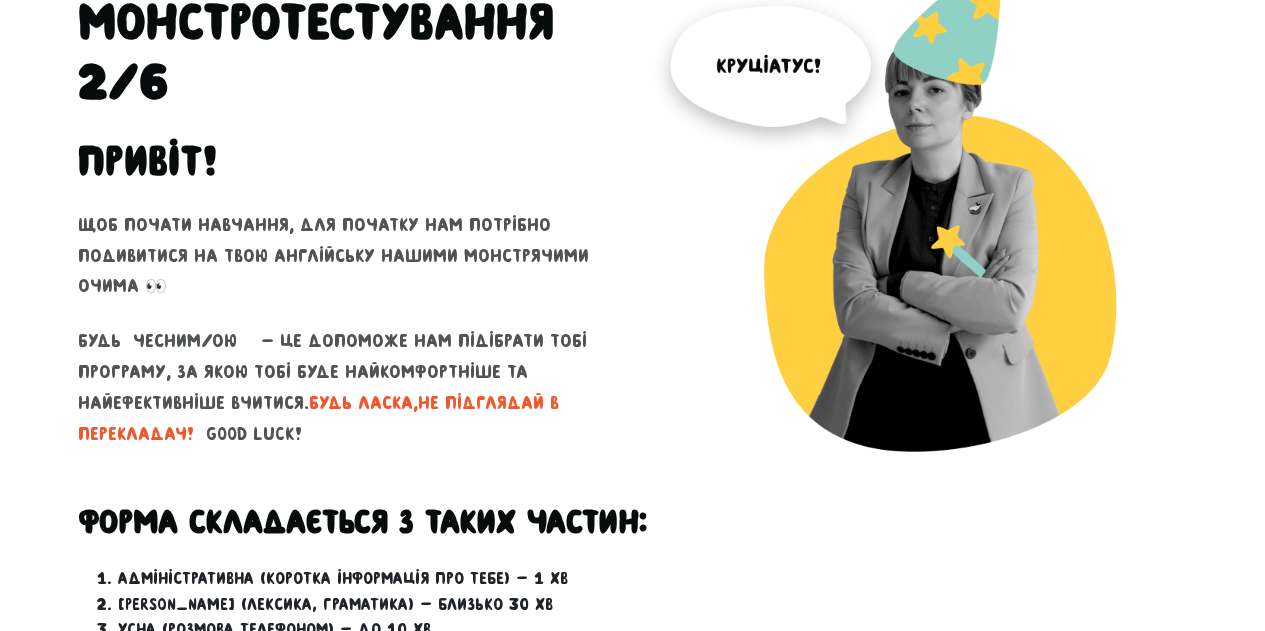 scroll, scrollTop: 0, scrollLeft: 0, axis: both 